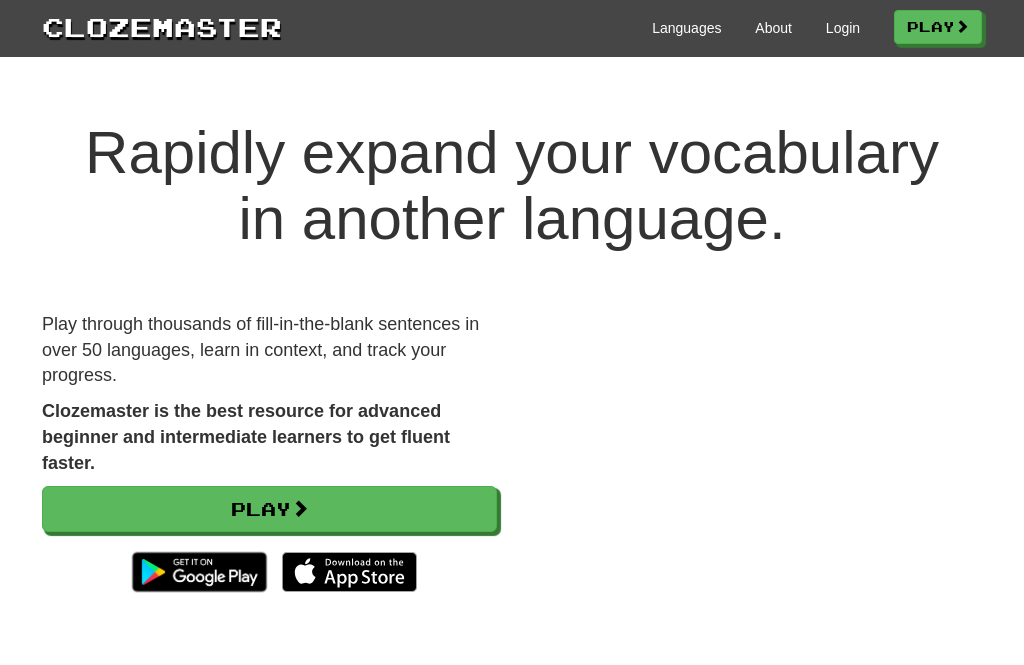scroll, scrollTop: 0, scrollLeft: 0, axis: both 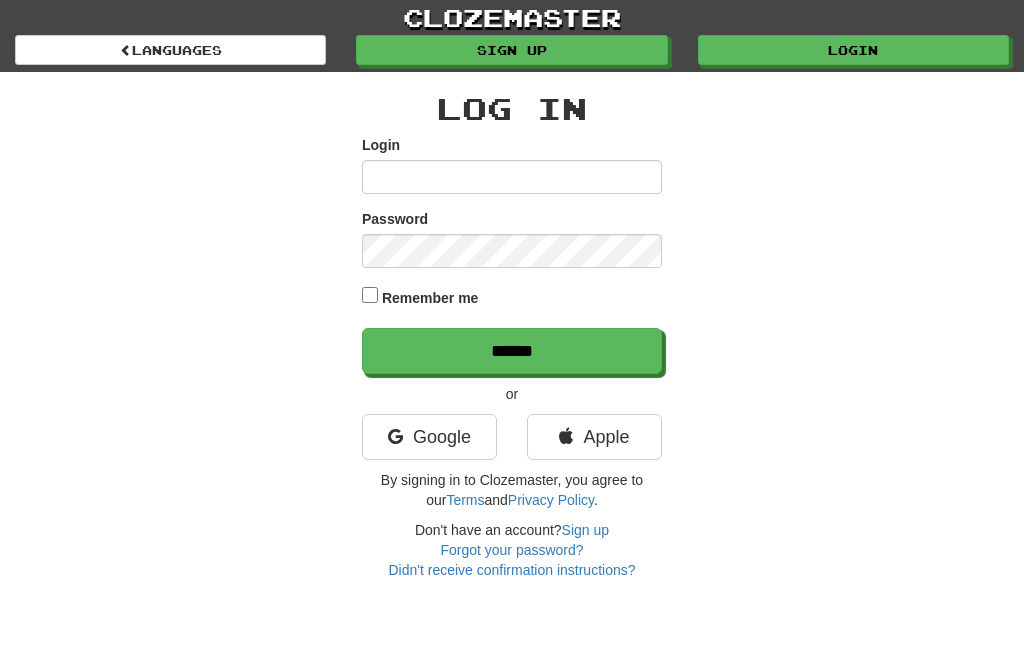 click on "Google" at bounding box center (429, 437) 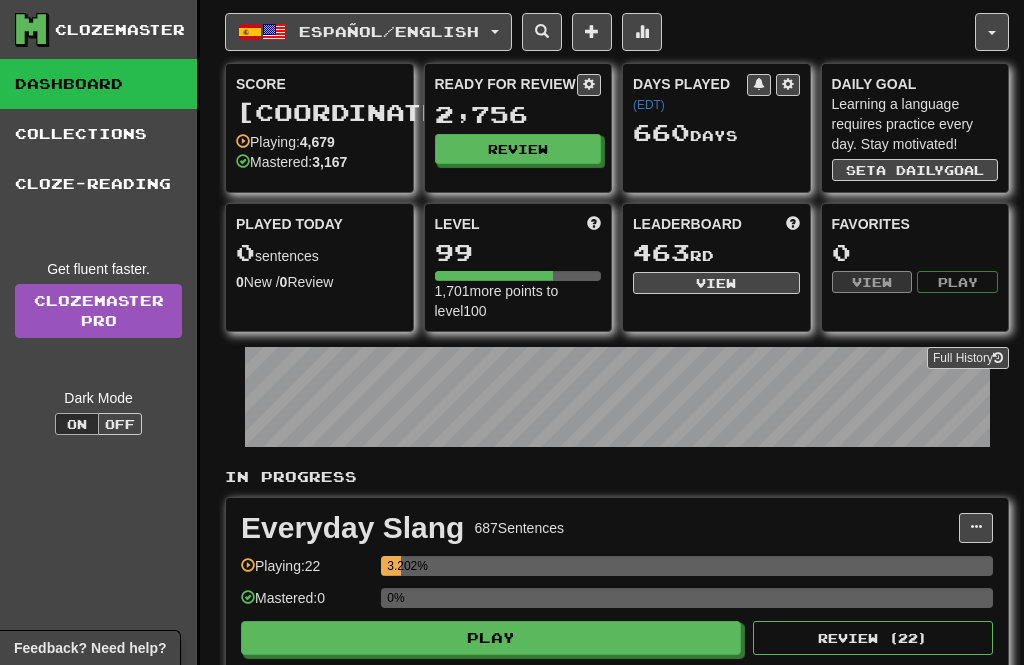 scroll, scrollTop: 0, scrollLeft: 0, axis: both 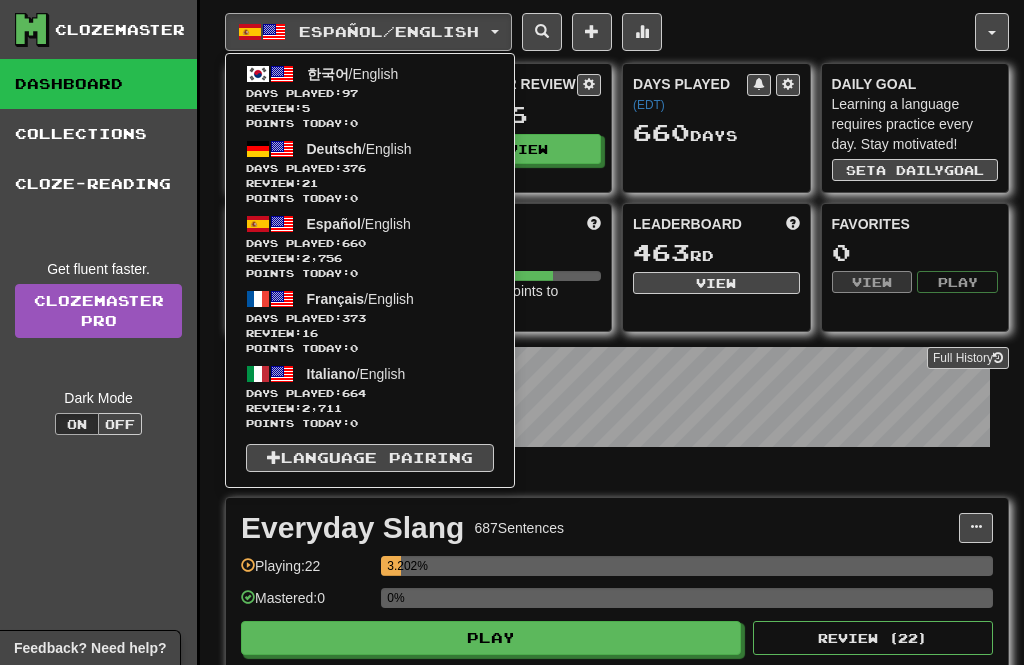 click on "Review:  5" at bounding box center (370, 108) 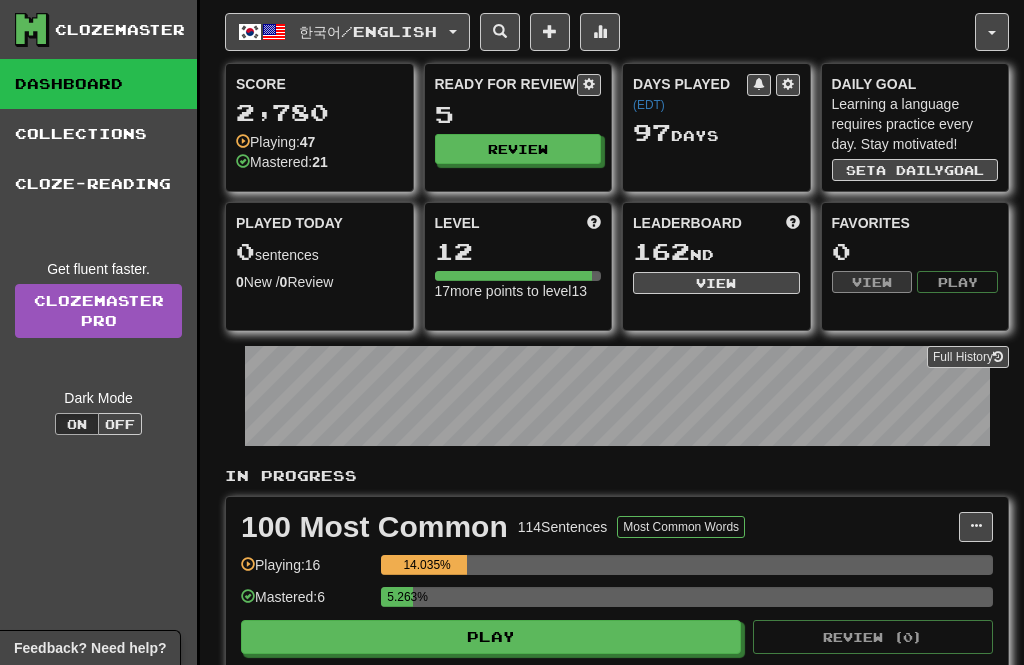 scroll, scrollTop: 0, scrollLeft: 0, axis: both 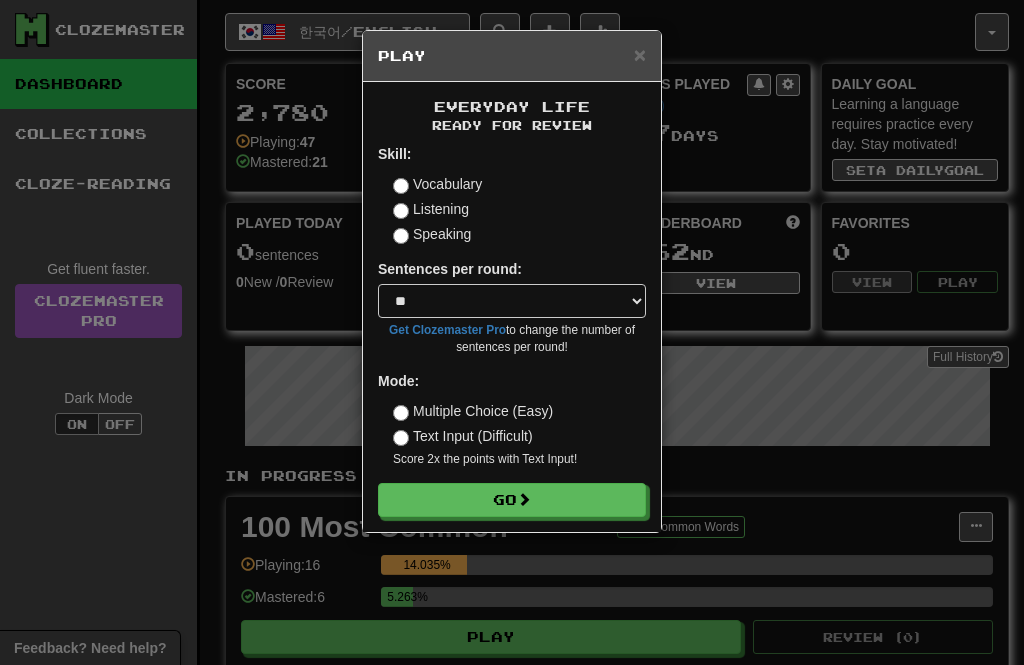 click on "Go" at bounding box center [512, 500] 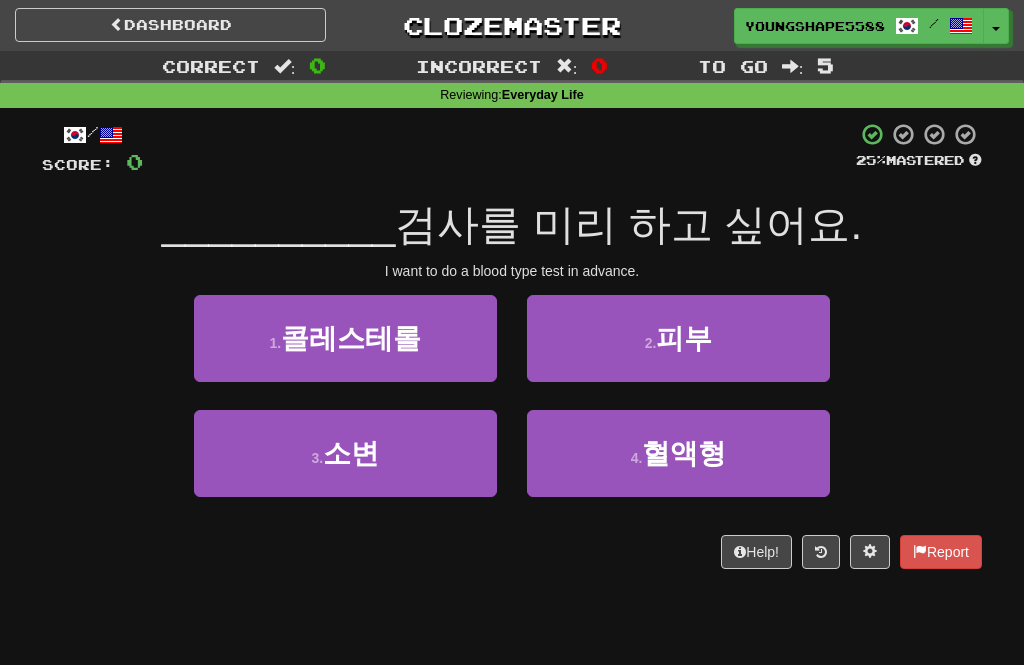 scroll, scrollTop: 0, scrollLeft: 0, axis: both 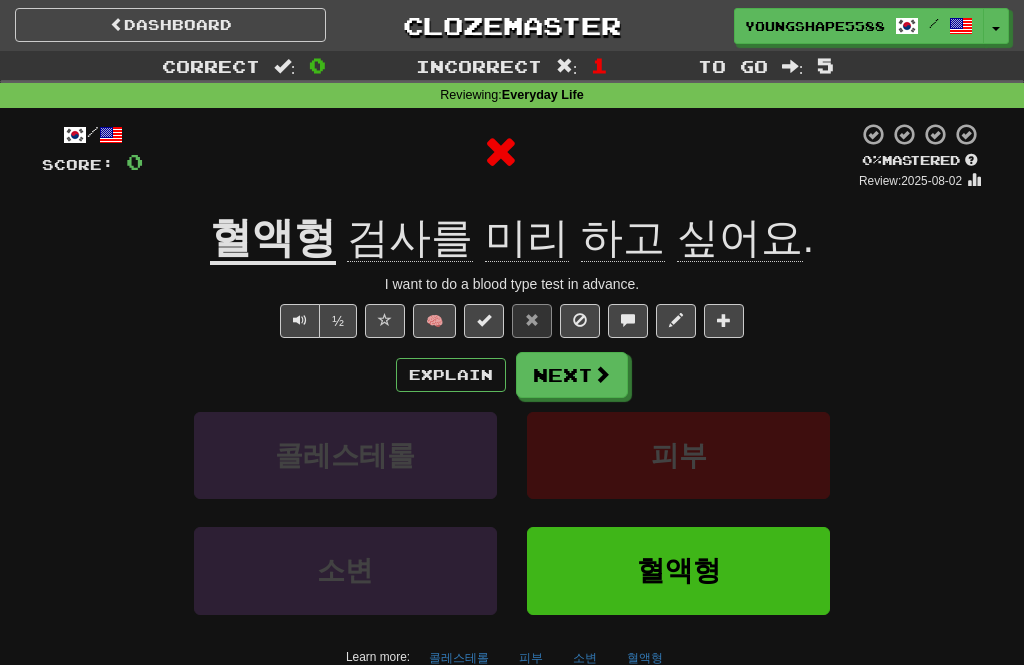 click on "Next" at bounding box center (572, 375) 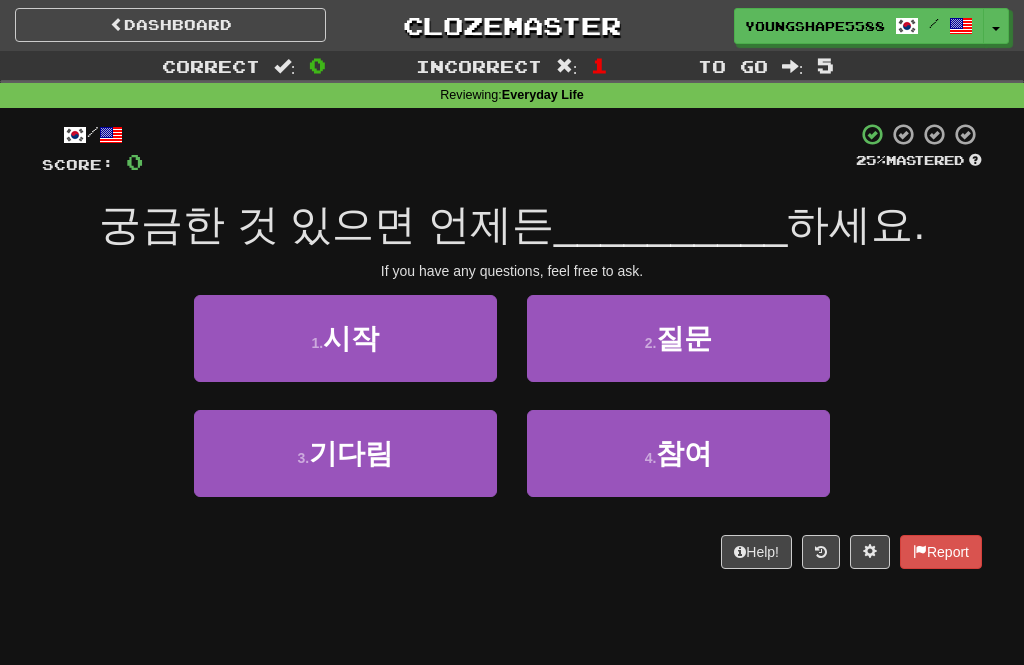 click on "1 .  시작" at bounding box center (345, 338) 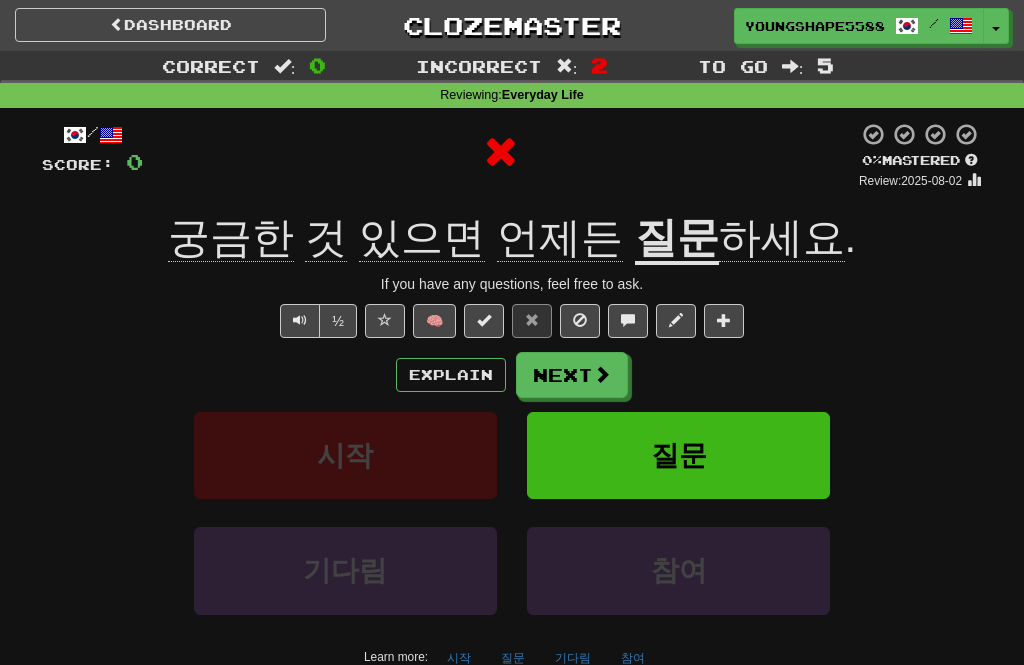 click on "Next" at bounding box center [572, 375] 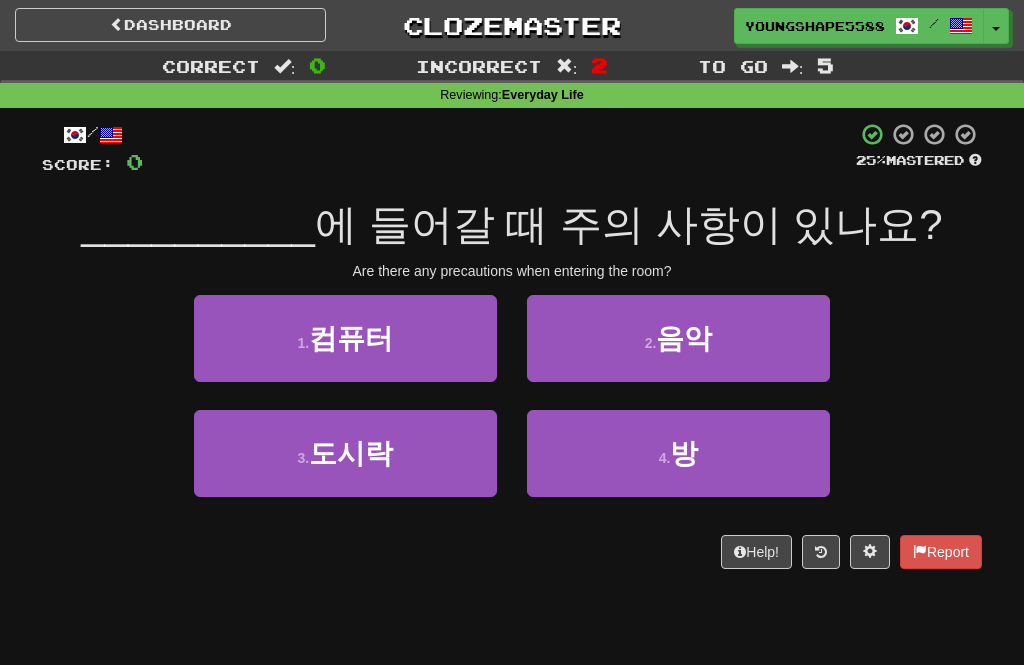 click on "1 .  컴퓨터" at bounding box center [345, 338] 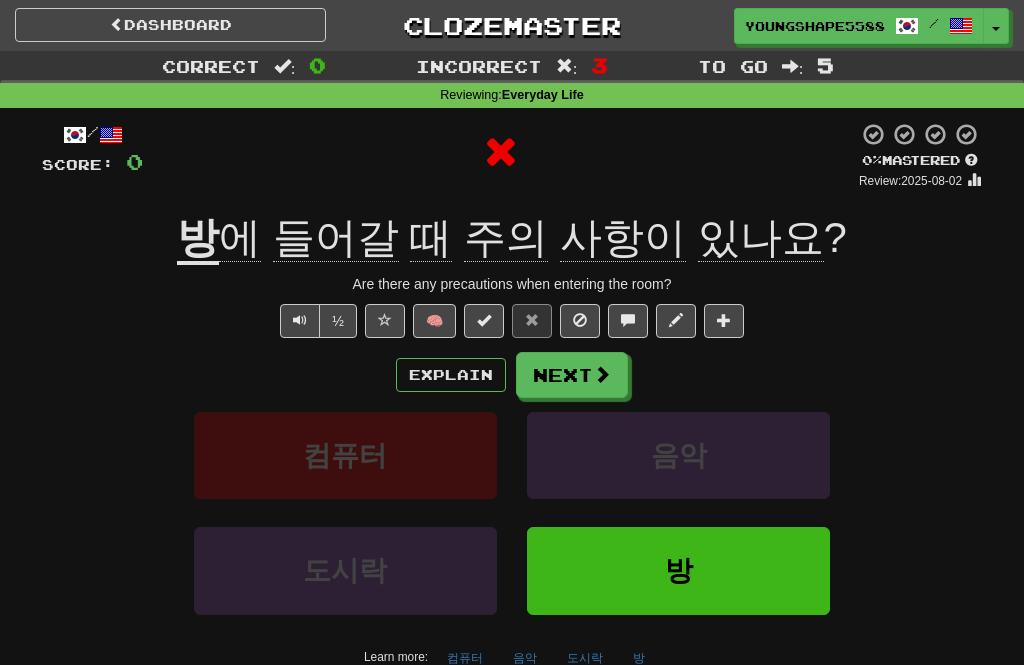 click on "Next" at bounding box center [572, 375] 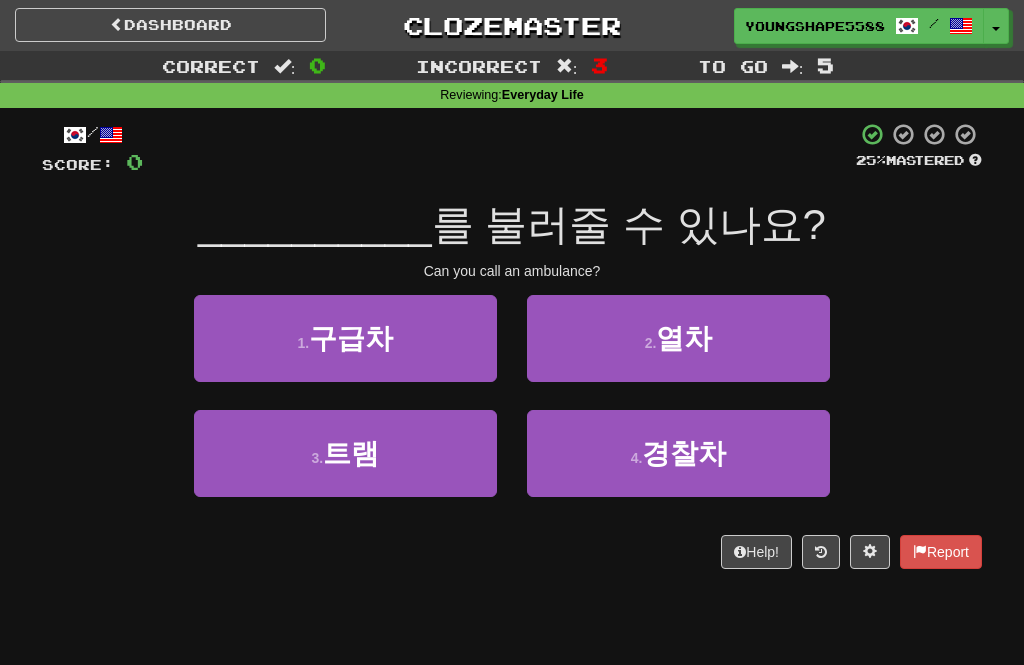 click on "3 .  트램" at bounding box center (345, 453) 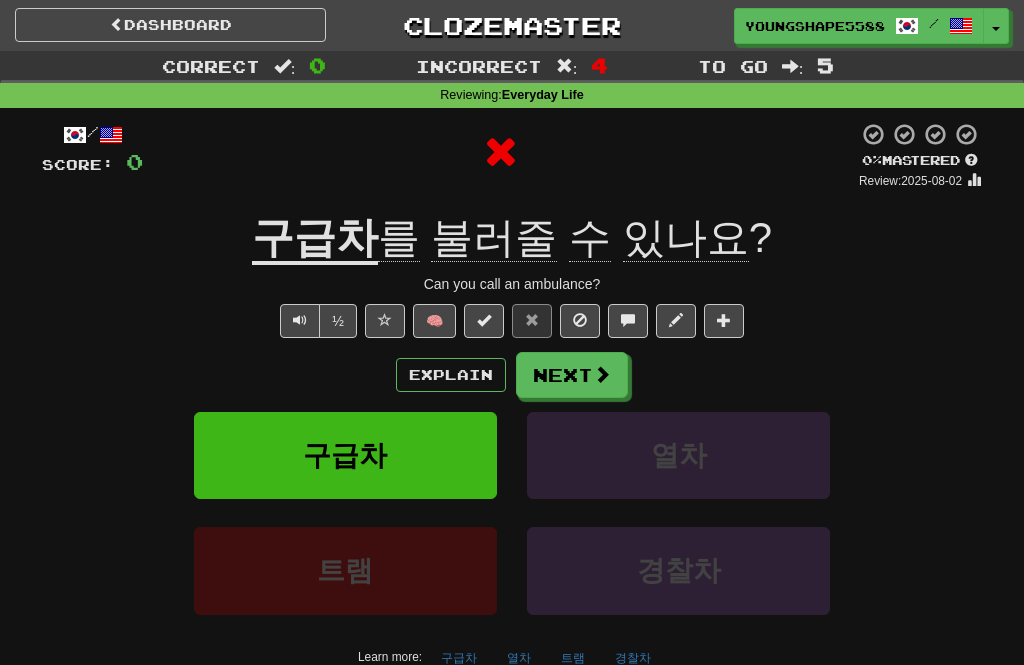 click on "Next" at bounding box center (572, 375) 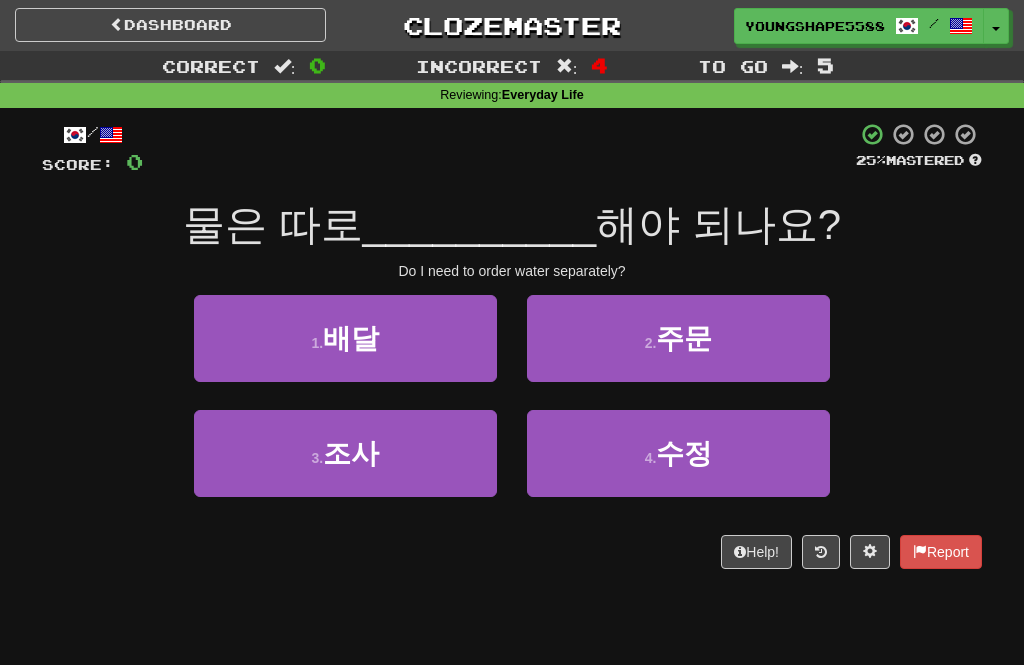 click on "2 .  주문" at bounding box center (678, 338) 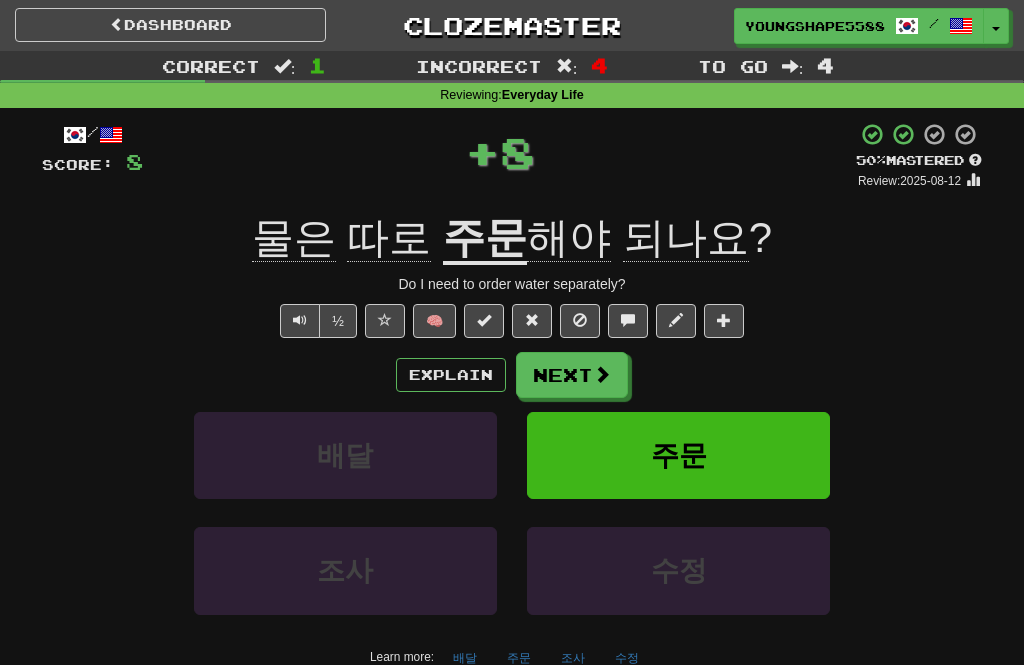 click on "Next" at bounding box center [572, 375] 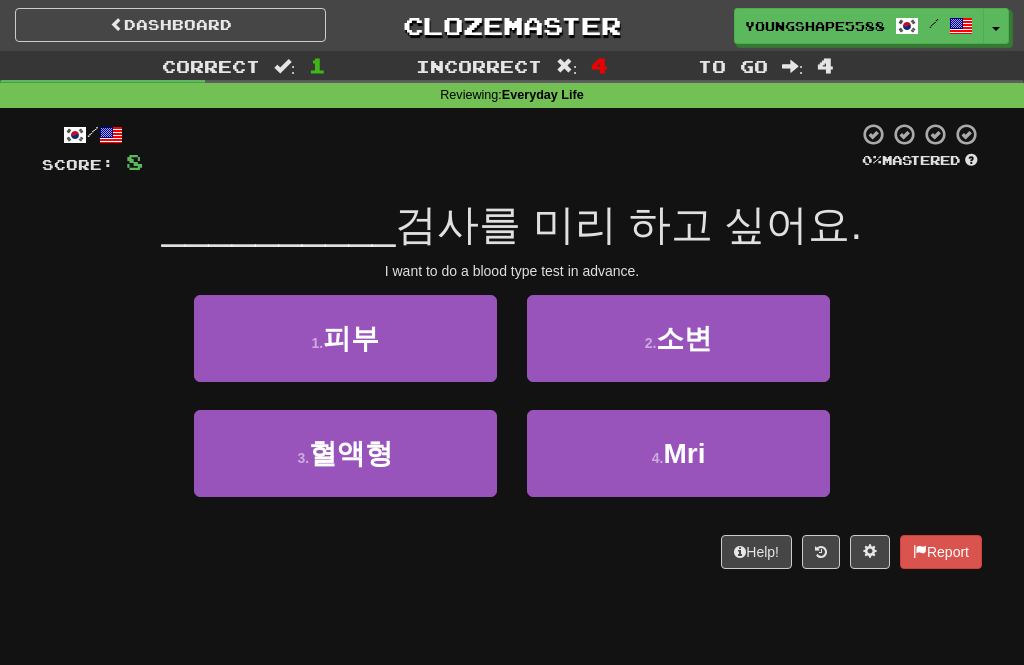 click on "1 .  피부" at bounding box center [345, 338] 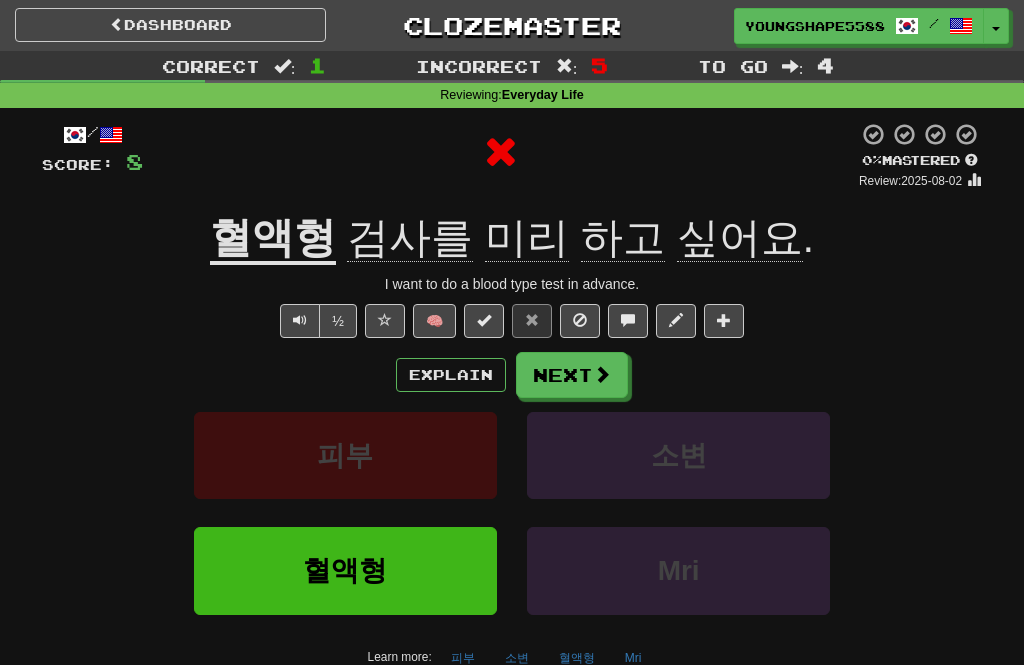click on "Next" at bounding box center [572, 375] 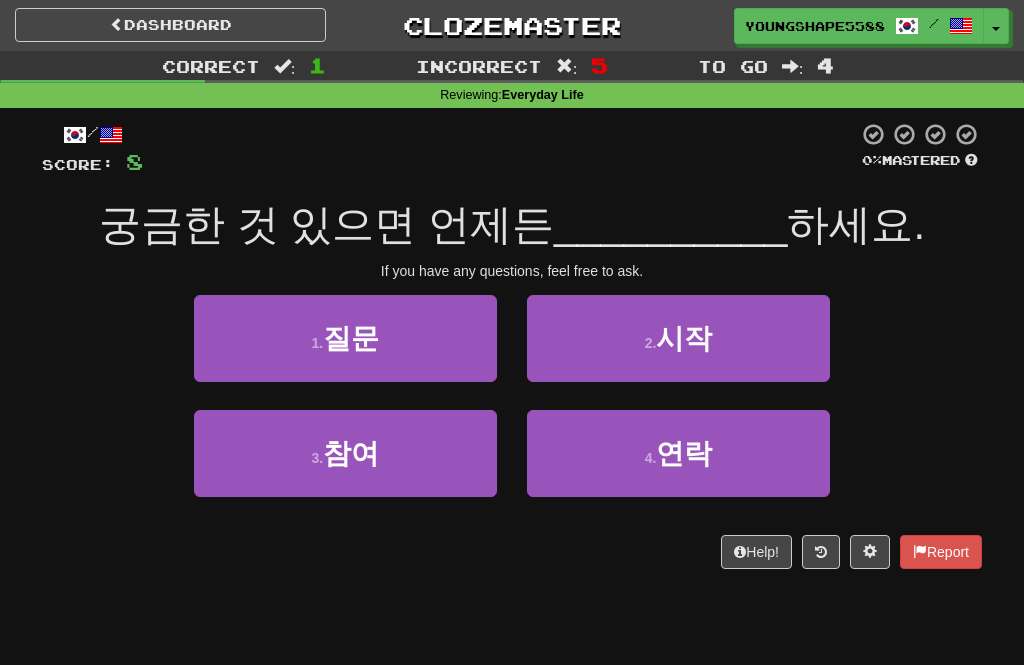 click on "2 .  시작" at bounding box center (678, 338) 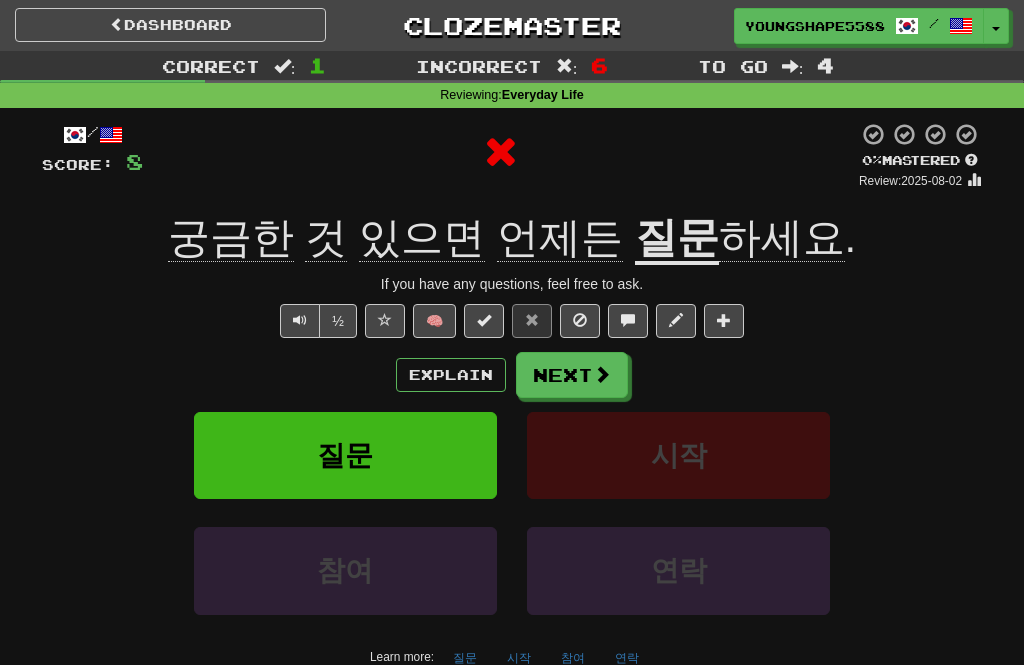 click on "Next" at bounding box center [572, 375] 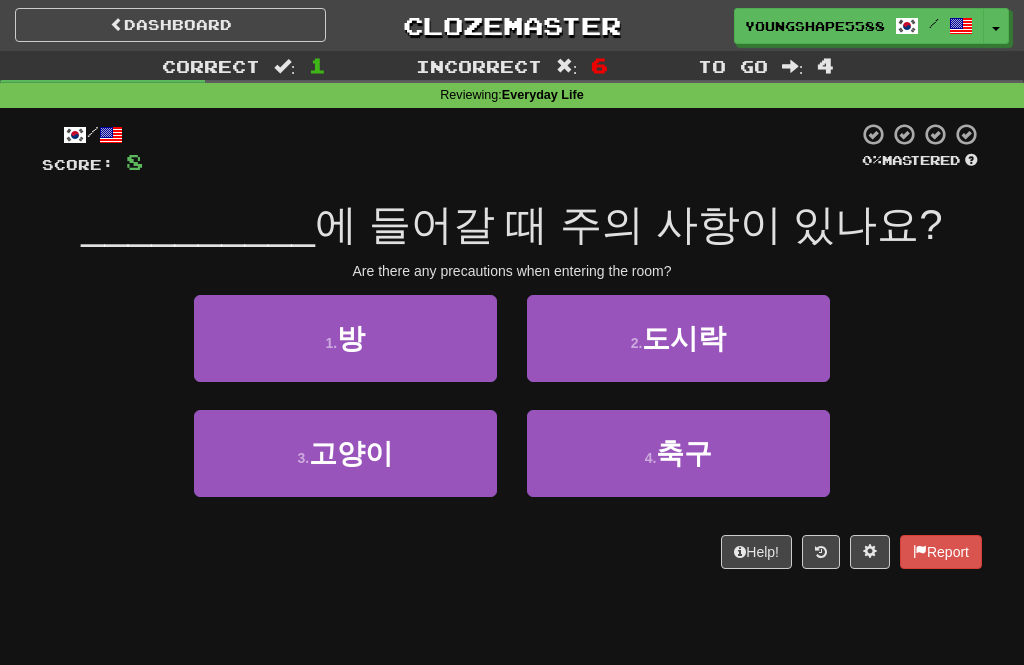 click on "1 .  방" at bounding box center (345, 338) 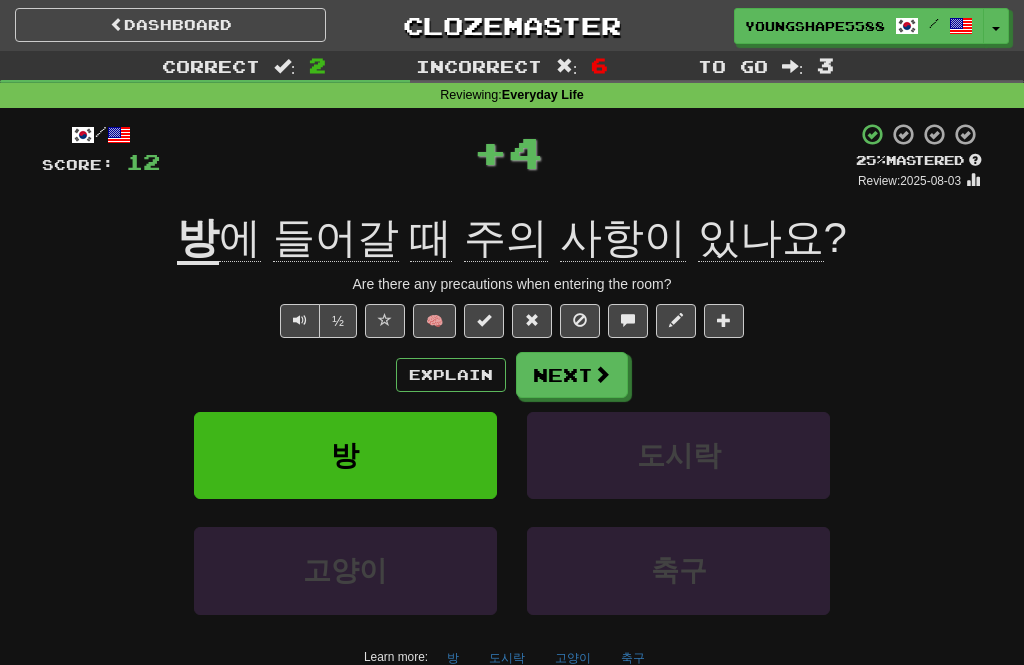click on "Next" at bounding box center [572, 375] 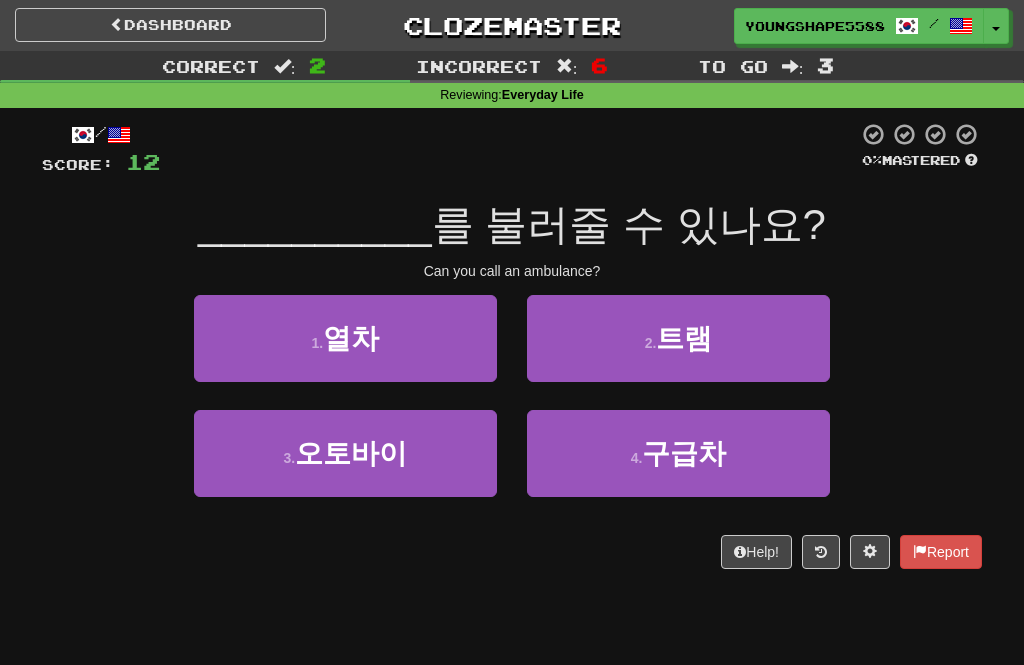 click on "2 .  트램" at bounding box center [678, 338] 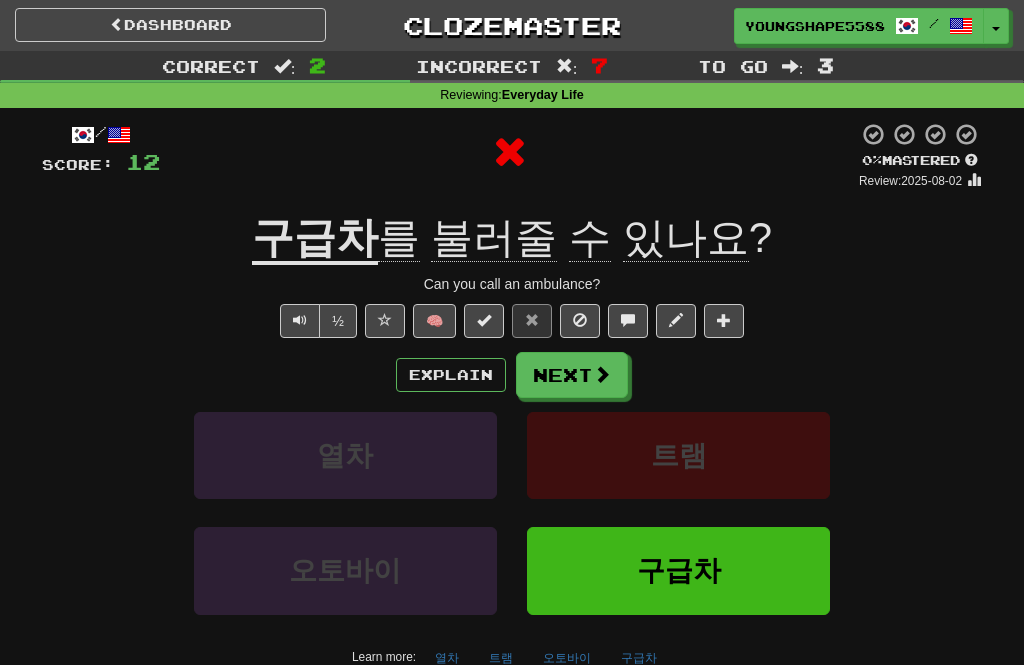 click on "Next" at bounding box center (572, 375) 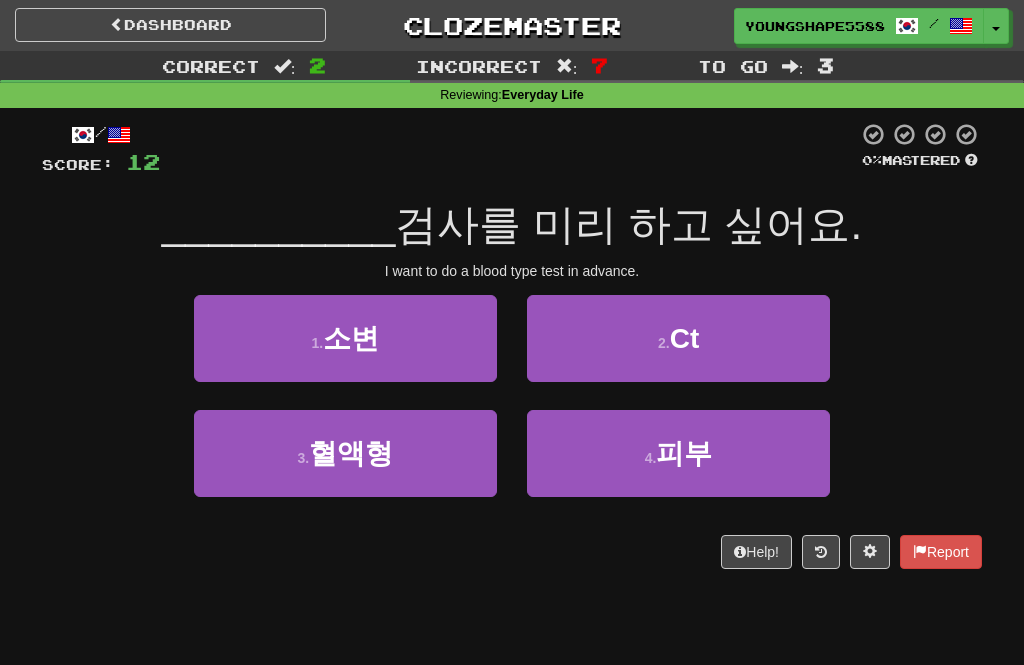 click on "4 .  피부" at bounding box center [678, 453] 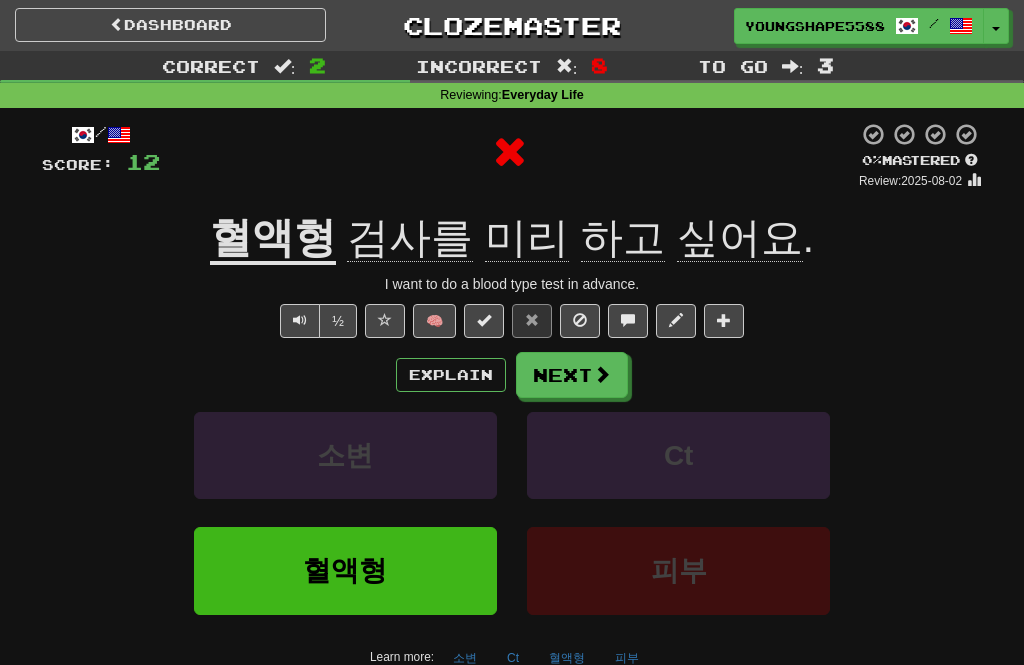 click on "Next" at bounding box center [572, 375] 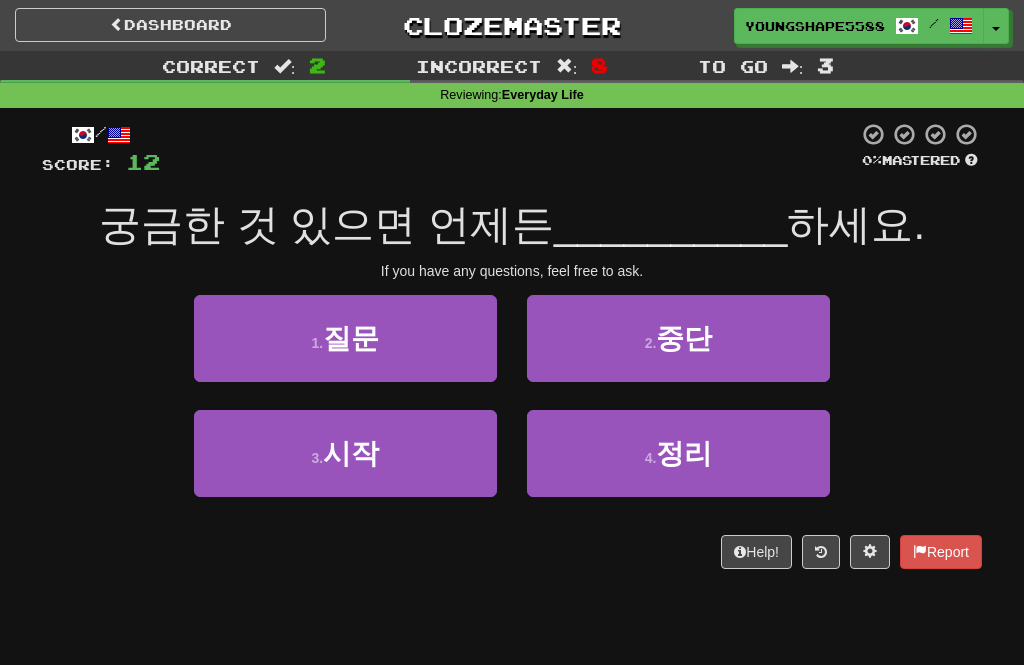 click on "1 .  질문" at bounding box center [345, 338] 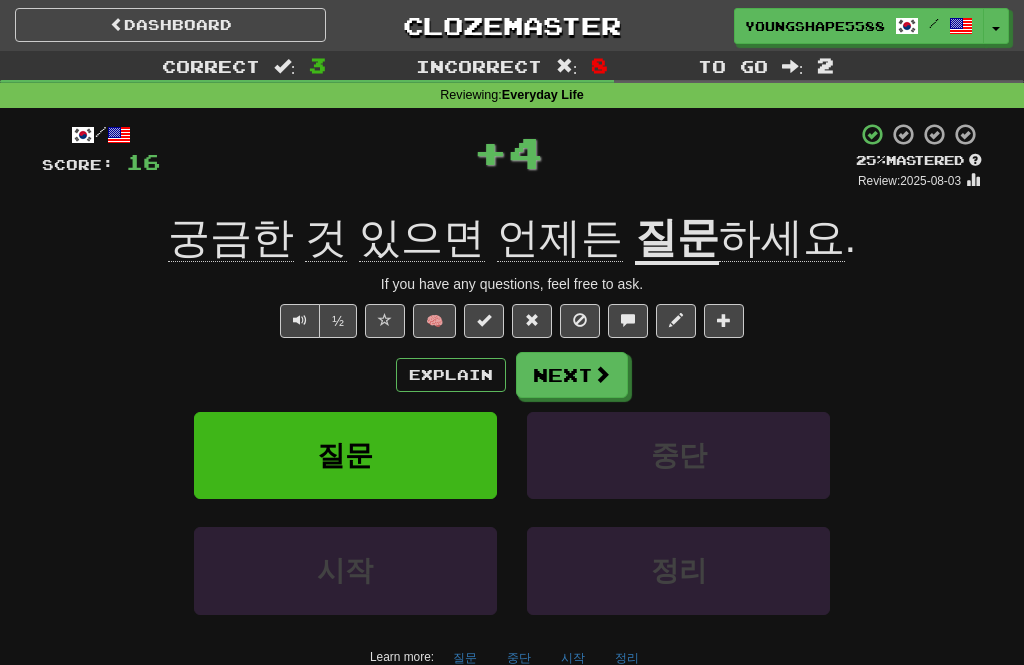 click on "Next" at bounding box center [572, 375] 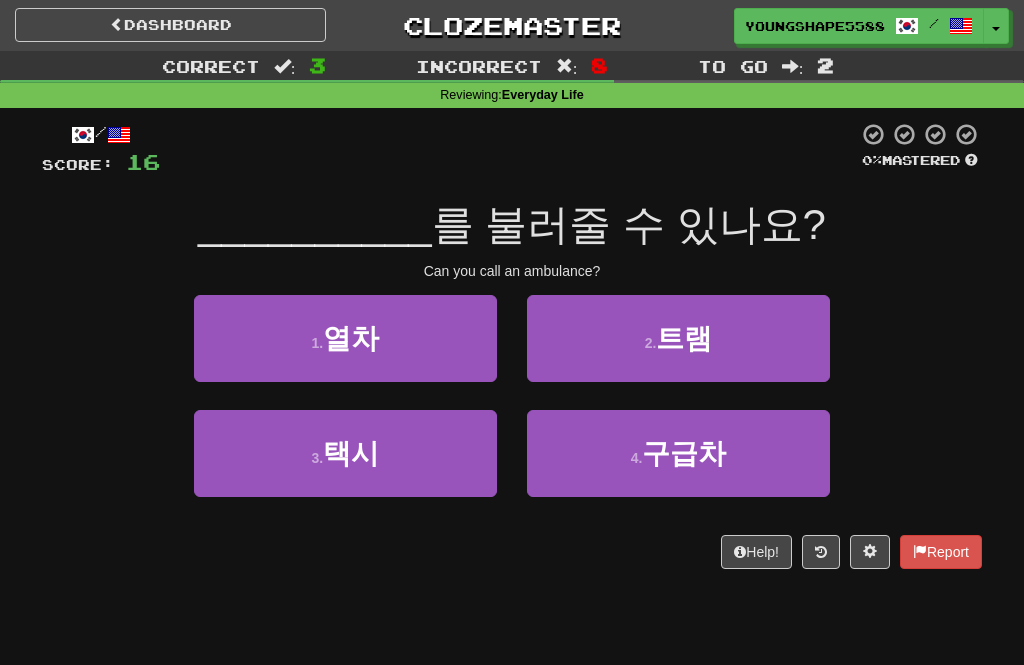 click on "3 .  택시" at bounding box center (345, 453) 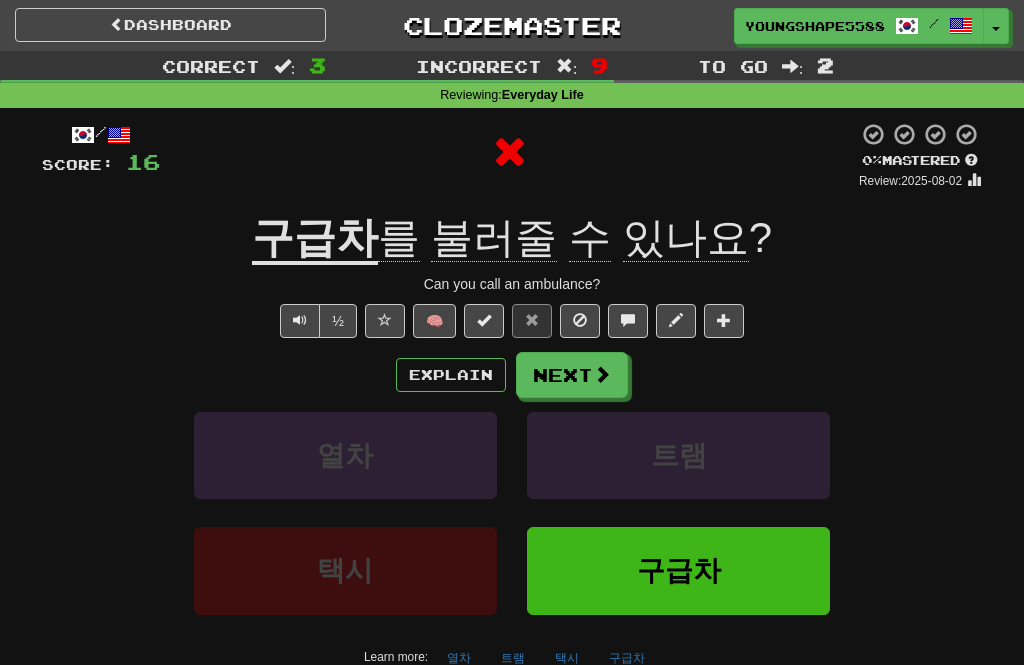 click on "Next" at bounding box center [572, 375] 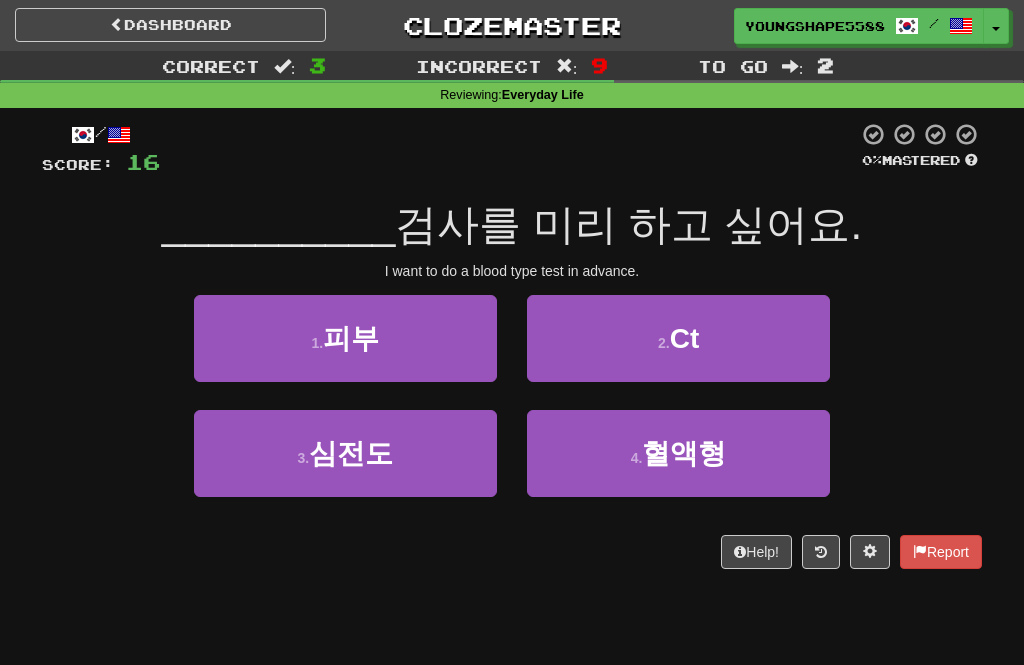 click on "3 .  심전도" at bounding box center [345, 453] 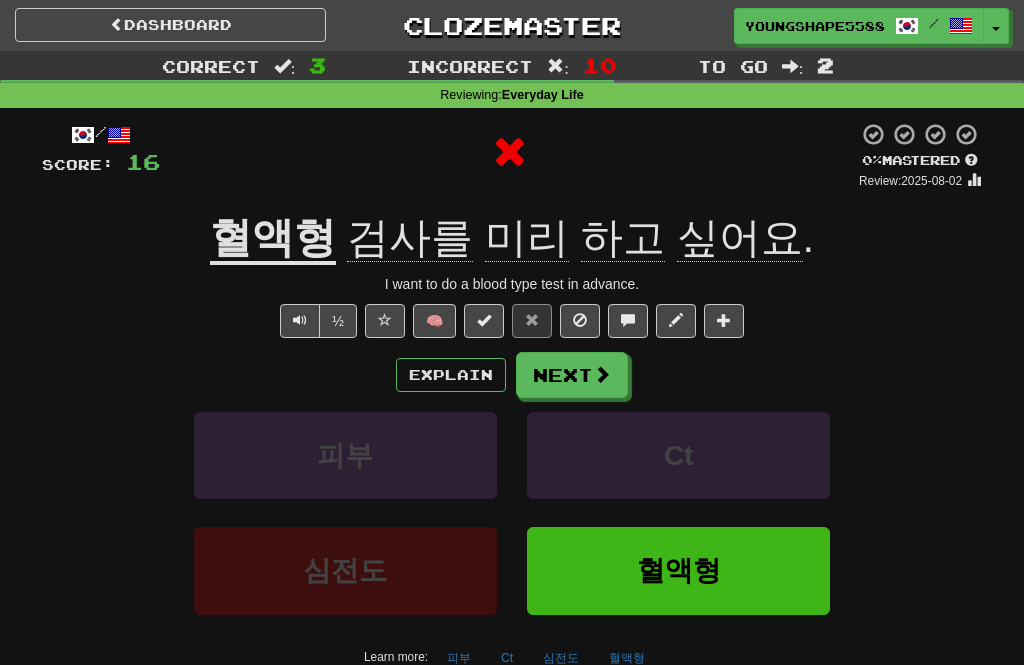 click on "Next" at bounding box center [572, 375] 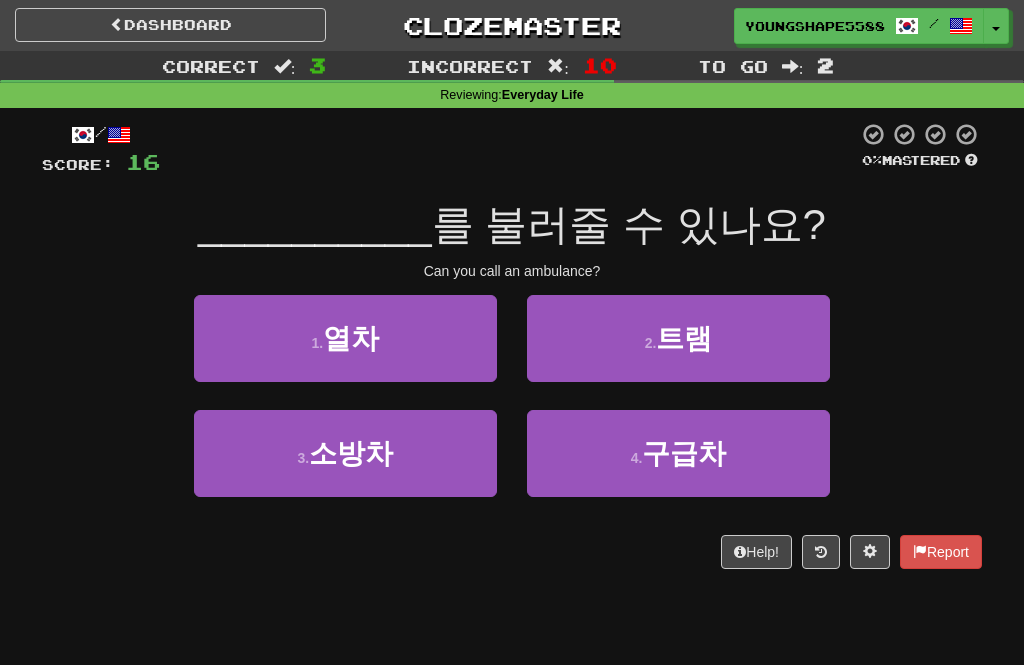 click on "4 .  구급차" at bounding box center [678, 453] 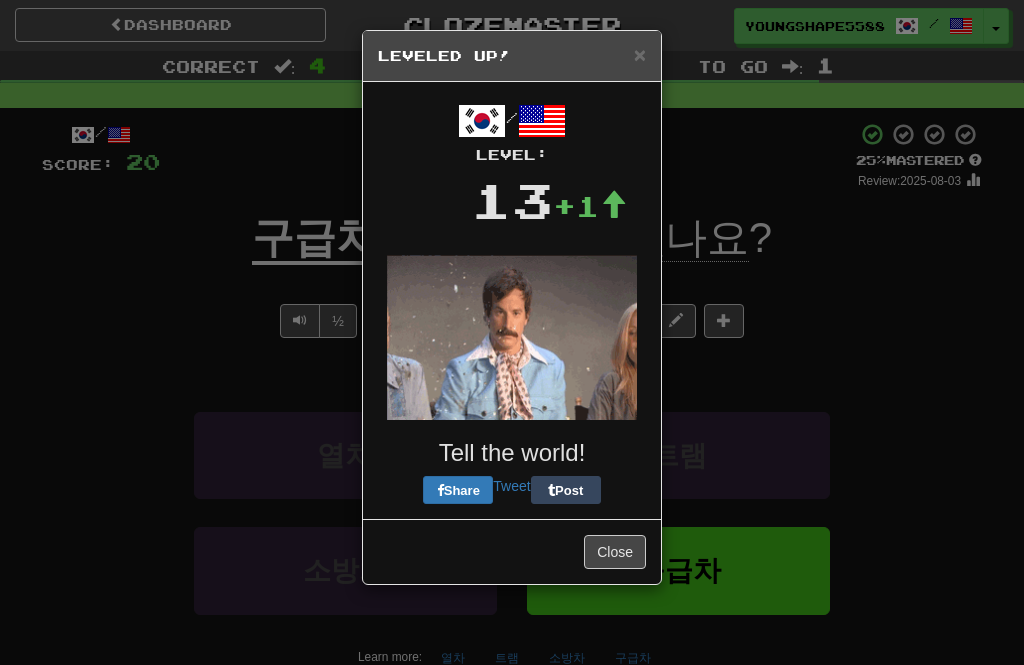 click at bounding box center (512, 337) 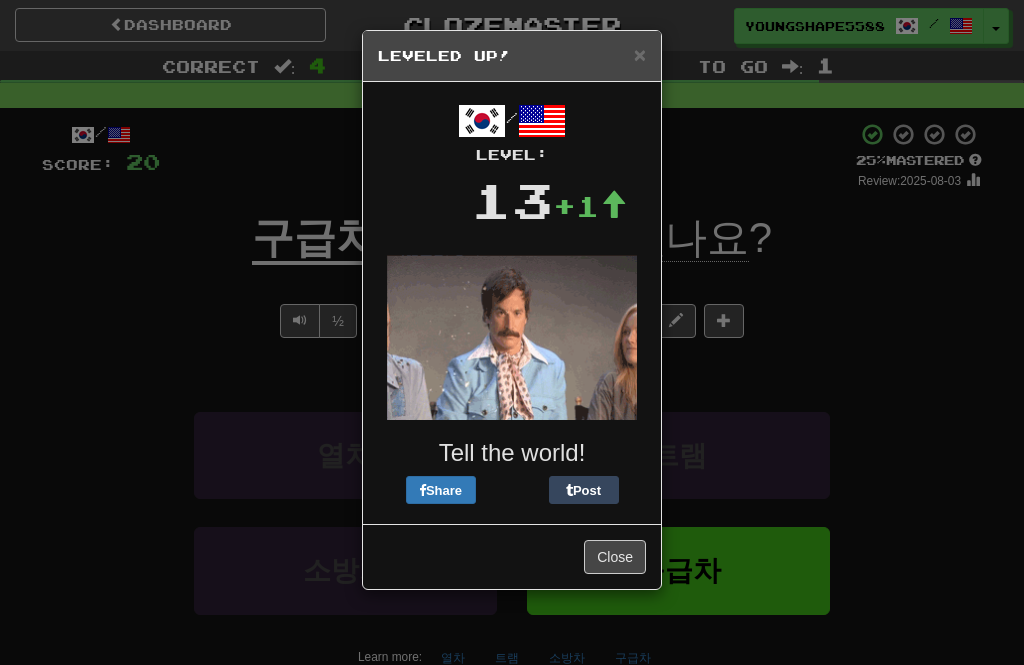 click on "Close" at bounding box center (615, 557) 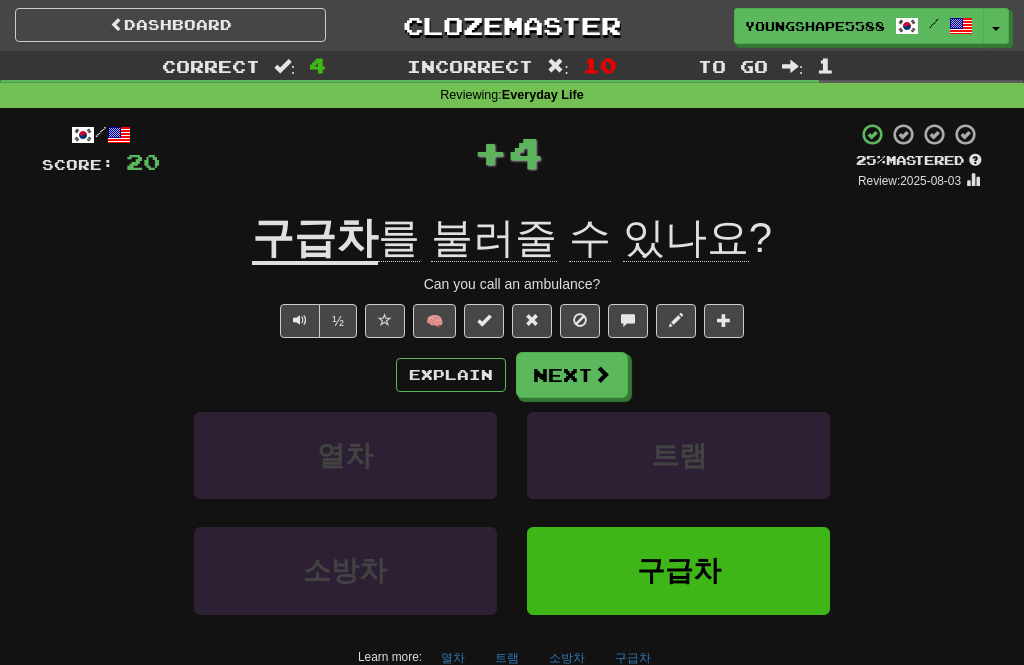 click on "Next" at bounding box center [572, 375] 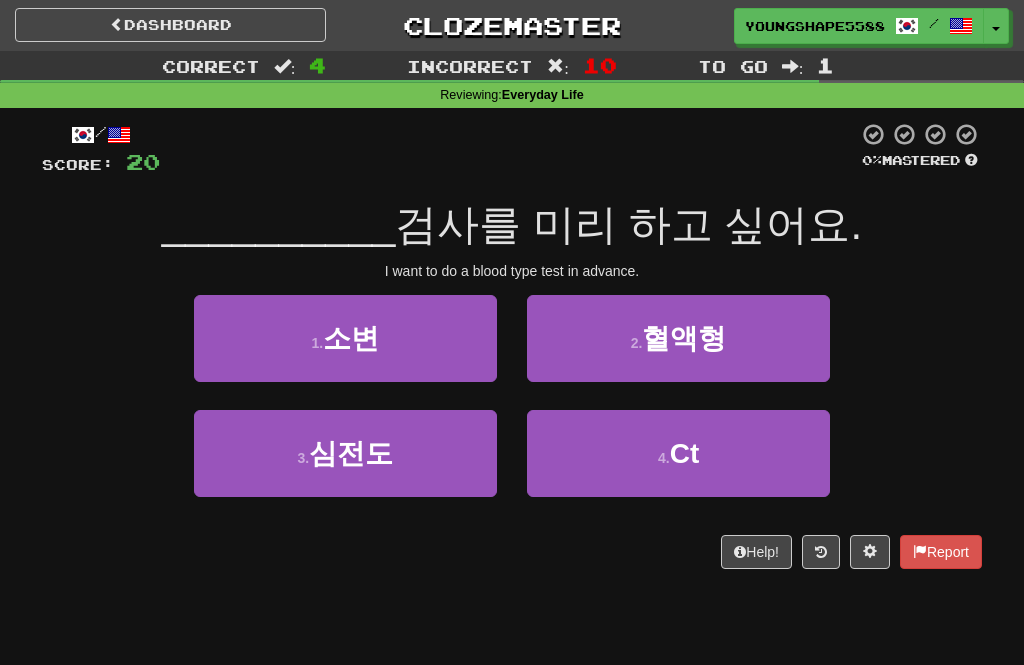 click on "2 .  혈액형" at bounding box center (678, 338) 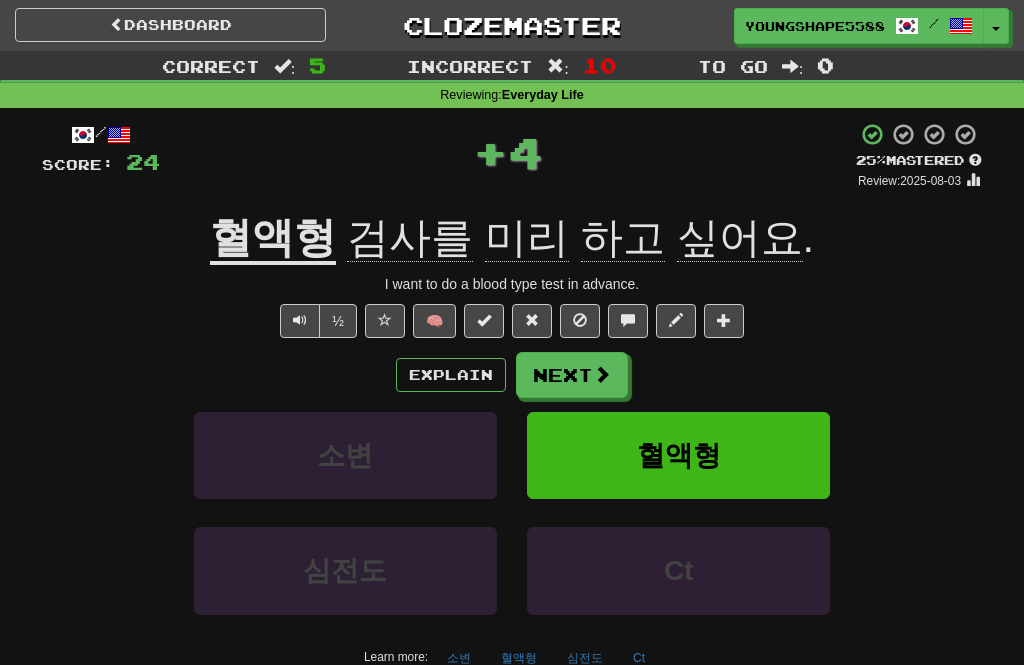 click on "Next" at bounding box center (572, 375) 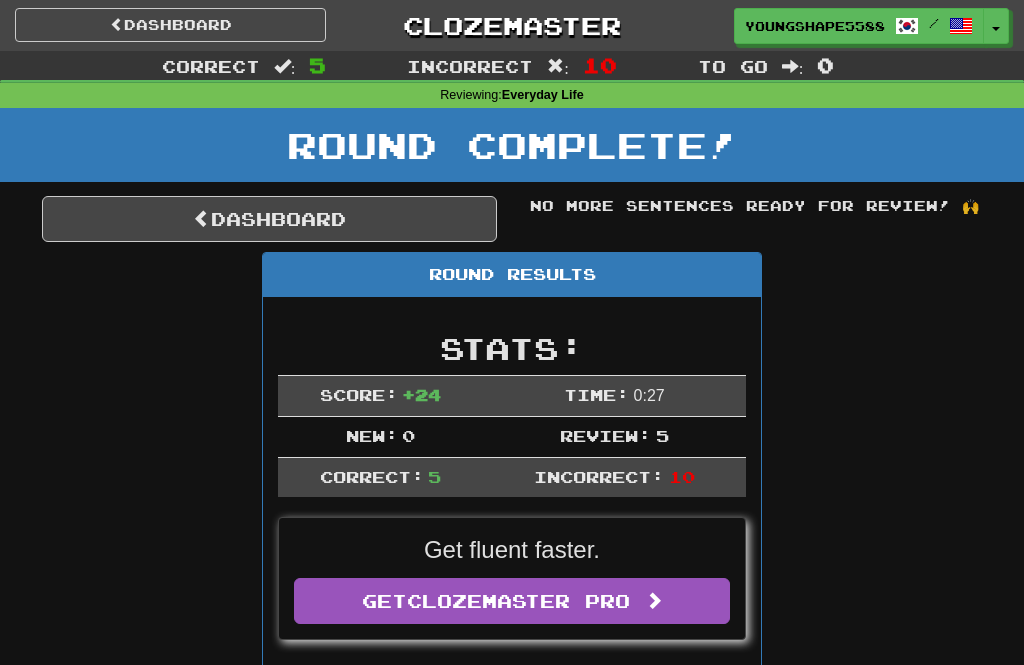 click on "Dashboard" at bounding box center [269, 219] 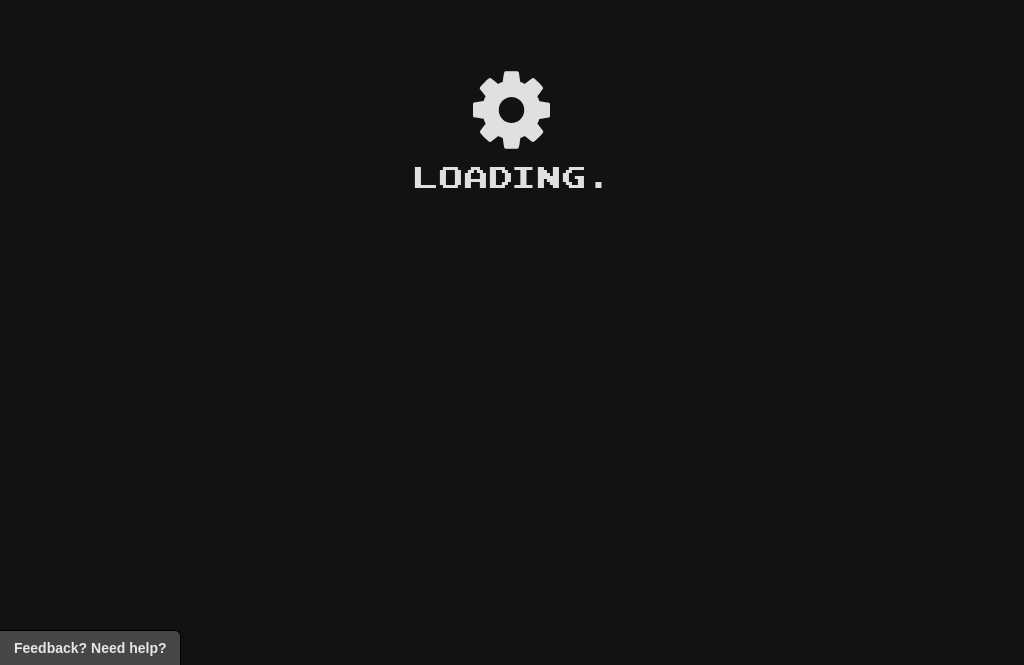 scroll, scrollTop: 0, scrollLeft: 0, axis: both 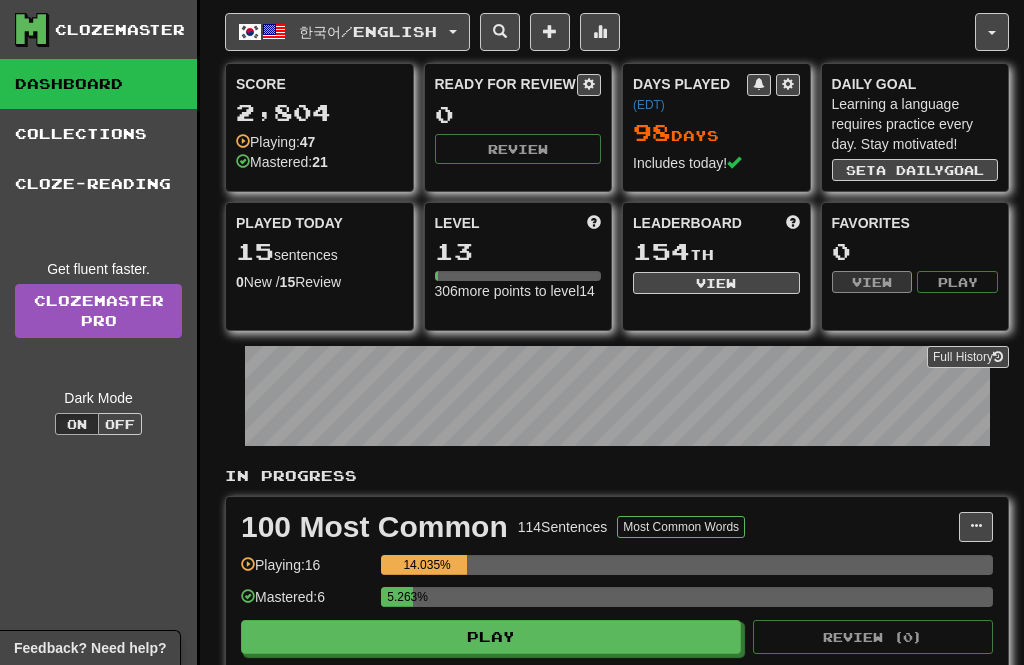 click on "한국어  /  English" at bounding box center (368, 31) 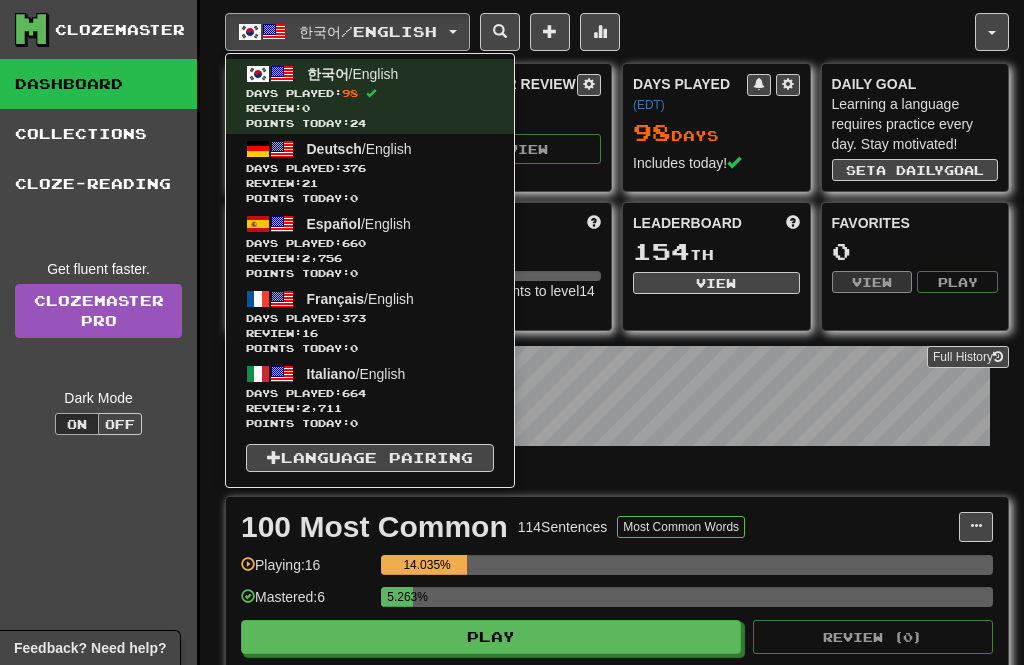 click on "Days Played:  373" at bounding box center [370, 318] 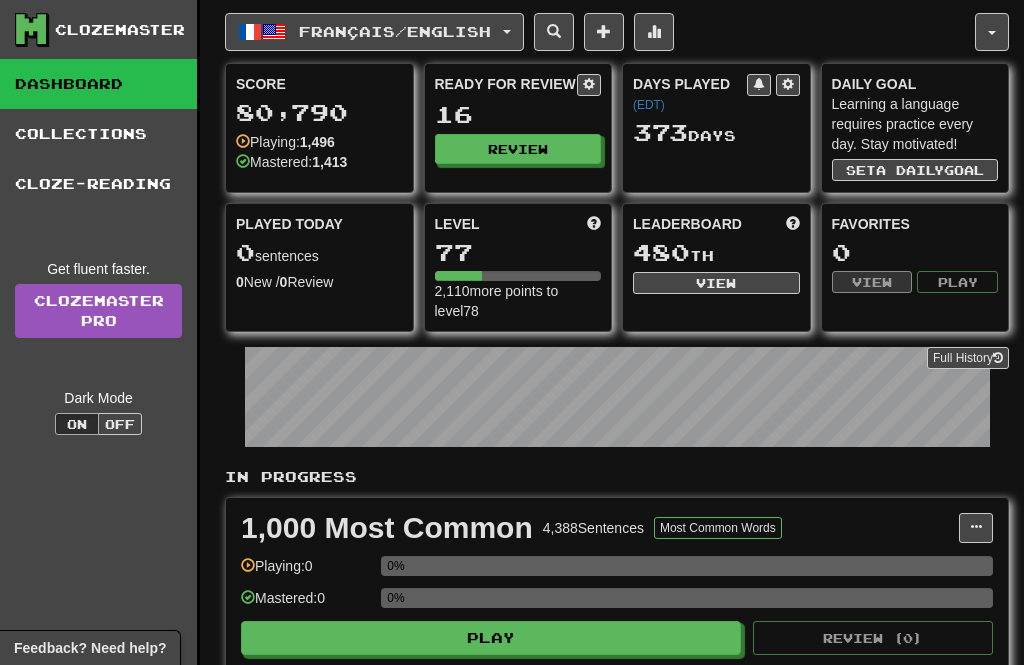 scroll, scrollTop: 0, scrollLeft: 0, axis: both 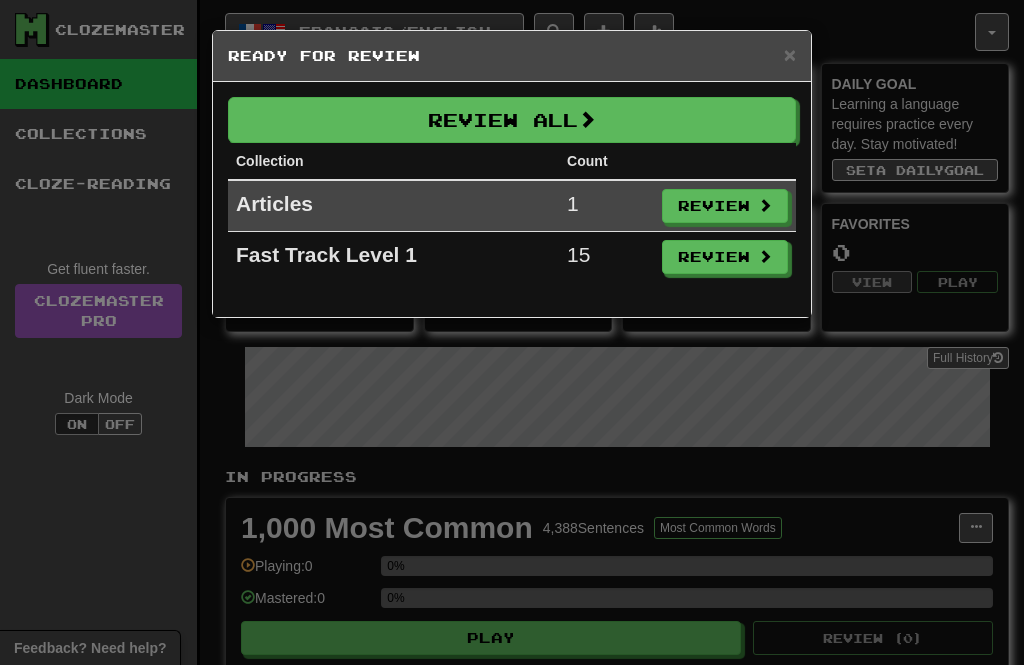 click on "Review All" at bounding box center [512, 120] 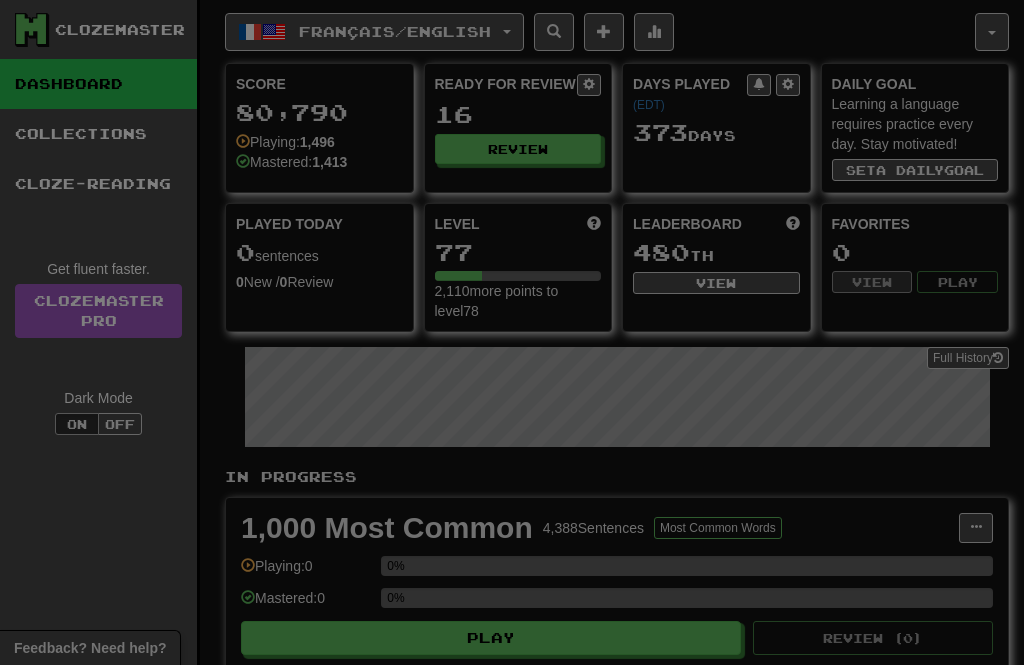 select on "**" 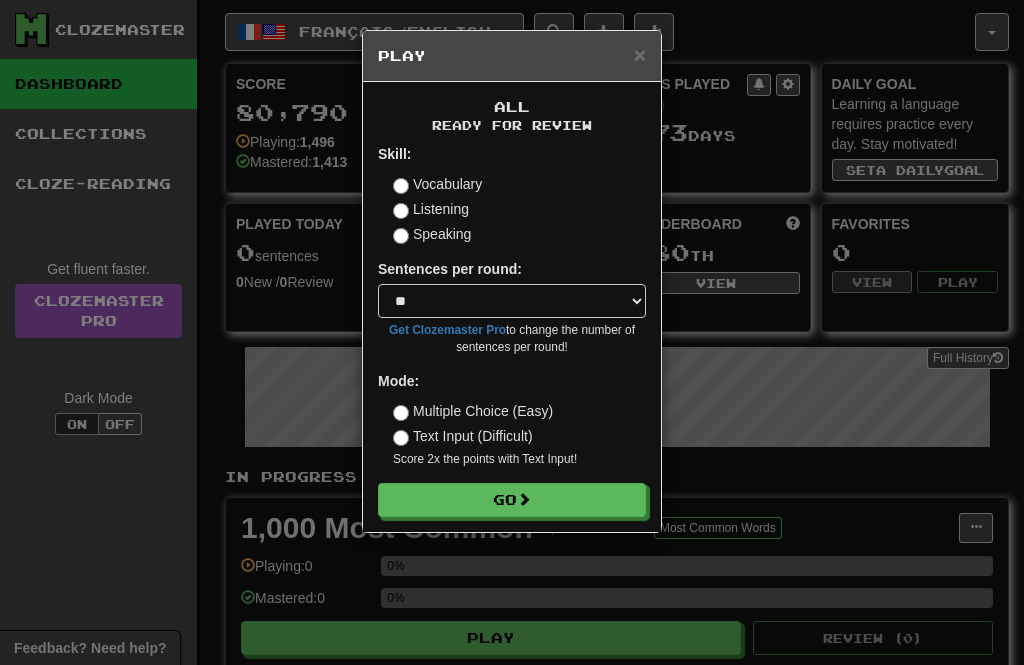 click on "Skill: Vocabulary Listening Speaking Sentences per round: * ** ** ** ** ** *** ******** Get Clozemaster Pro  to change the number of sentences per round! Mode: Multiple Choice (Easy) Text Input (Difficult) Score 2x the points with Text Input ! Go" at bounding box center [512, 330] 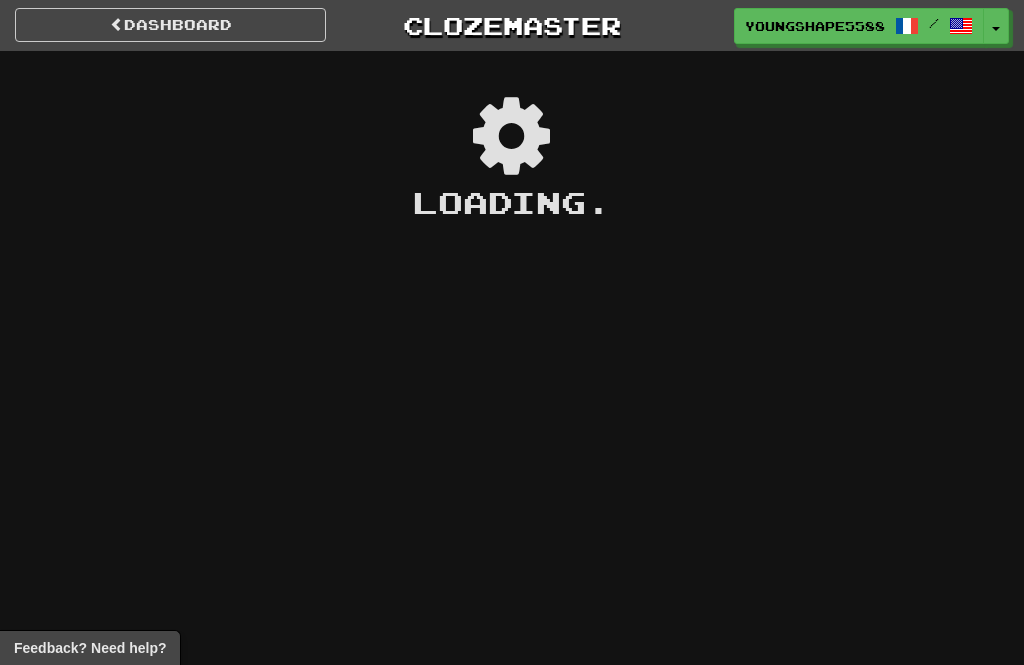 scroll, scrollTop: 0, scrollLeft: 0, axis: both 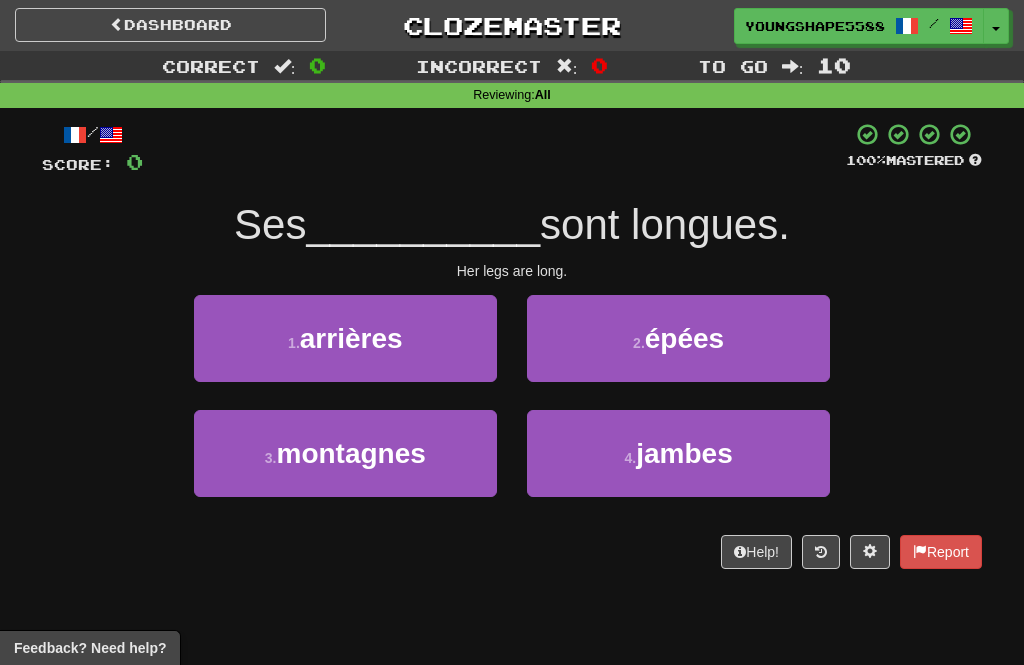 click on "4 .  jambes" at bounding box center (678, 453) 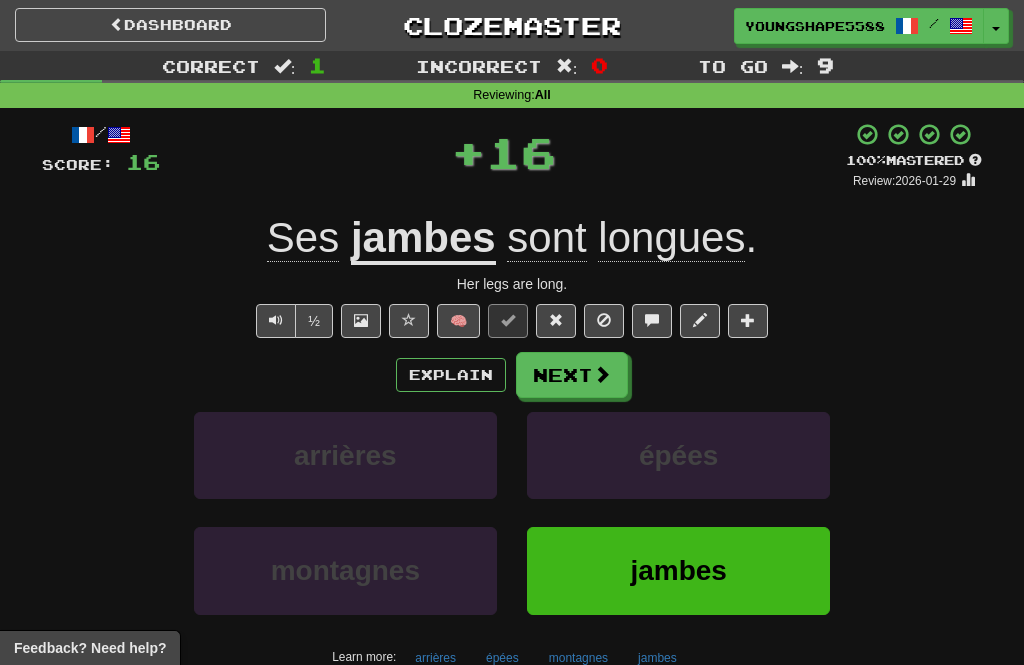 click on "Next" at bounding box center [572, 375] 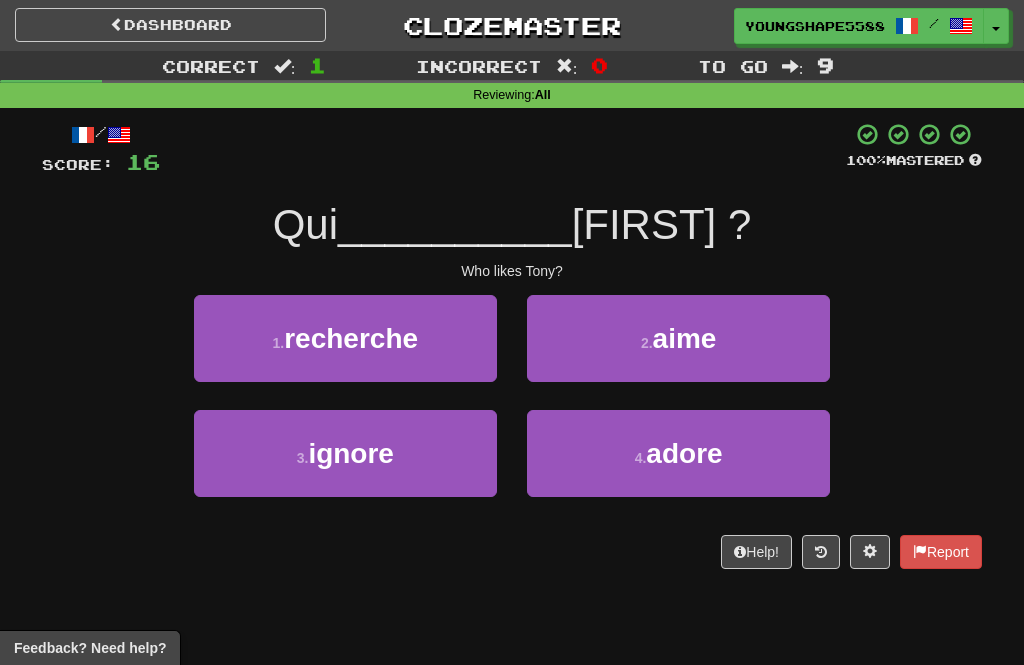 click on "2 .  aime" at bounding box center (678, 338) 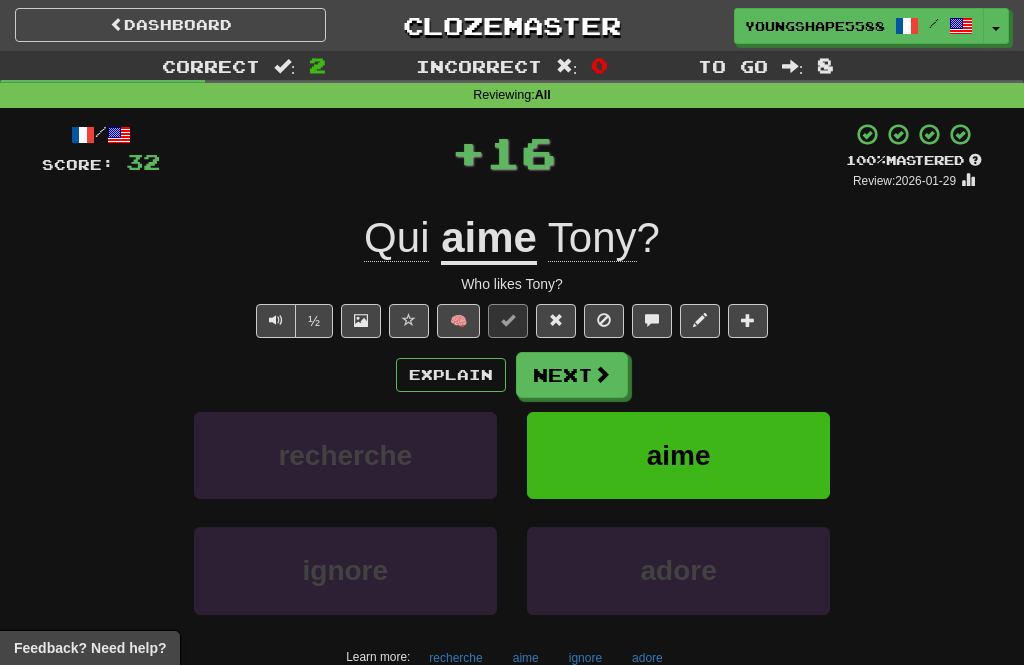 click on "Next" at bounding box center [572, 375] 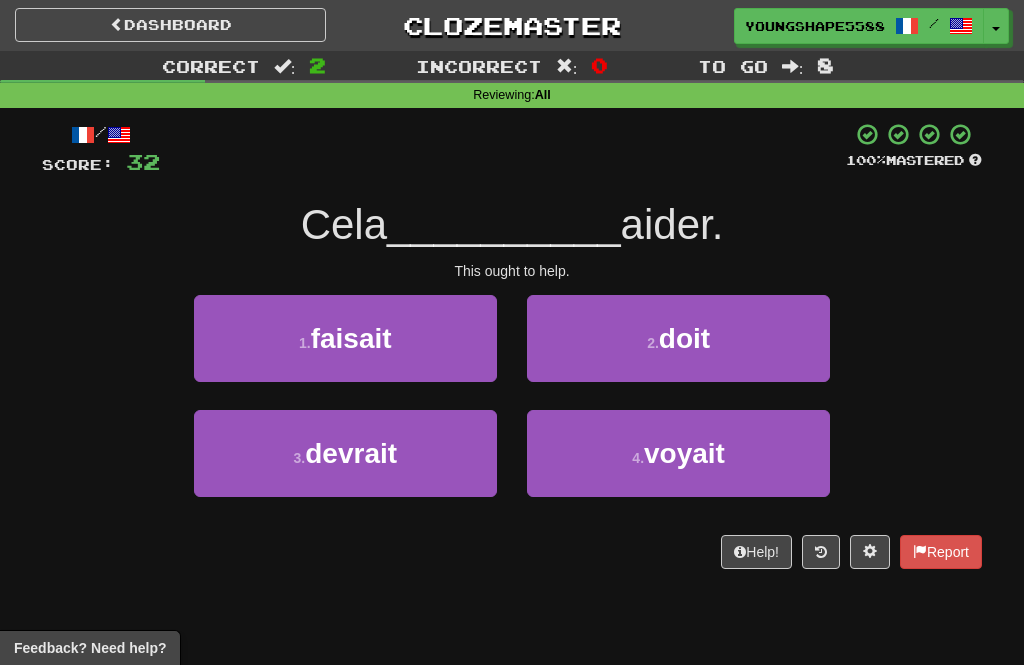 click on "3 .  devrait" at bounding box center (345, 453) 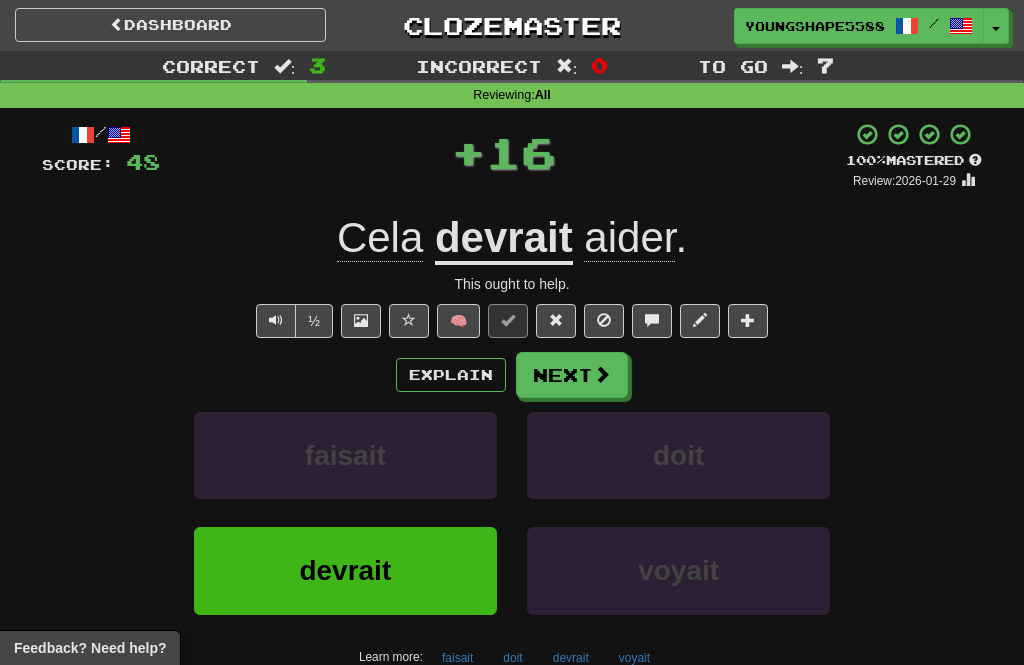 click on "Next" at bounding box center [572, 375] 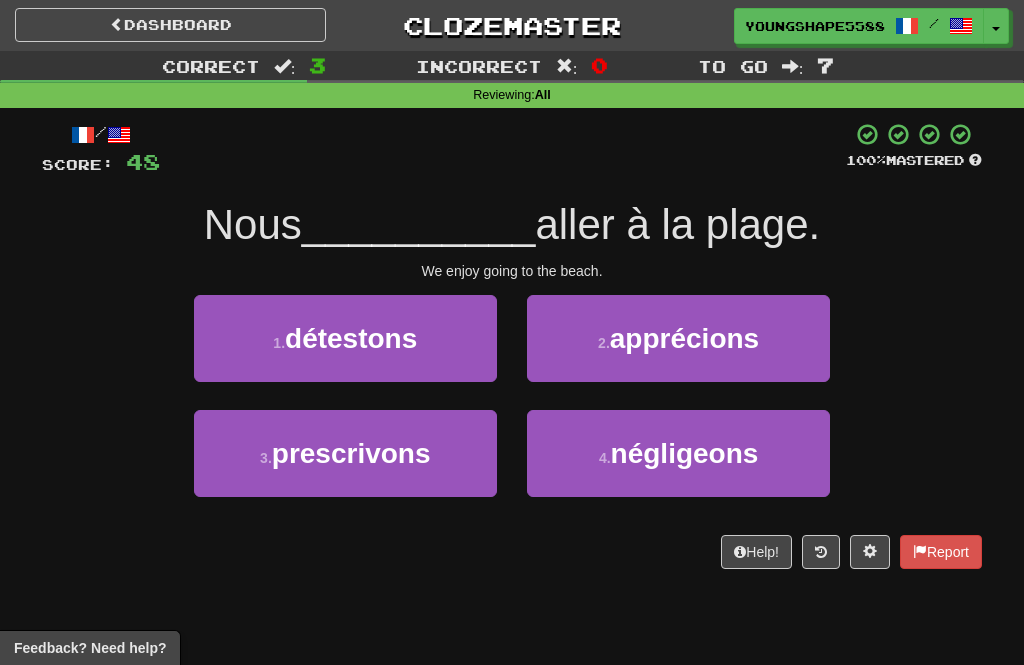 click on "2 ." at bounding box center (604, 343) 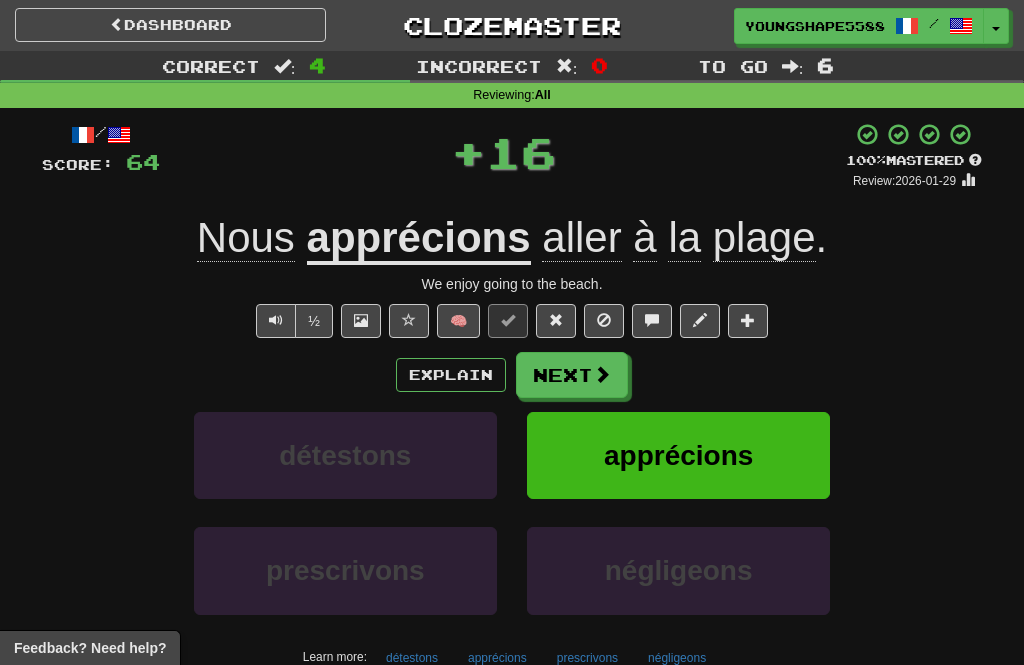 click on "Next" at bounding box center [572, 375] 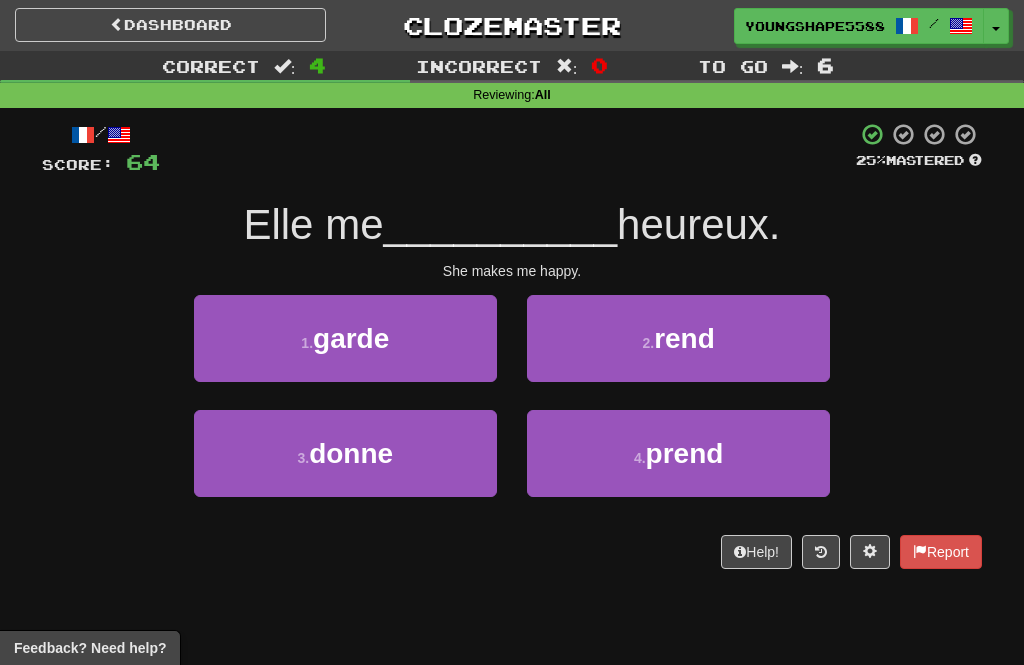 click on "4 .  prend" at bounding box center [678, 453] 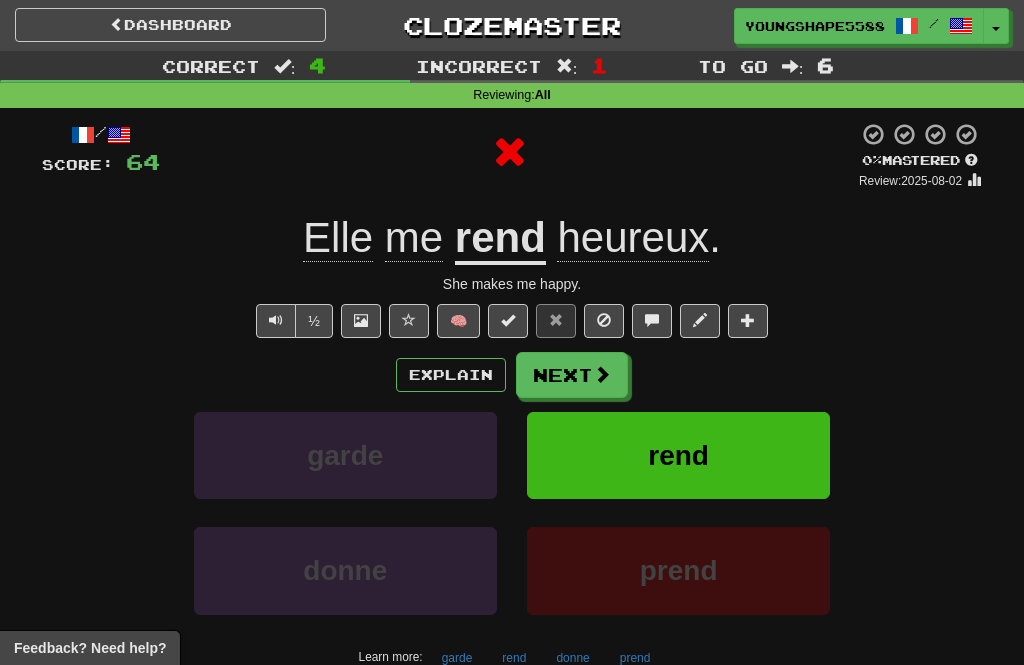 click on "Next" at bounding box center (572, 375) 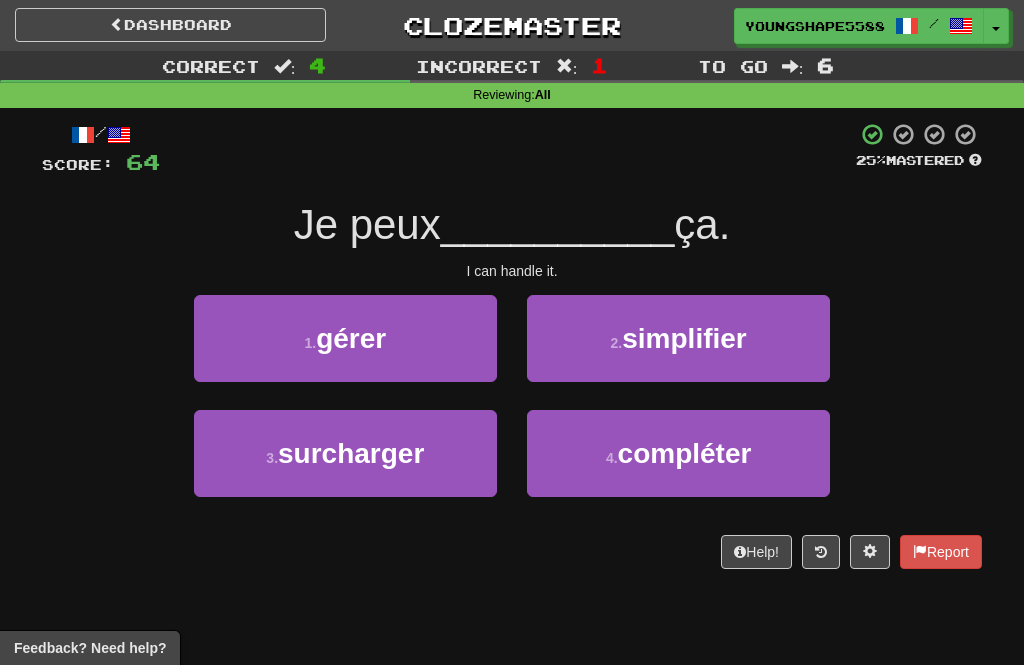 click on "1 .  gérer" at bounding box center (345, 338) 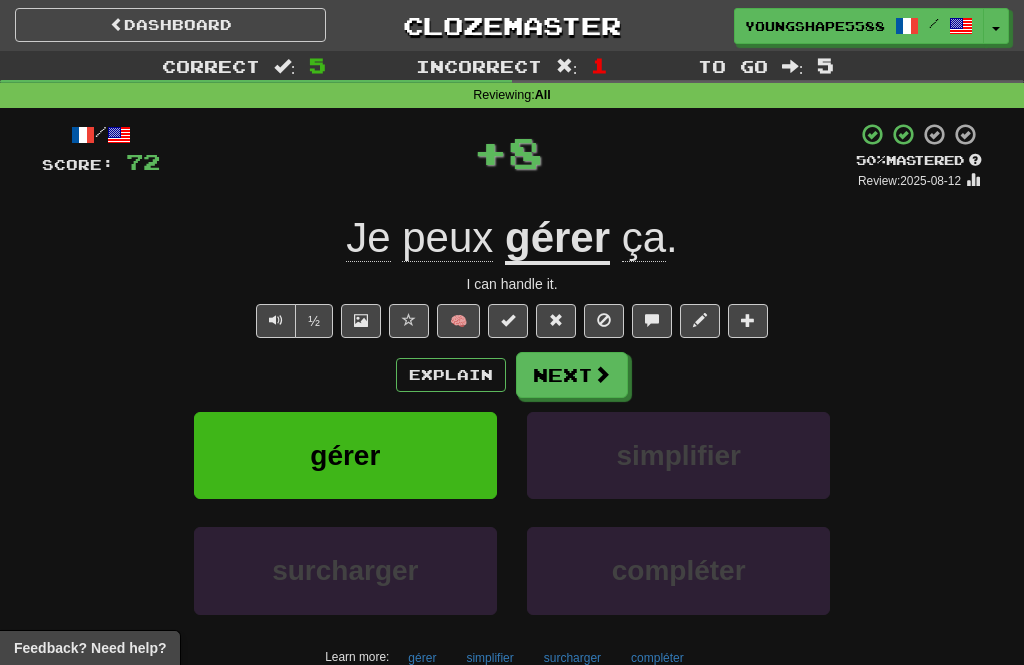 click on "Next" at bounding box center (572, 375) 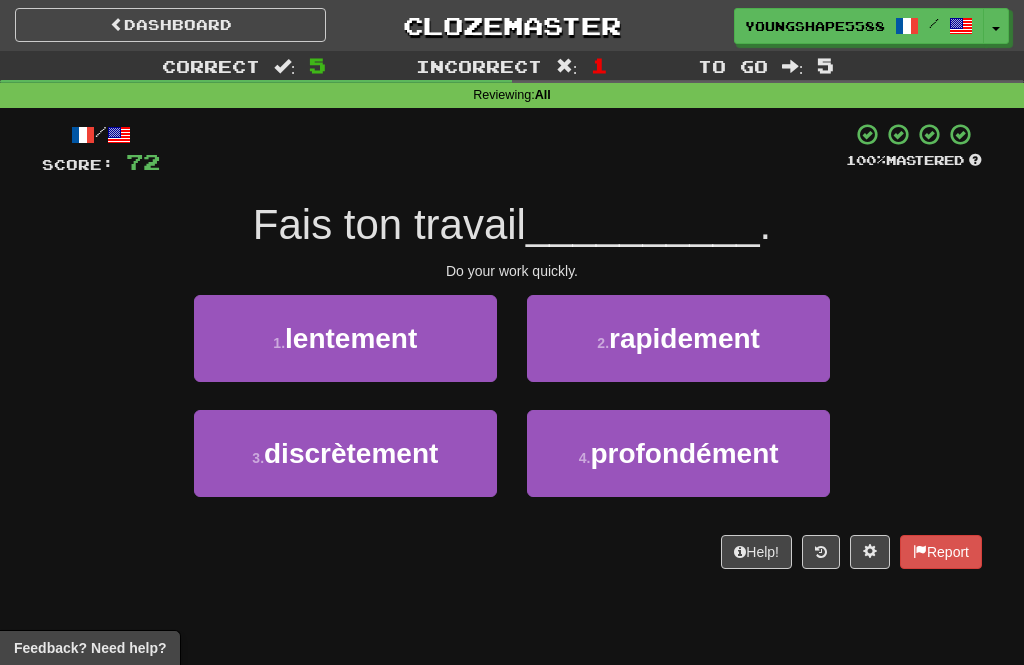 click on "rapidement" at bounding box center (684, 338) 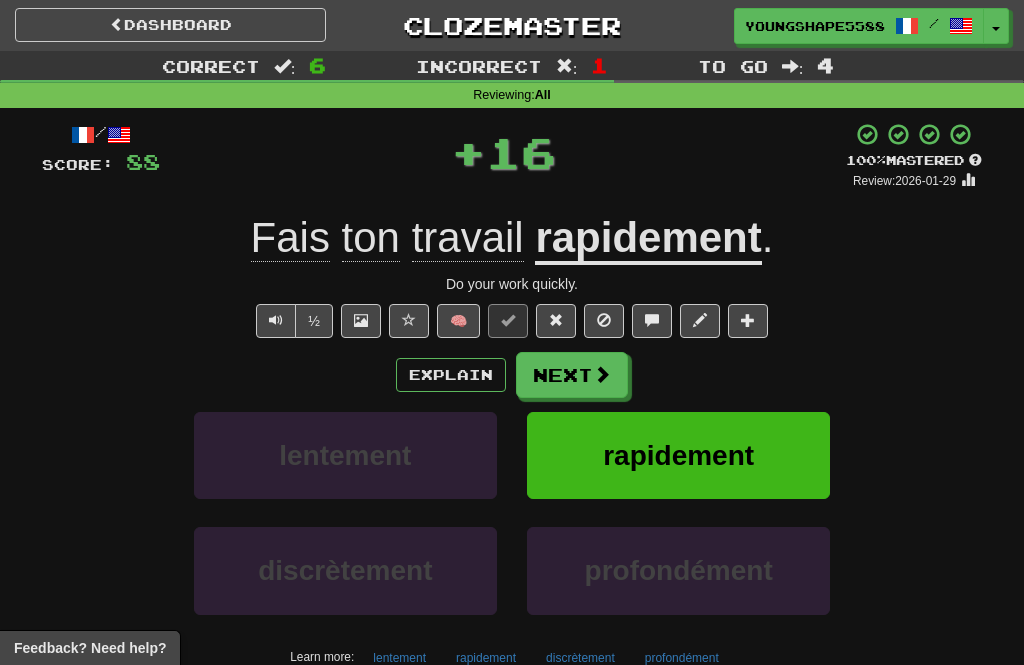 click on "Next" at bounding box center (572, 375) 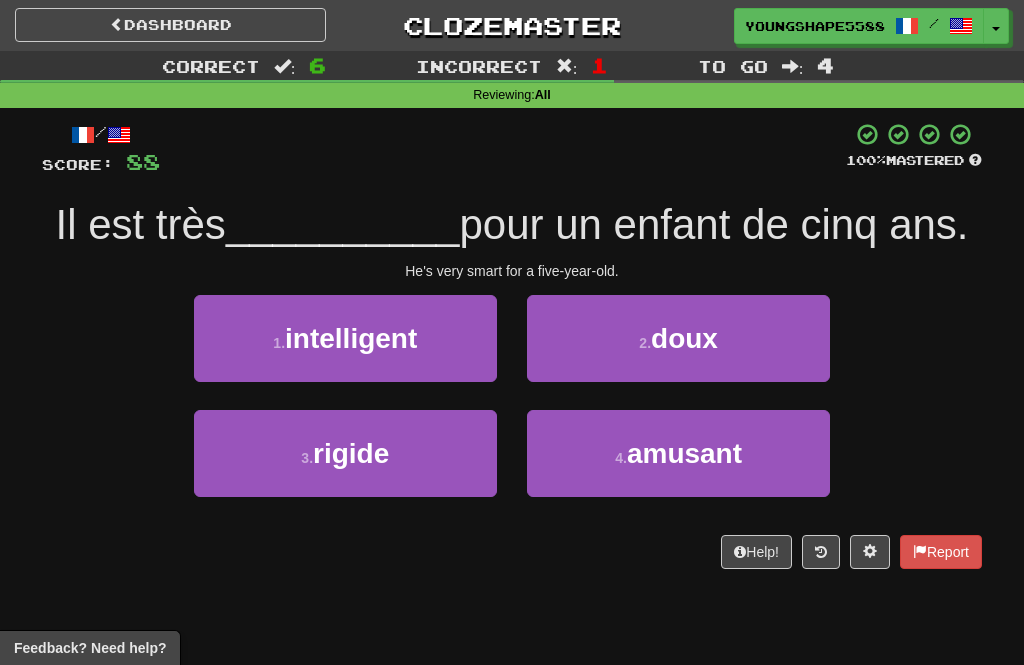 click on "1 .  intelligent" at bounding box center (345, 338) 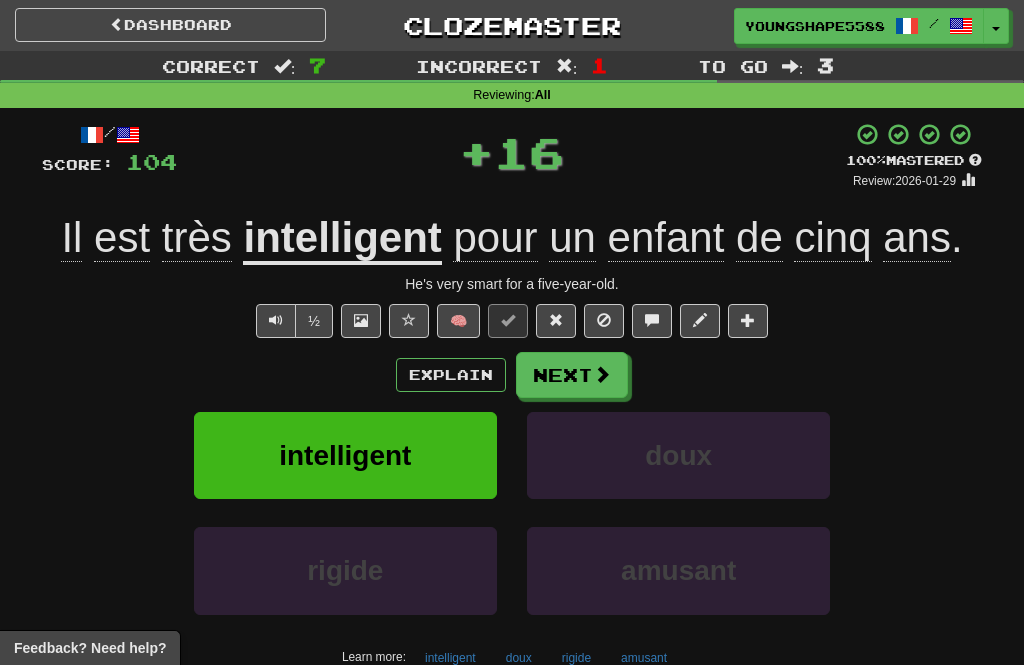click on "Next" at bounding box center [572, 375] 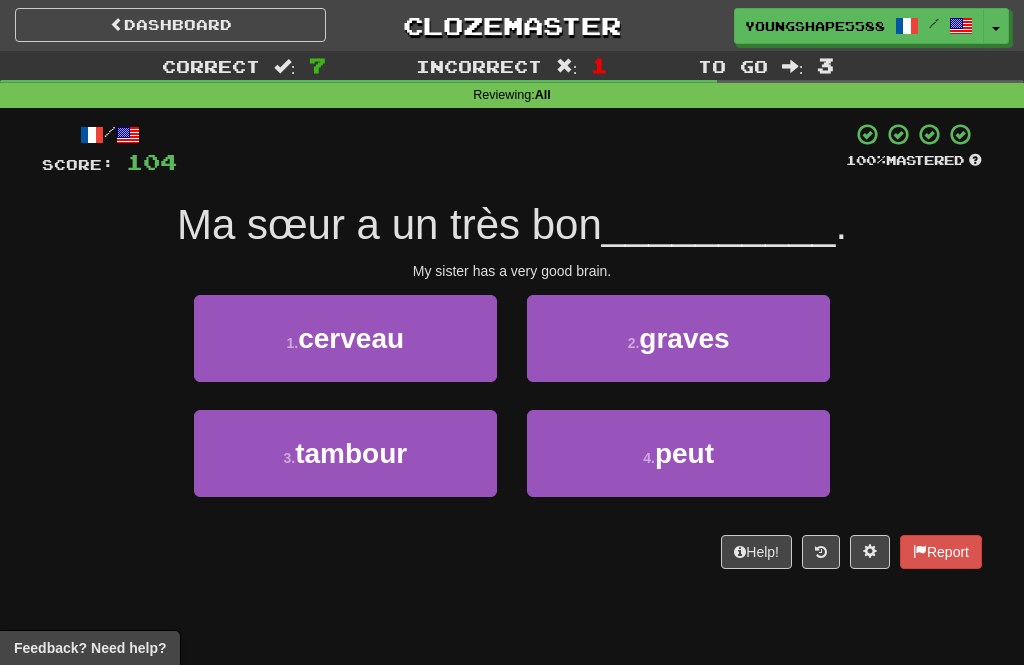 click on "1 .  cerveau" at bounding box center (345, 338) 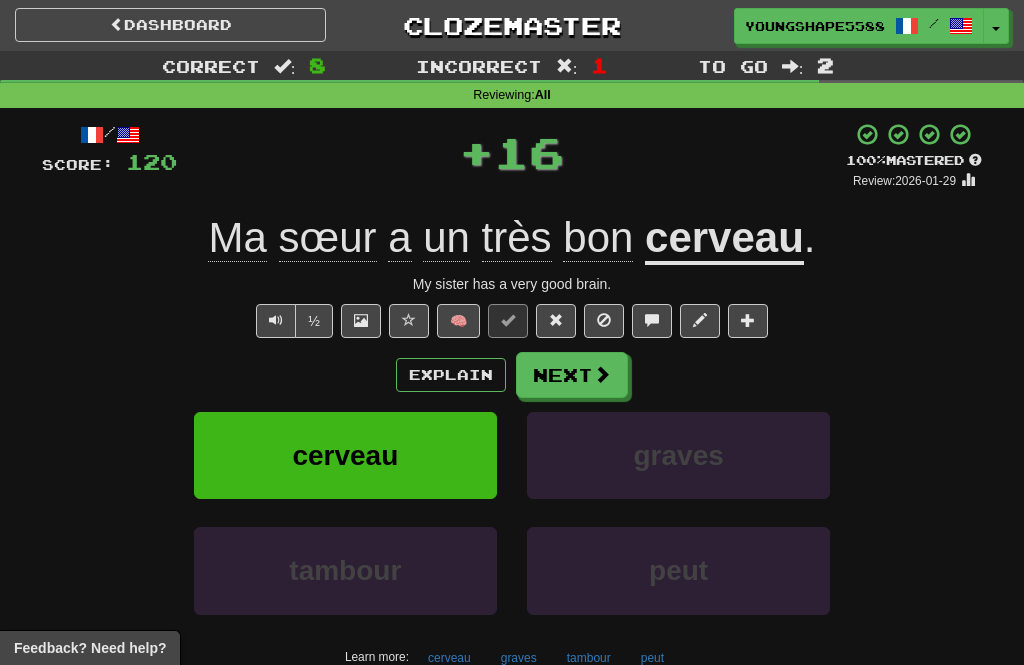 click on "Next" at bounding box center [572, 375] 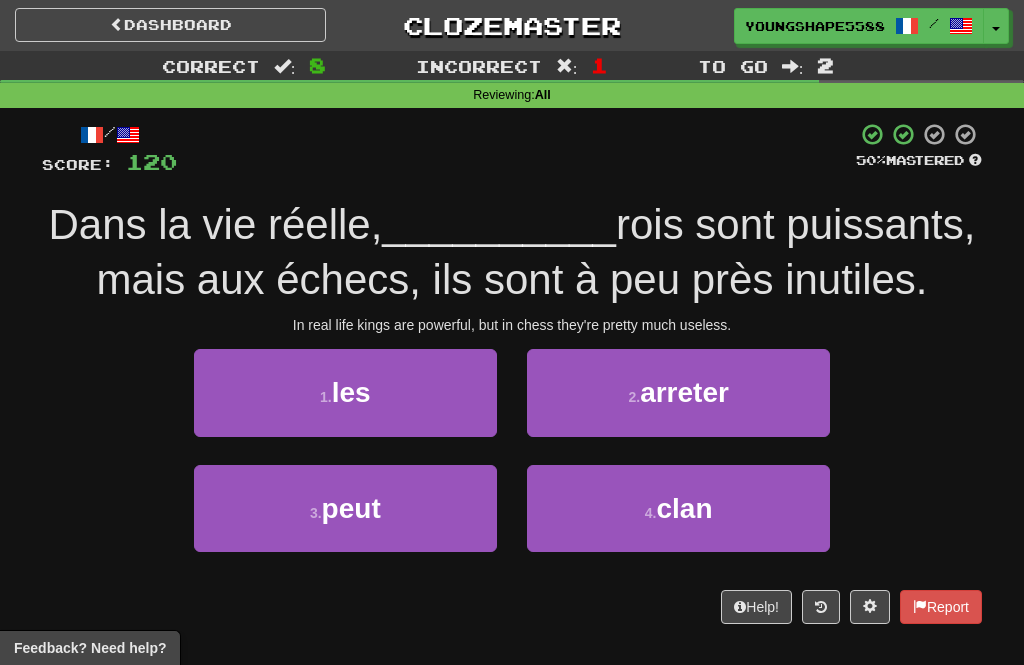click on "1 .  les" at bounding box center [345, 392] 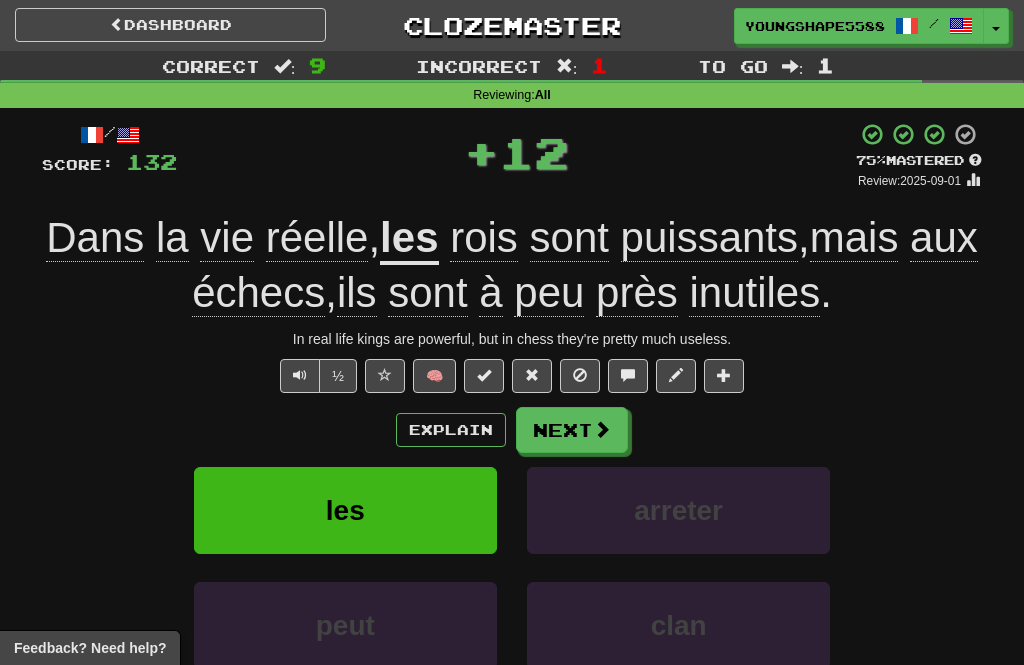 click on "Next" at bounding box center [572, 430] 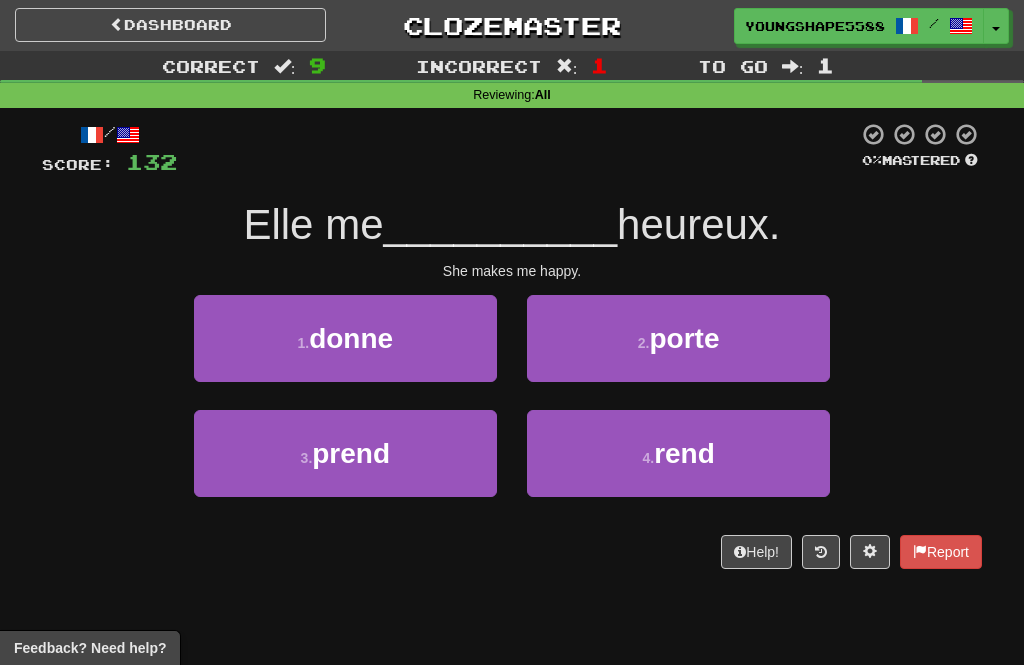 click on "4 .  rend" at bounding box center [678, 453] 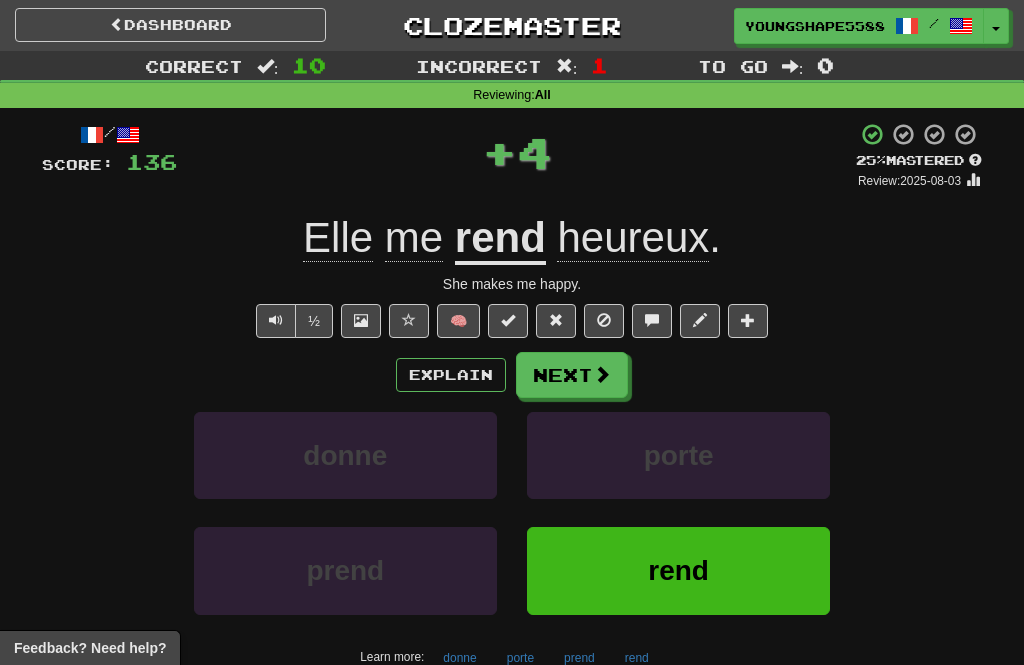 click on "Next" at bounding box center [572, 375] 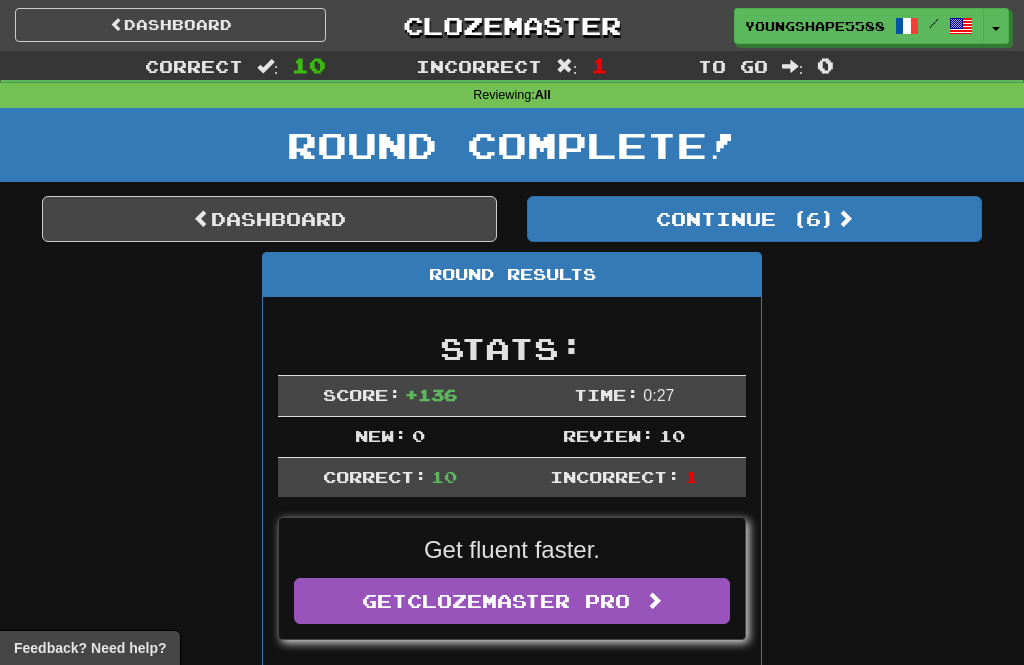 click on "Continue ( 6 )" at bounding box center [754, 219] 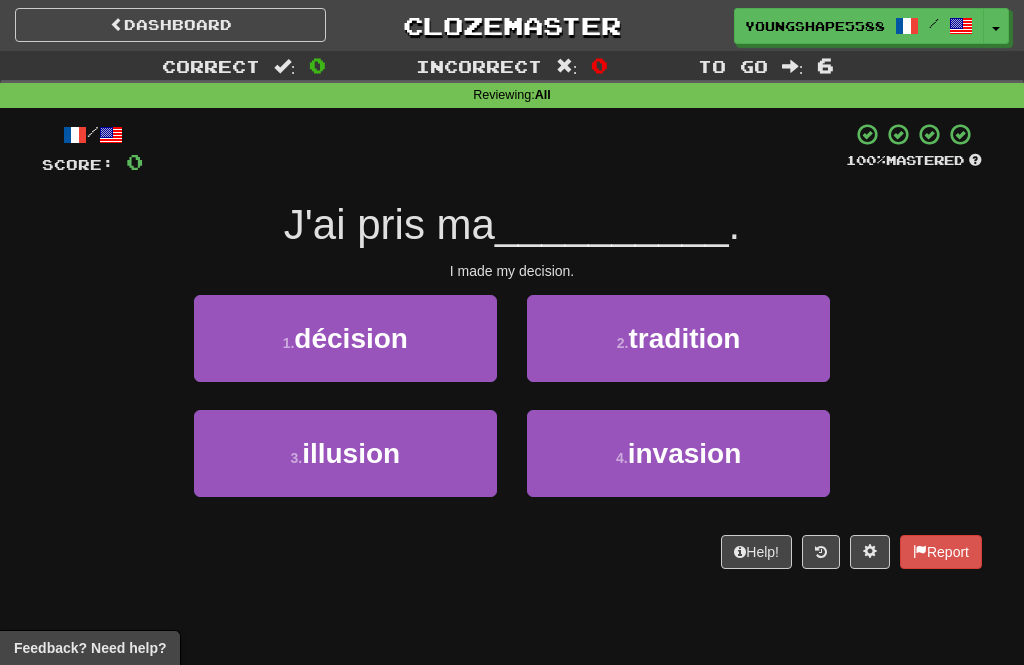 click on "1 .  décision" at bounding box center [345, 338] 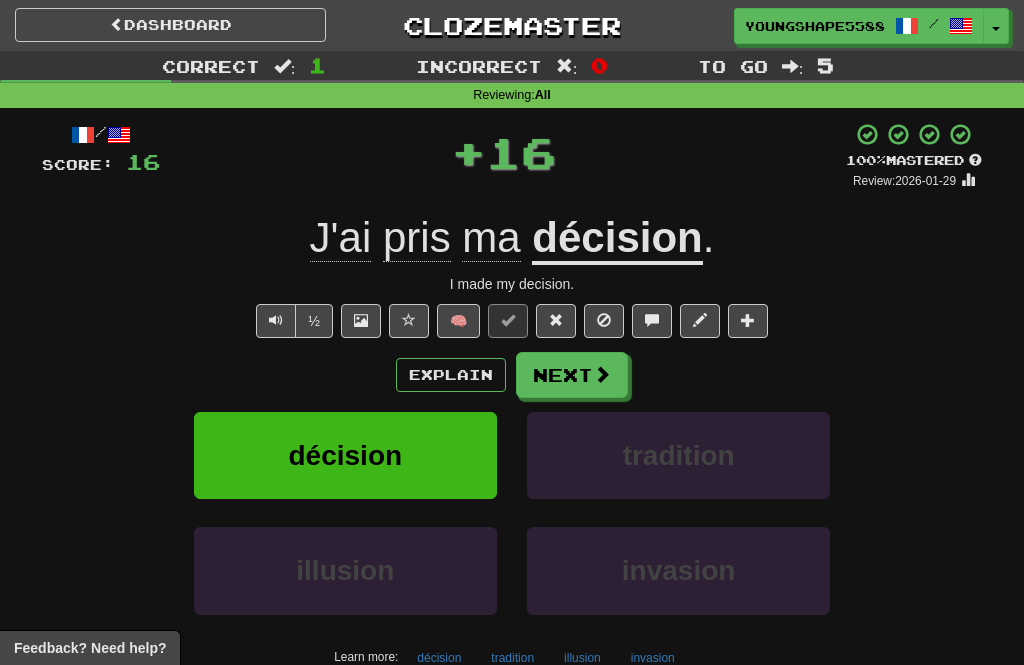click on "Next" at bounding box center (572, 375) 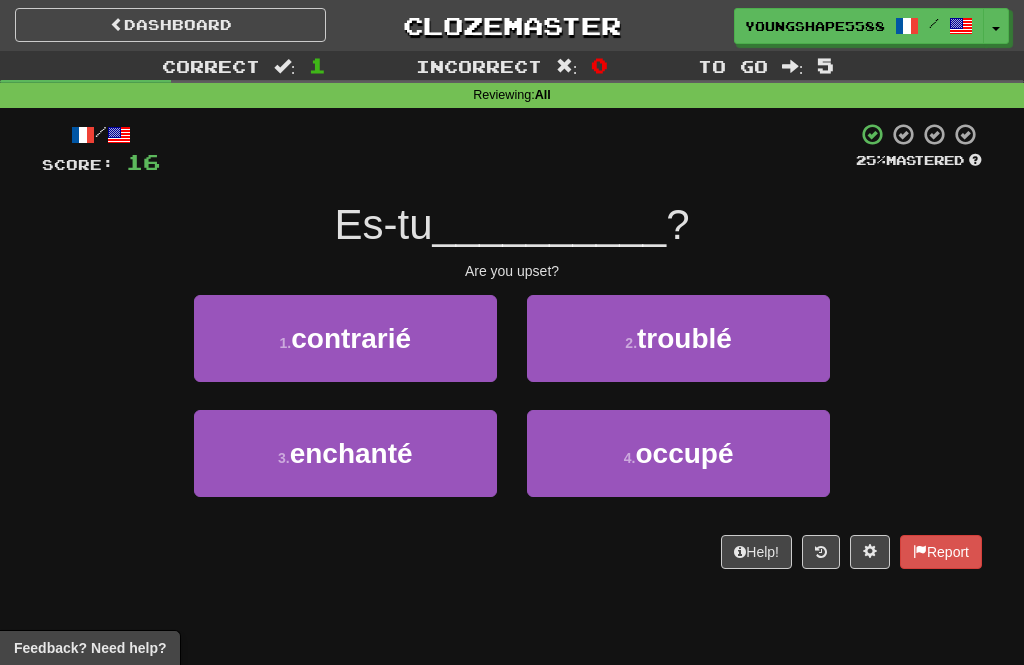 click on "1 .  contrarié" at bounding box center (345, 338) 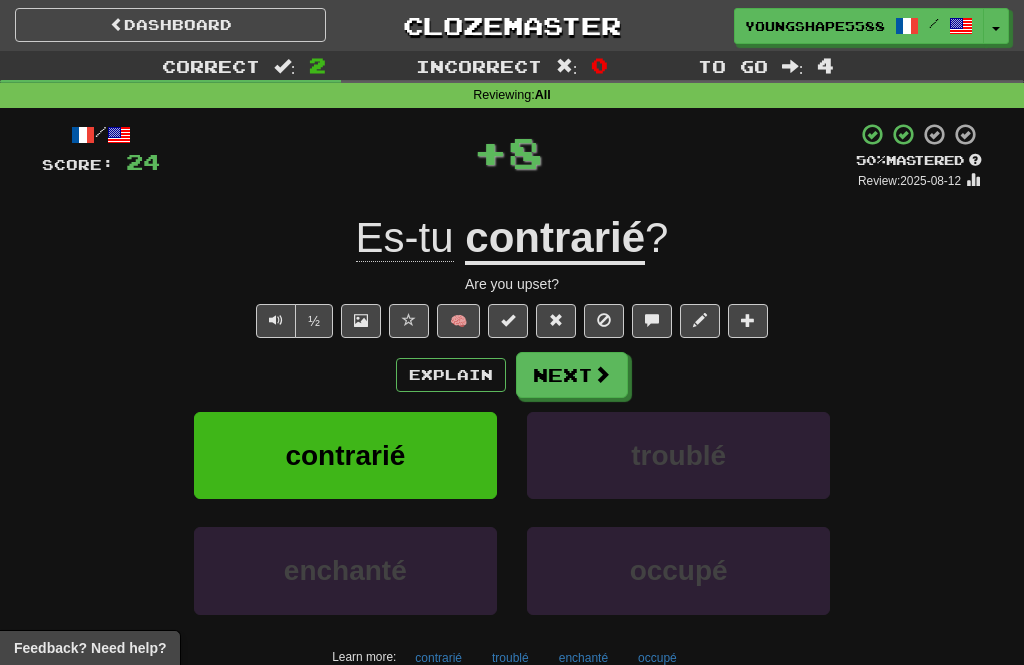 click on "Next" at bounding box center [572, 375] 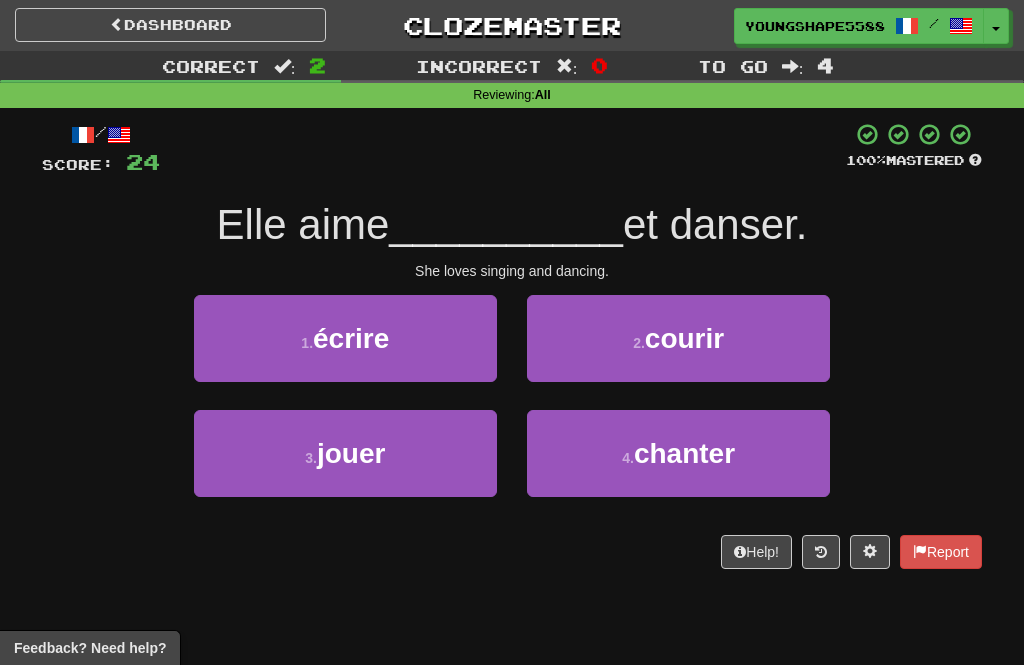 click on "4 .  chanter" at bounding box center (678, 453) 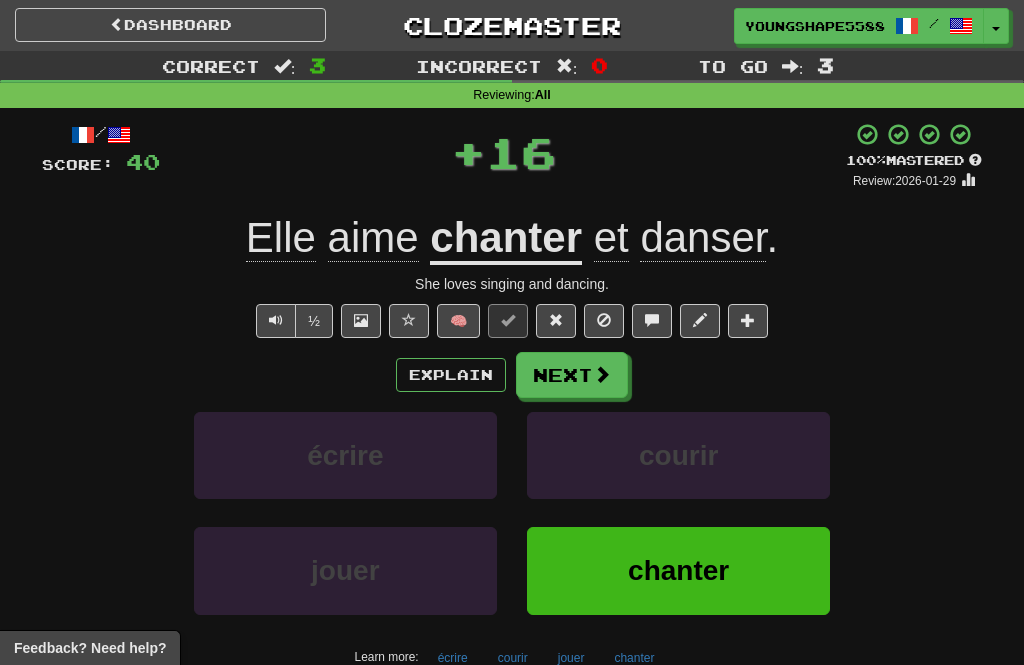 click on "Next" at bounding box center [572, 375] 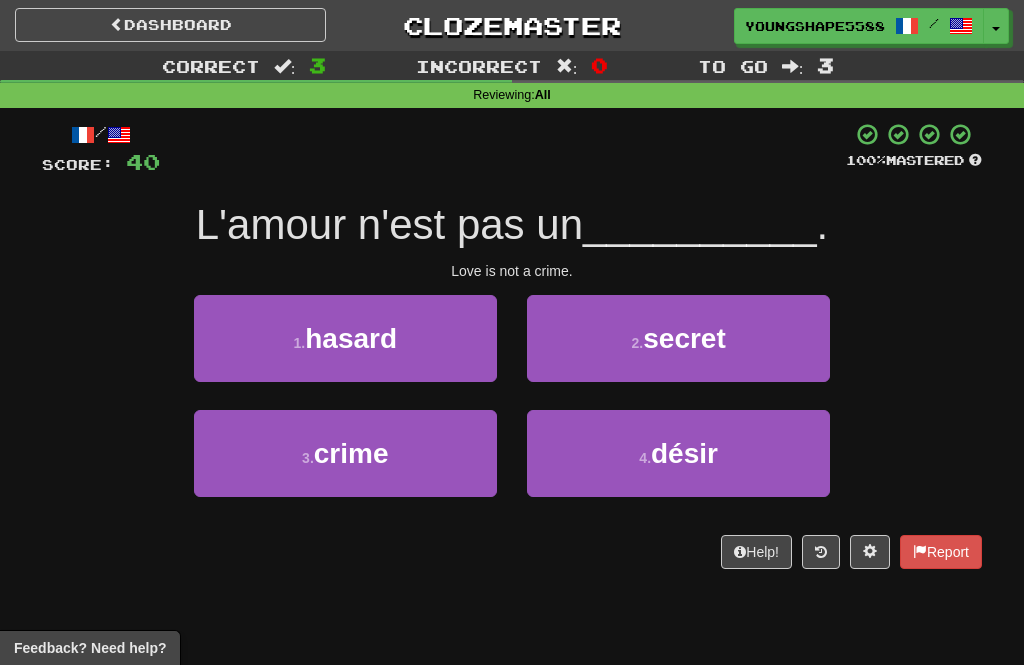 click on "3 .  crime" at bounding box center (345, 453) 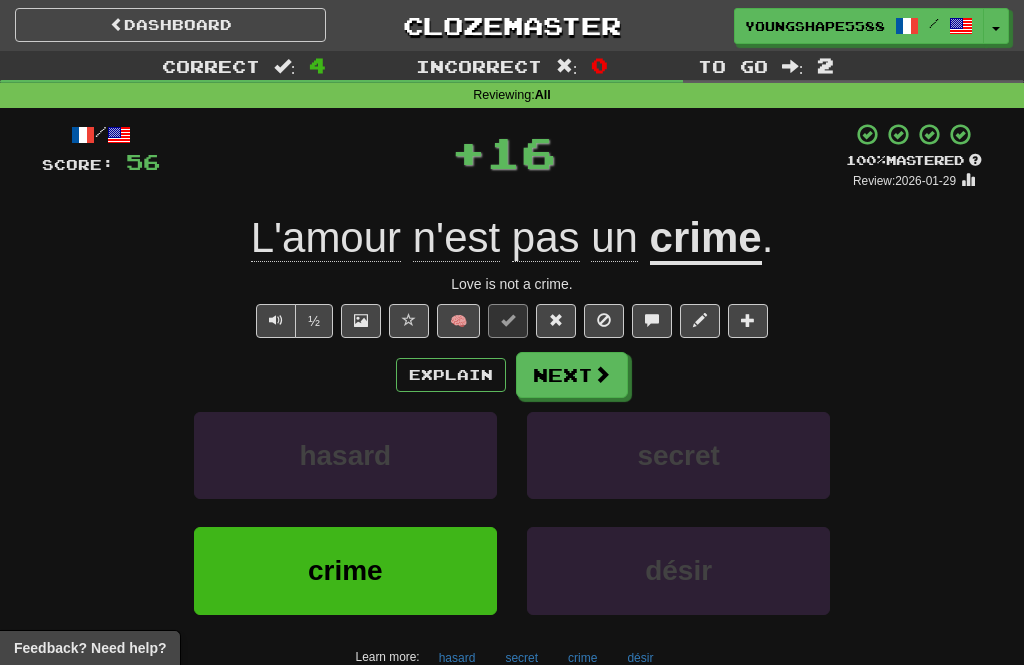 click on "Next" at bounding box center [572, 375] 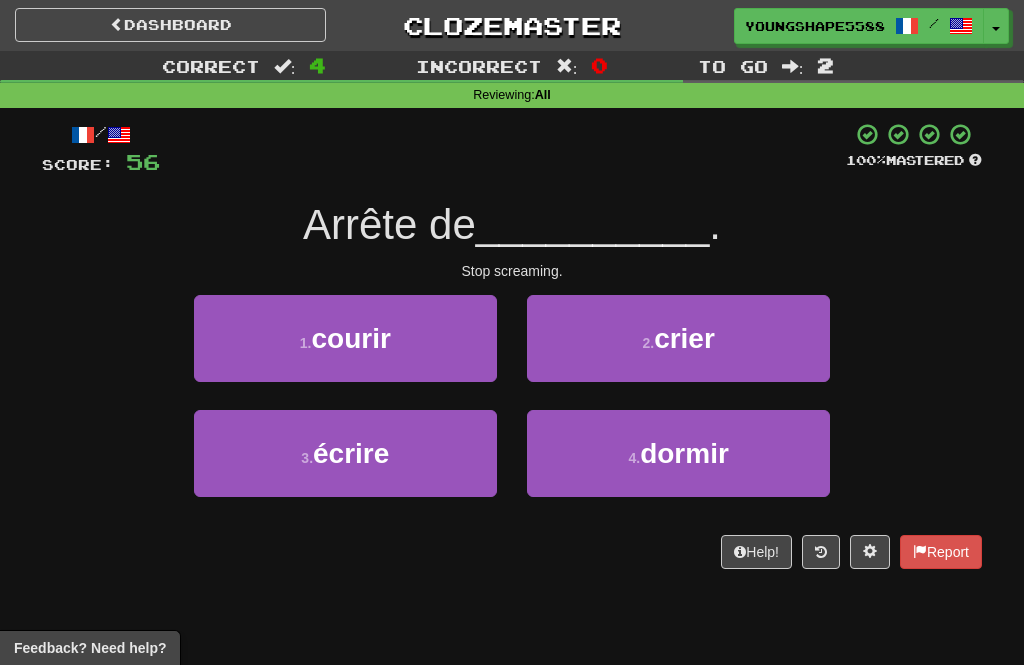 click on "2 .  crier" at bounding box center [678, 338] 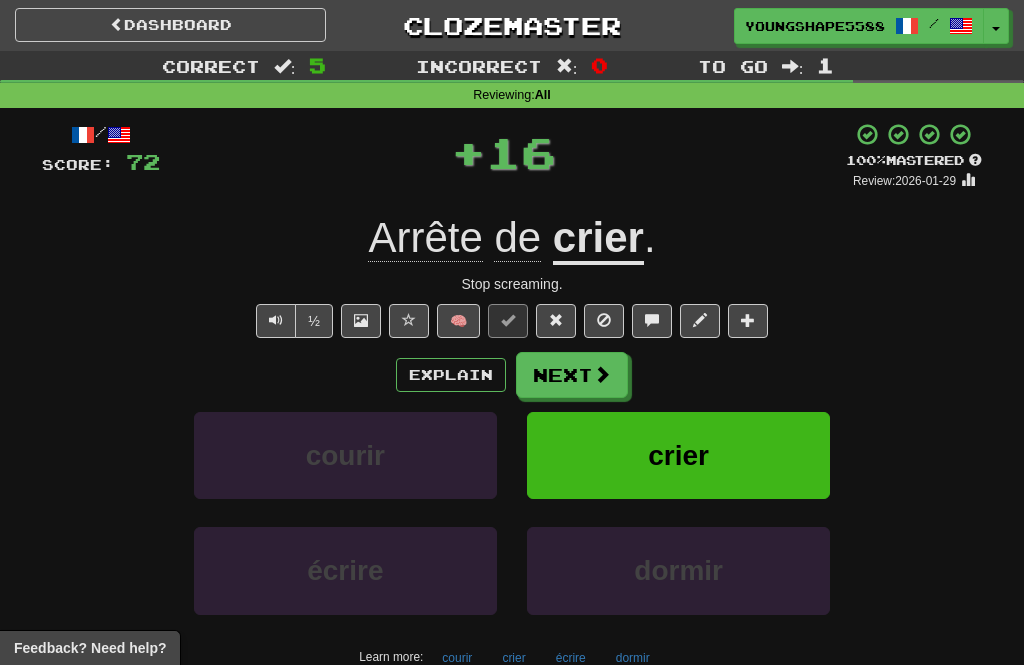 click on "Next" at bounding box center [572, 375] 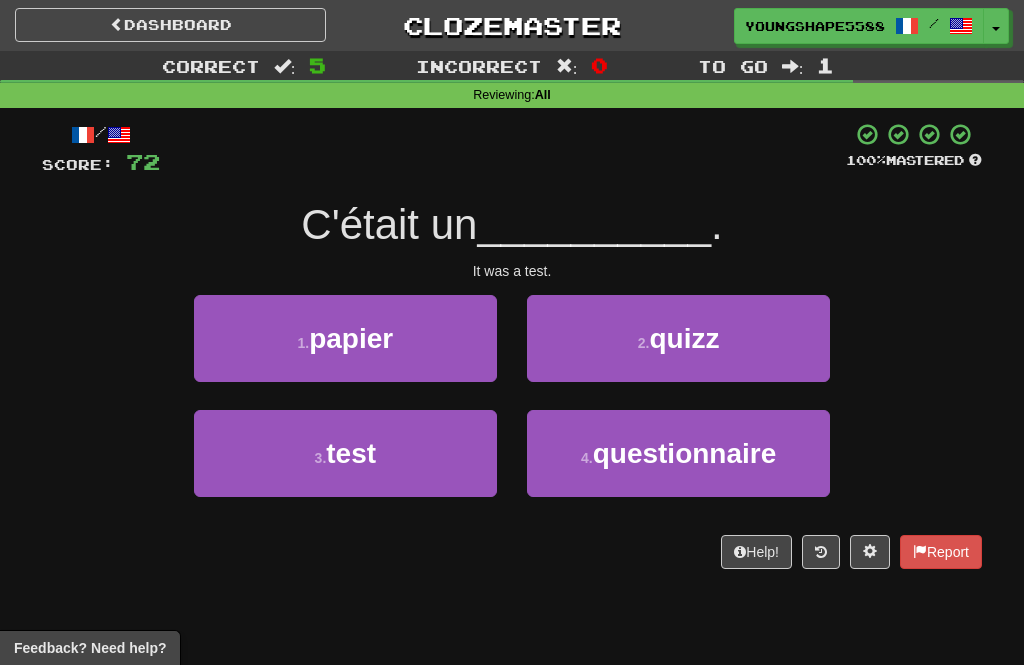 click on "3 .  test" at bounding box center [345, 453] 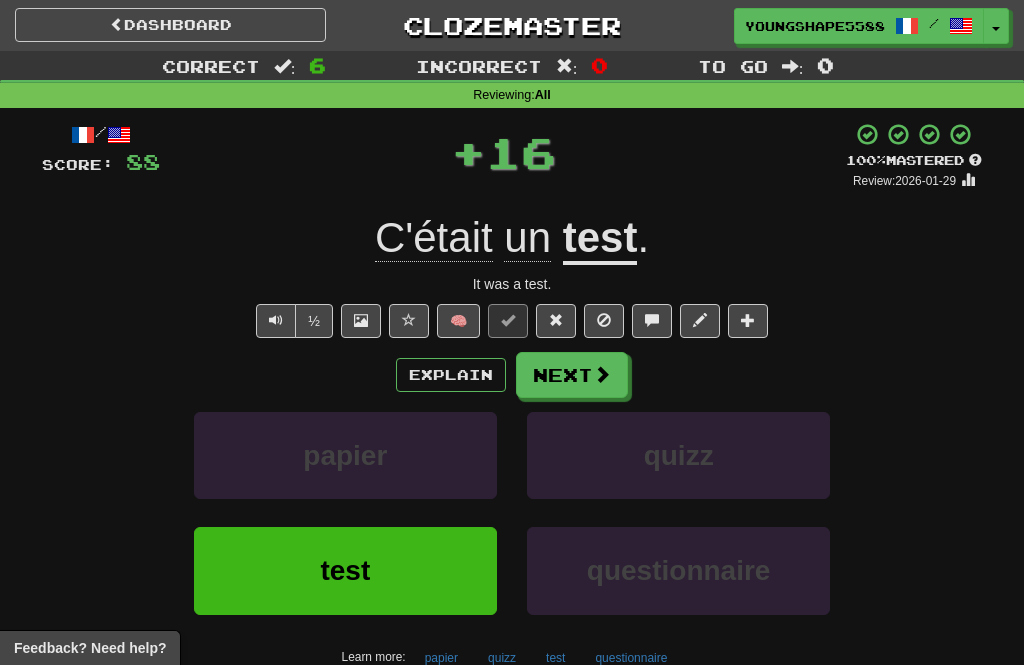 click on "Next" at bounding box center [572, 375] 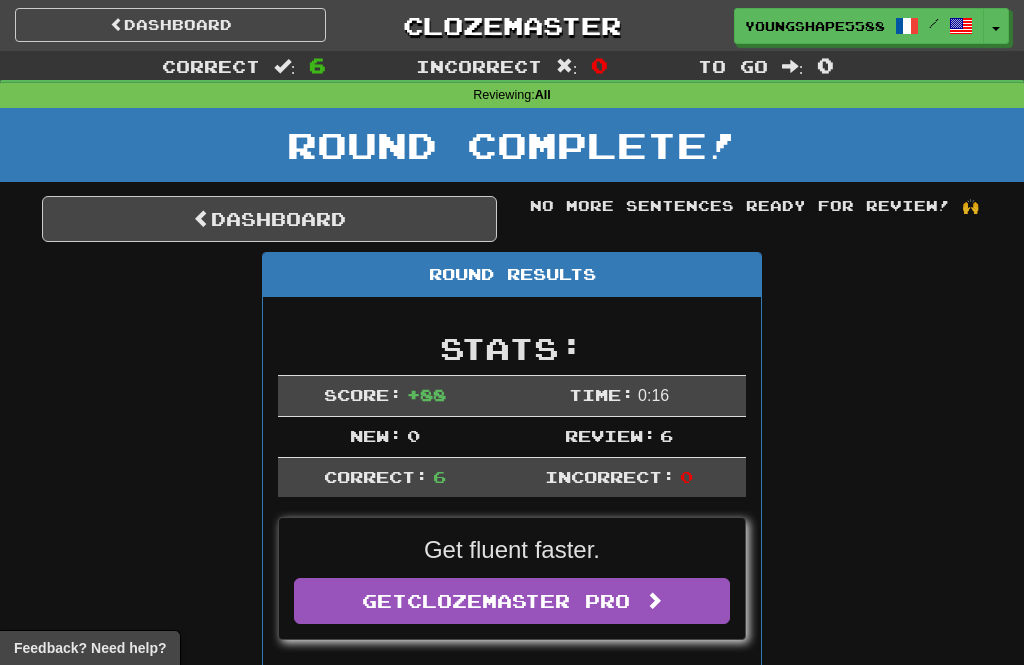 click on "Dashboard" at bounding box center (269, 219) 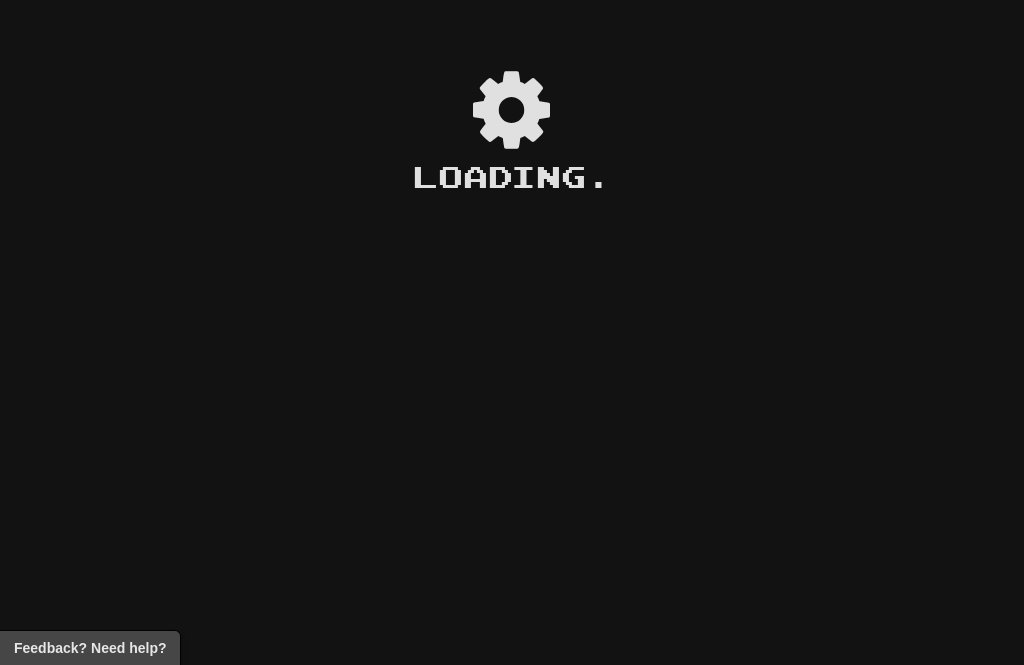 scroll, scrollTop: 0, scrollLeft: 0, axis: both 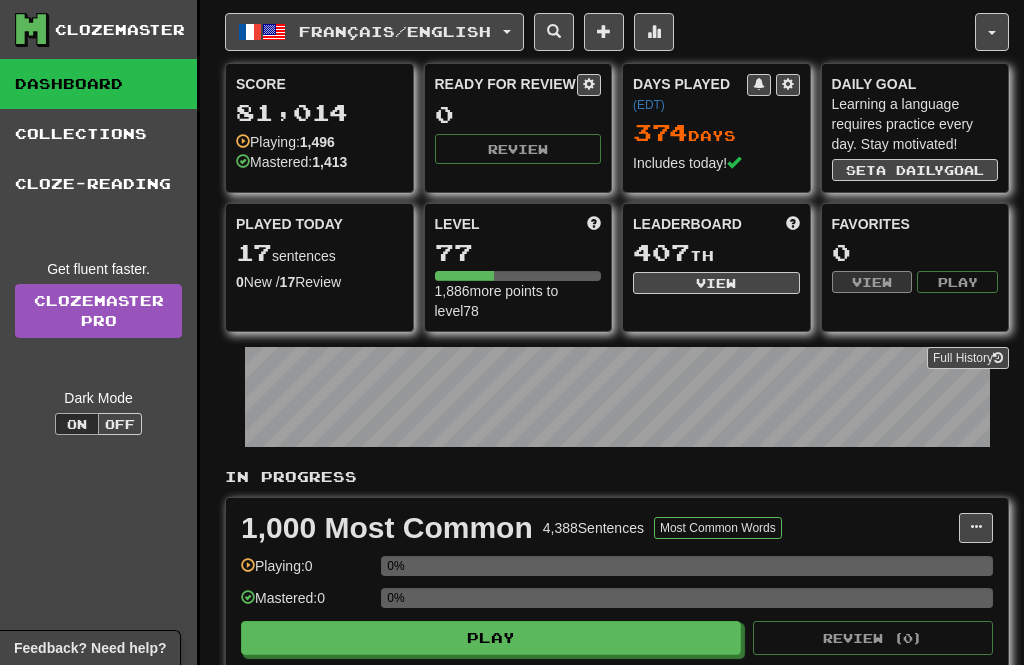 click on "Français  /  English" at bounding box center (395, 31) 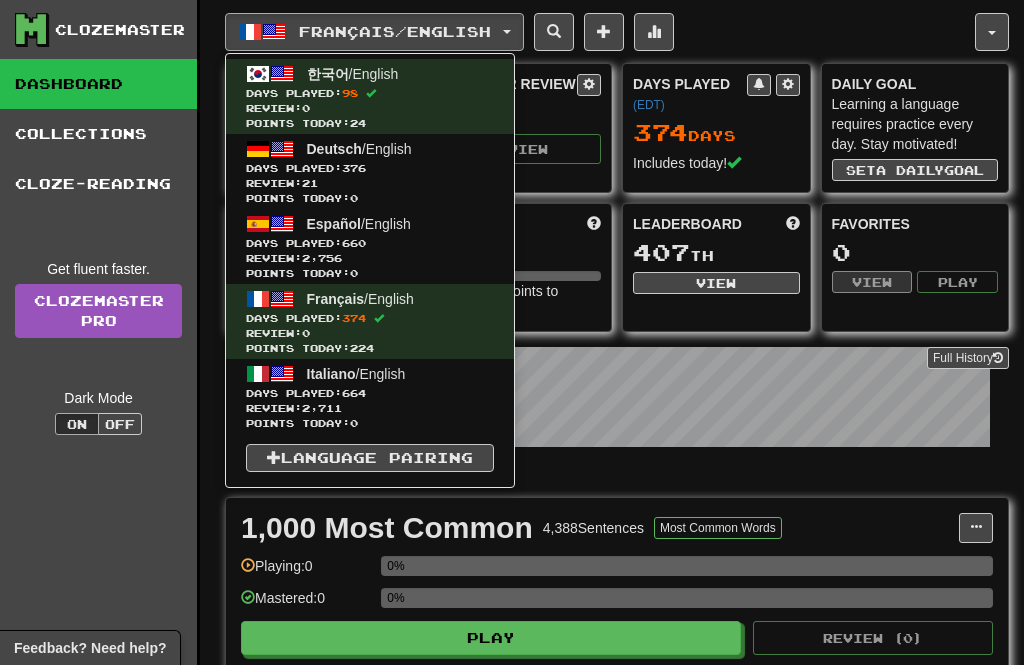 click on "Points today:  0" at bounding box center (370, 198) 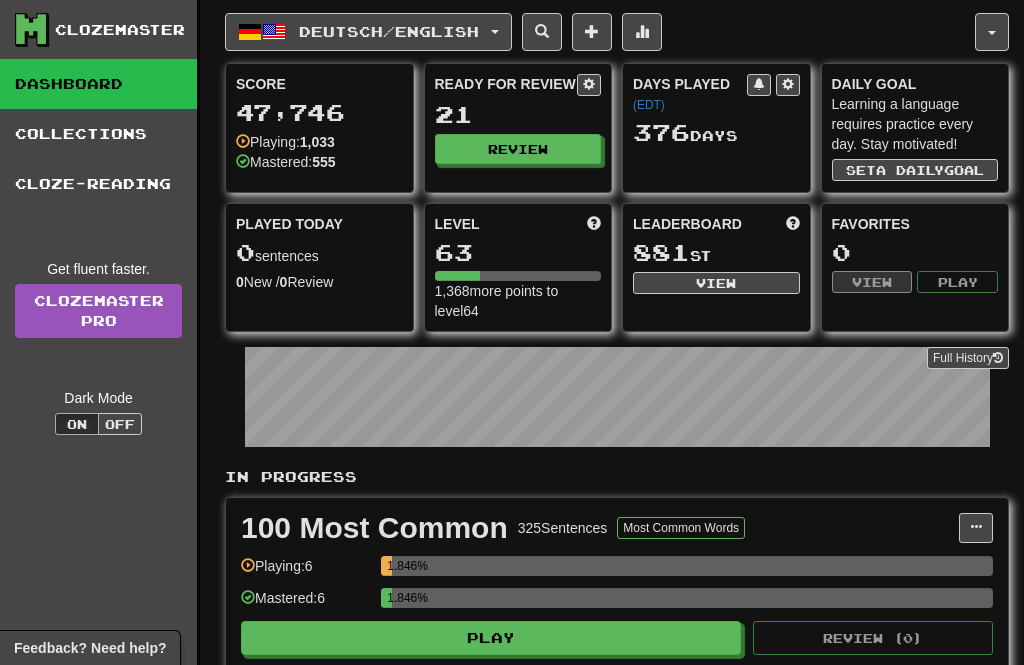 scroll, scrollTop: 0, scrollLeft: 0, axis: both 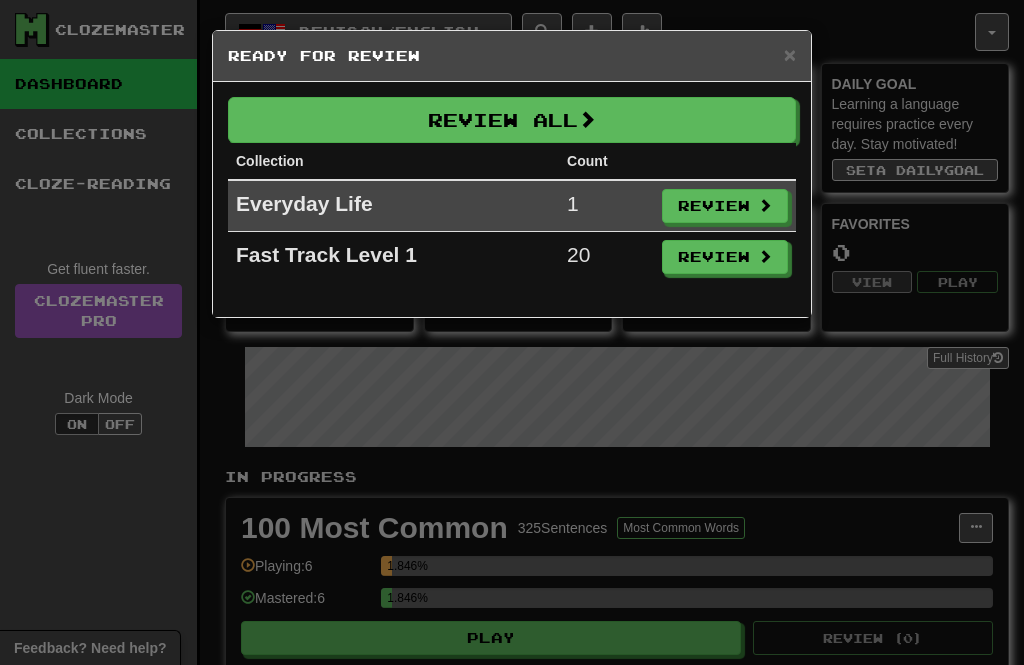 click on "Review All" at bounding box center [512, 120] 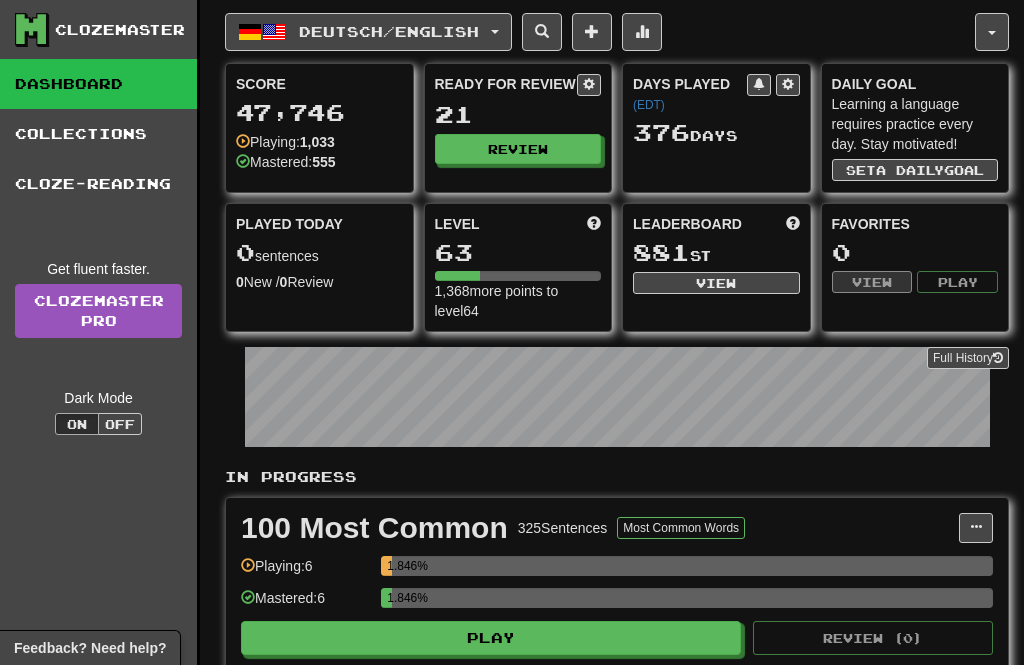select on "**" 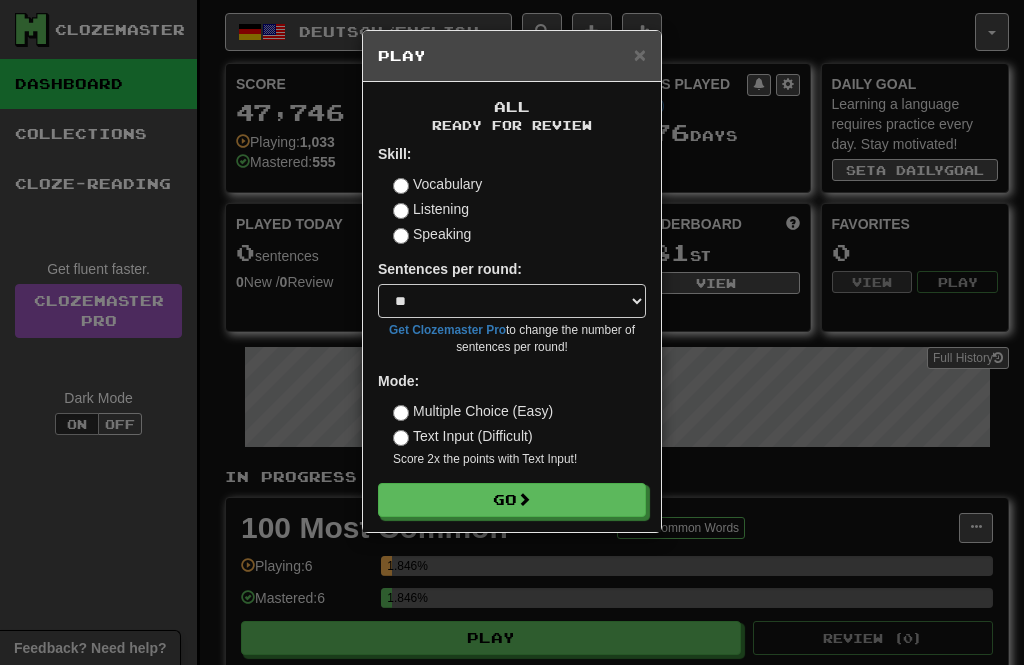 click on "Go" at bounding box center (512, 500) 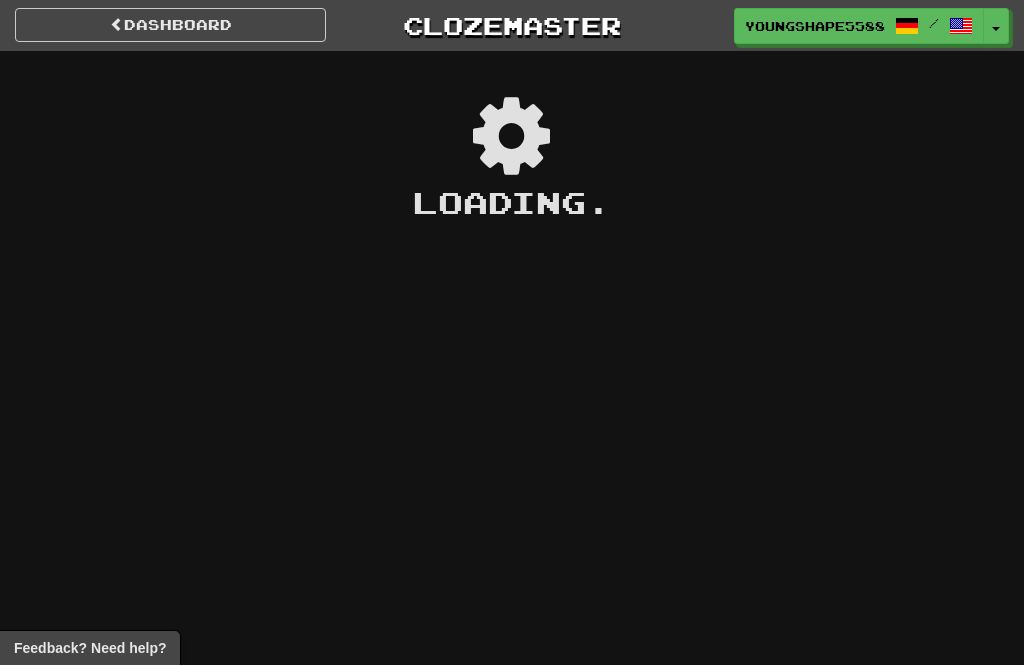 scroll, scrollTop: 0, scrollLeft: 0, axis: both 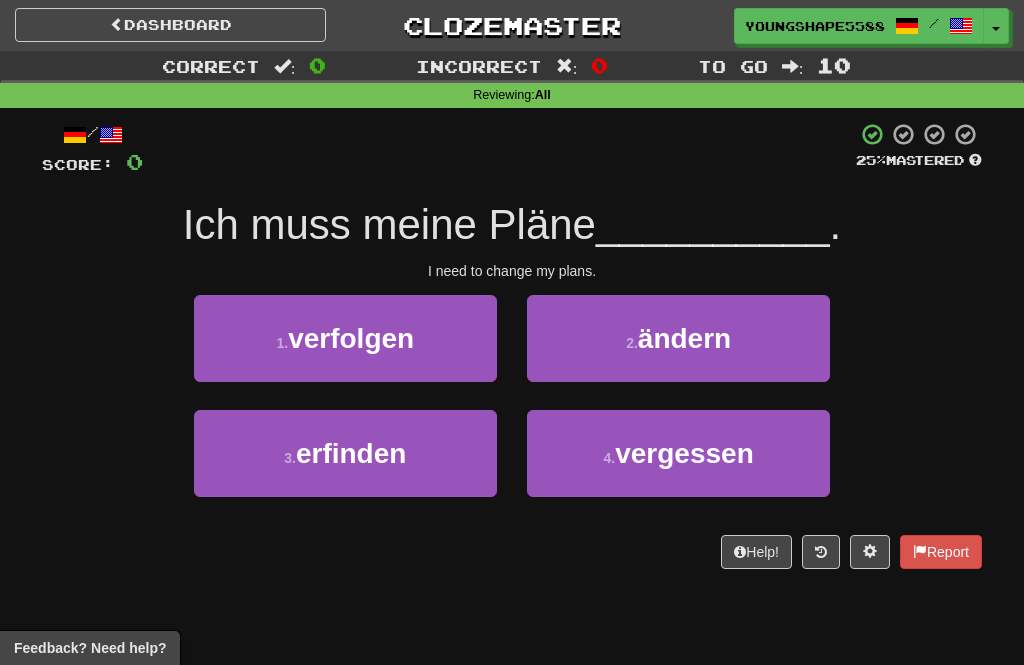 click on "4 .  vergessen" at bounding box center [678, 453] 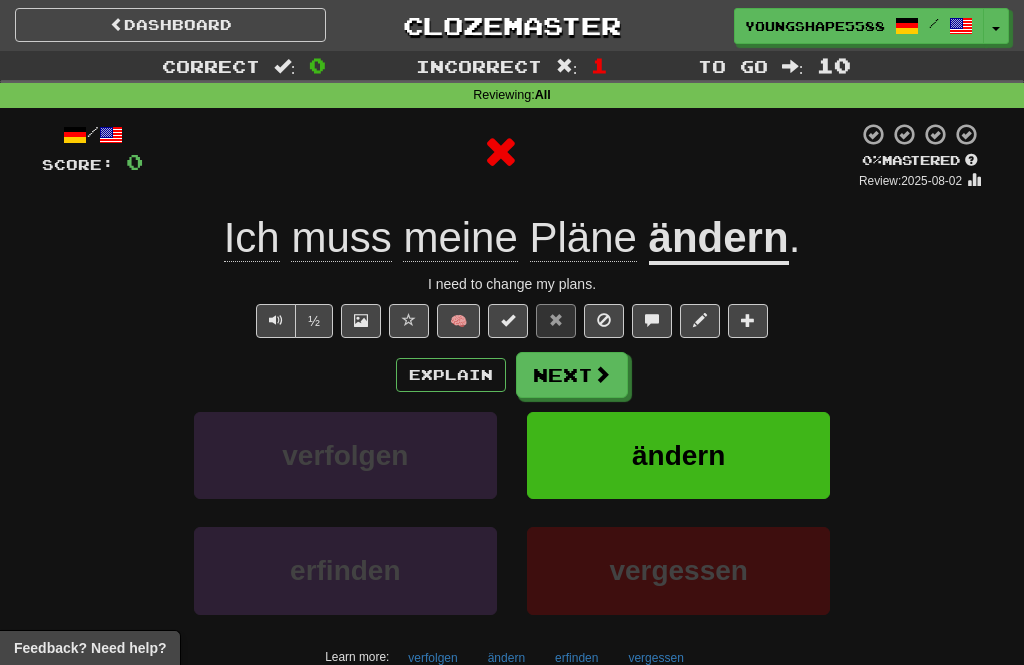 click on "Next" at bounding box center (572, 375) 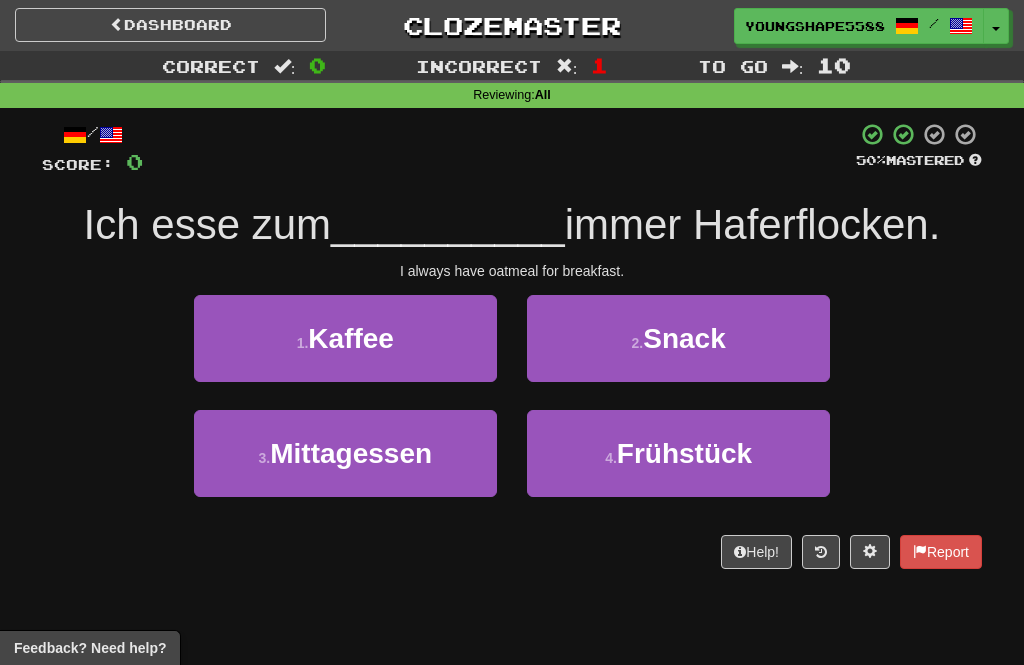 click on "4 .  Frühstück" at bounding box center [678, 453] 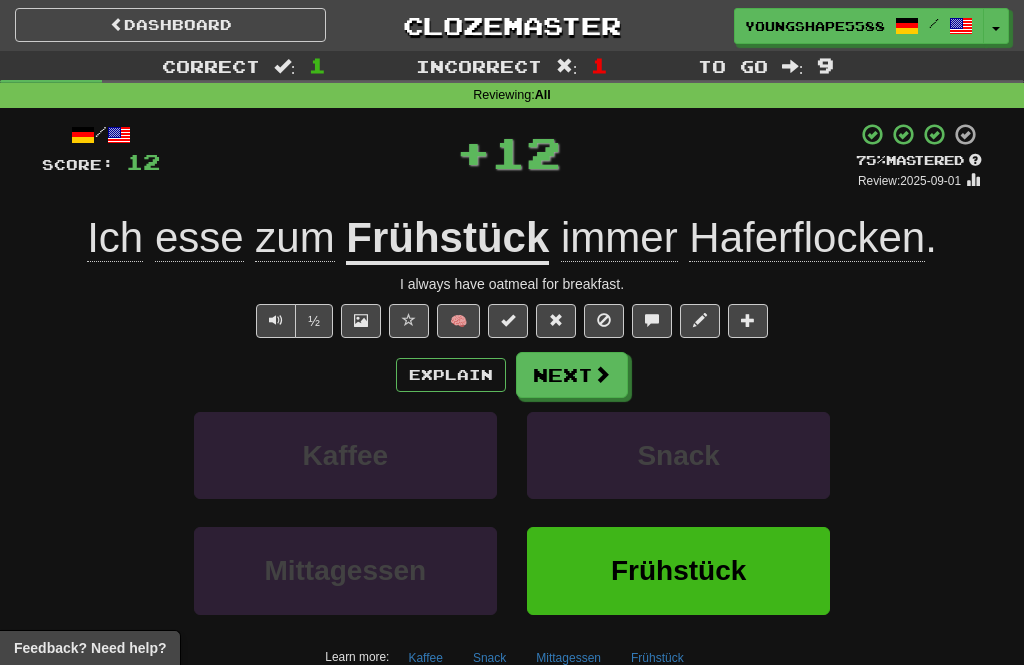 click on "Next" at bounding box center (572, 375) 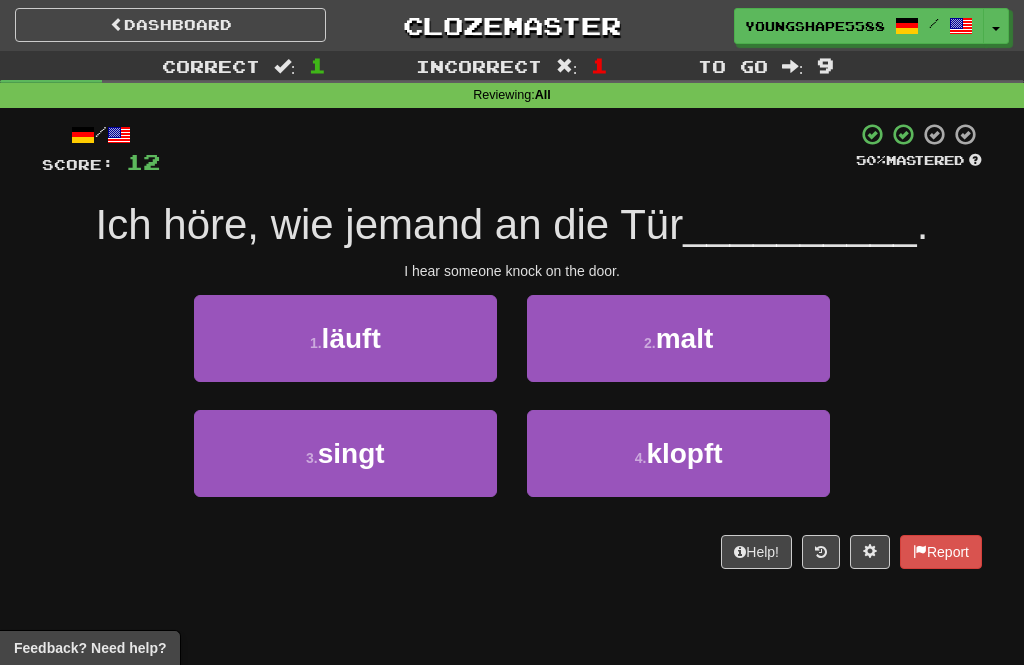 click on "4 .  klopft" at bounding box center (678, 453) 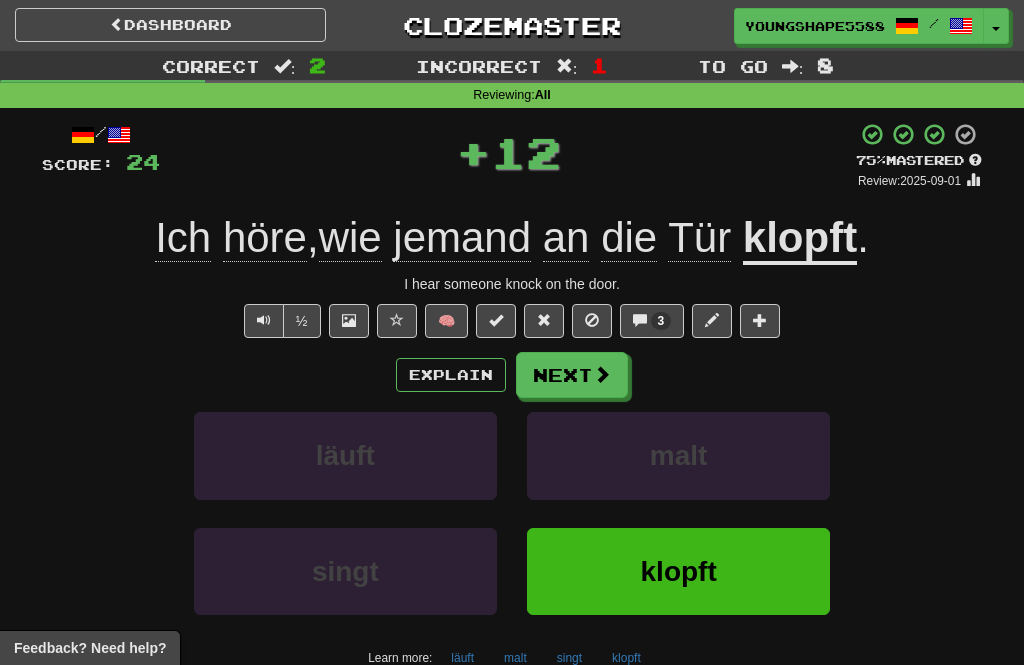 click on "Next" at bounding box center [572, 375] 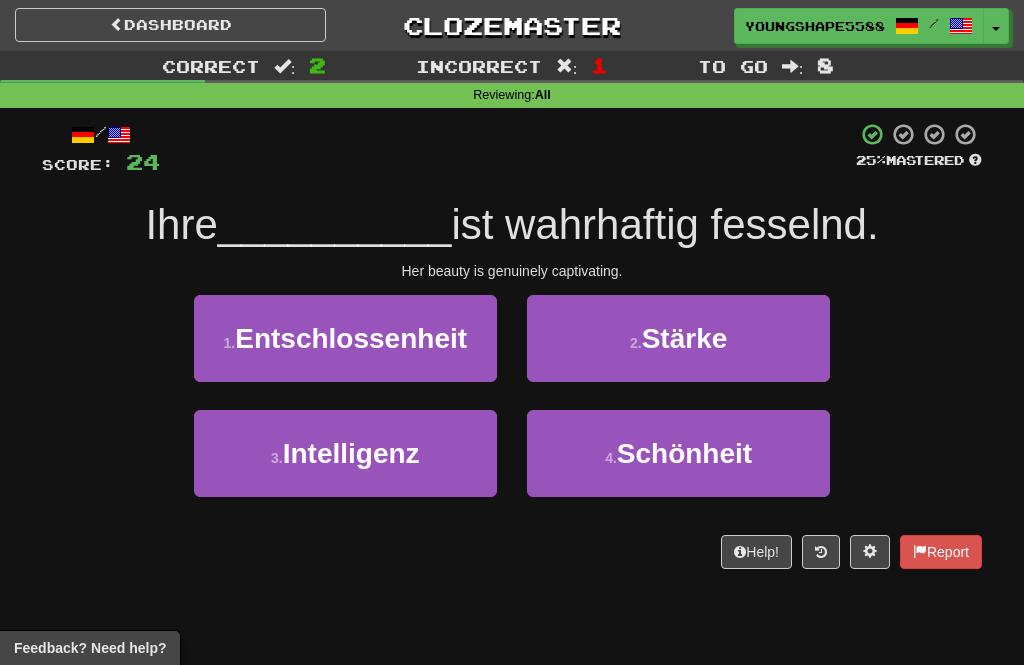 click on "Entschlossenheit" at bounding box center [351, 338] 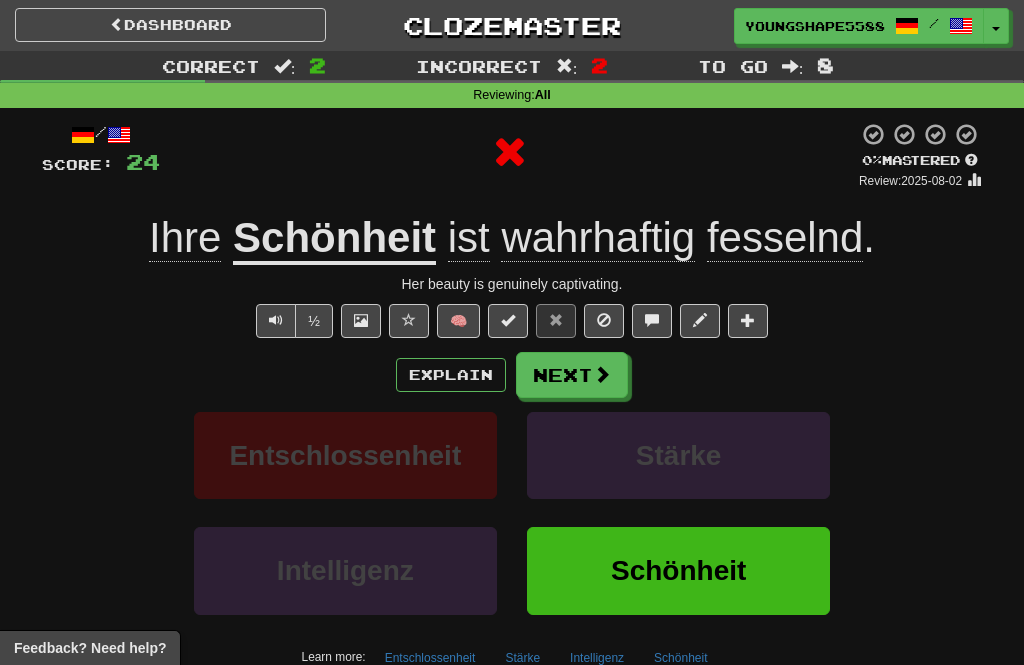 click on "Next" at bounding box center (572, 375) 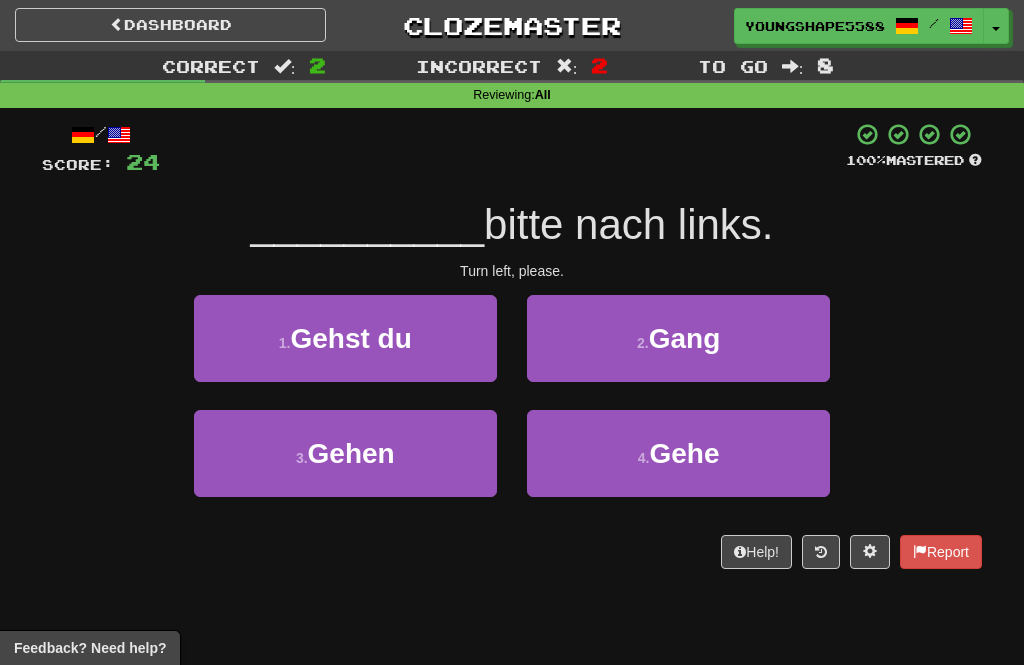 click on "4 .  Gehe" at bounding box center (678, 453) 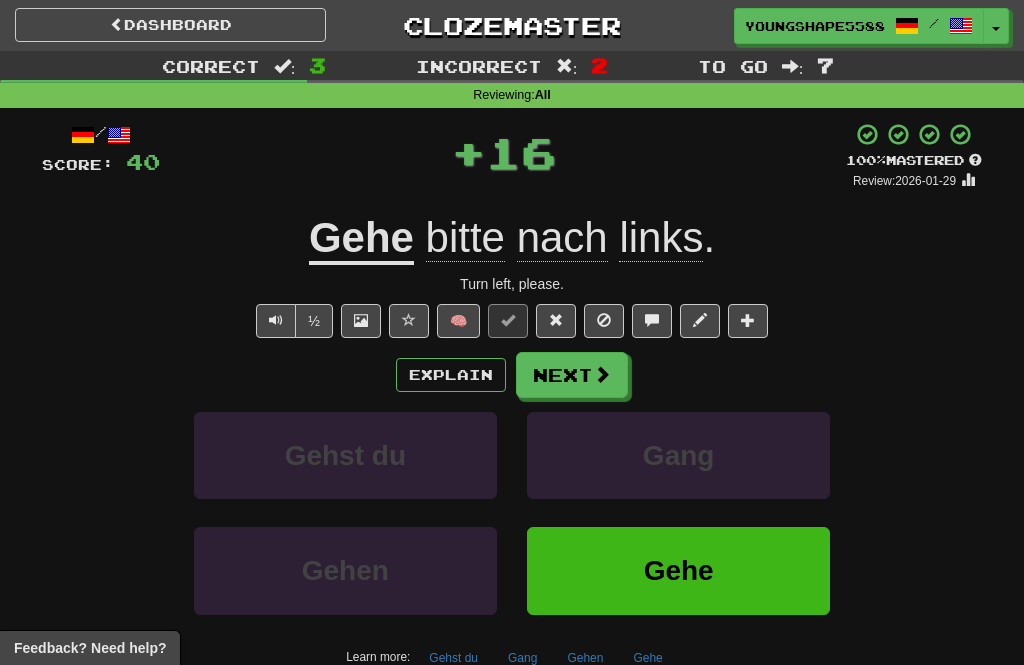click on "Next" at bounding box center (572, 375) 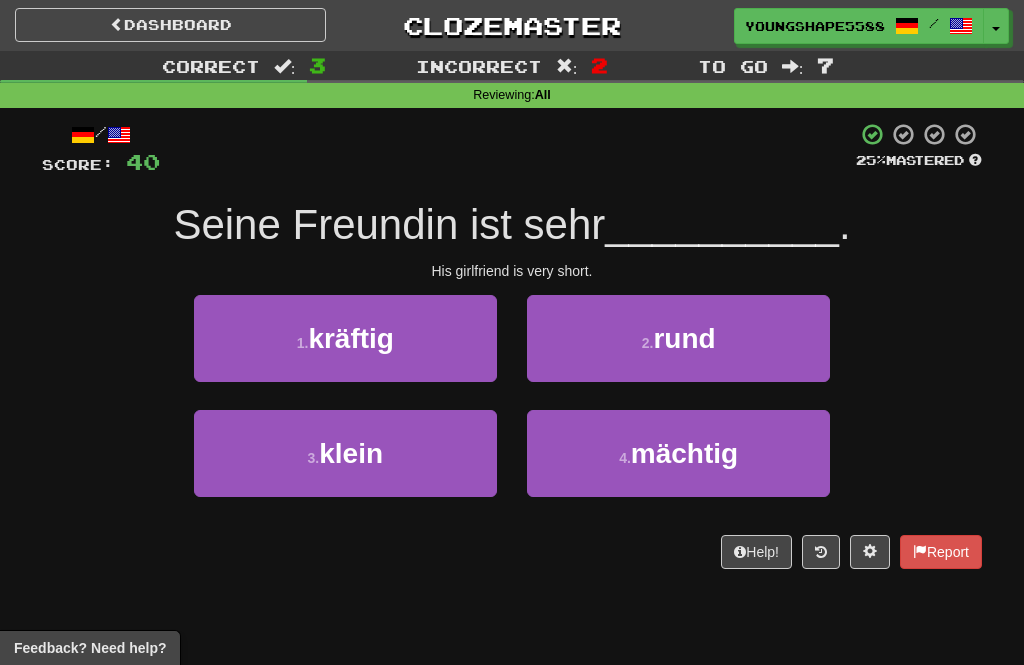 click on "3 .  klein" at bounding box center (345, 453) 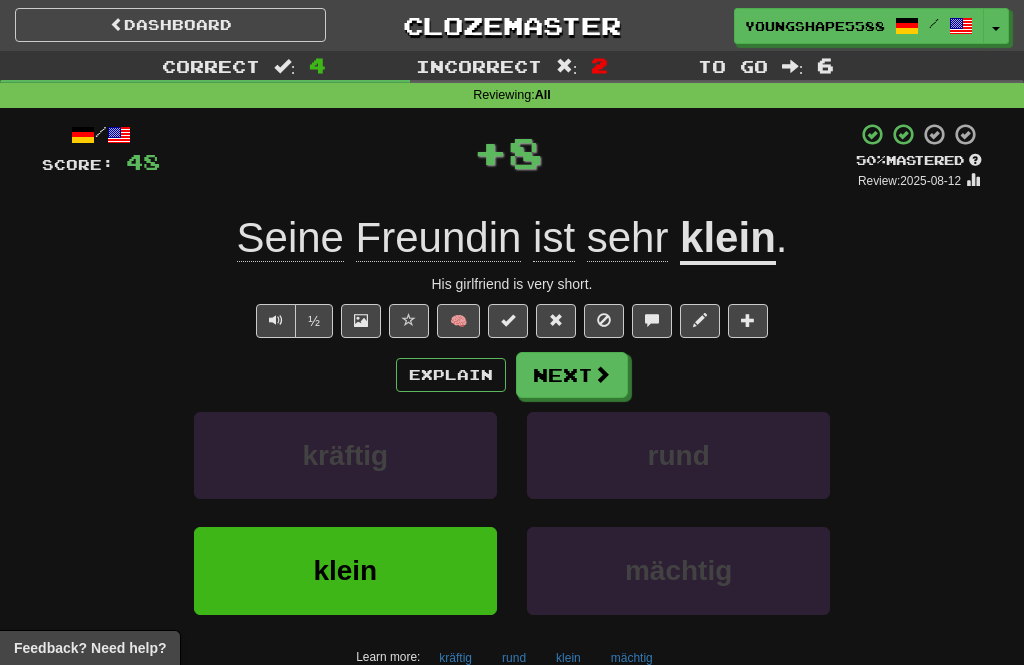click on "Next" at bounding box center [572, 375] 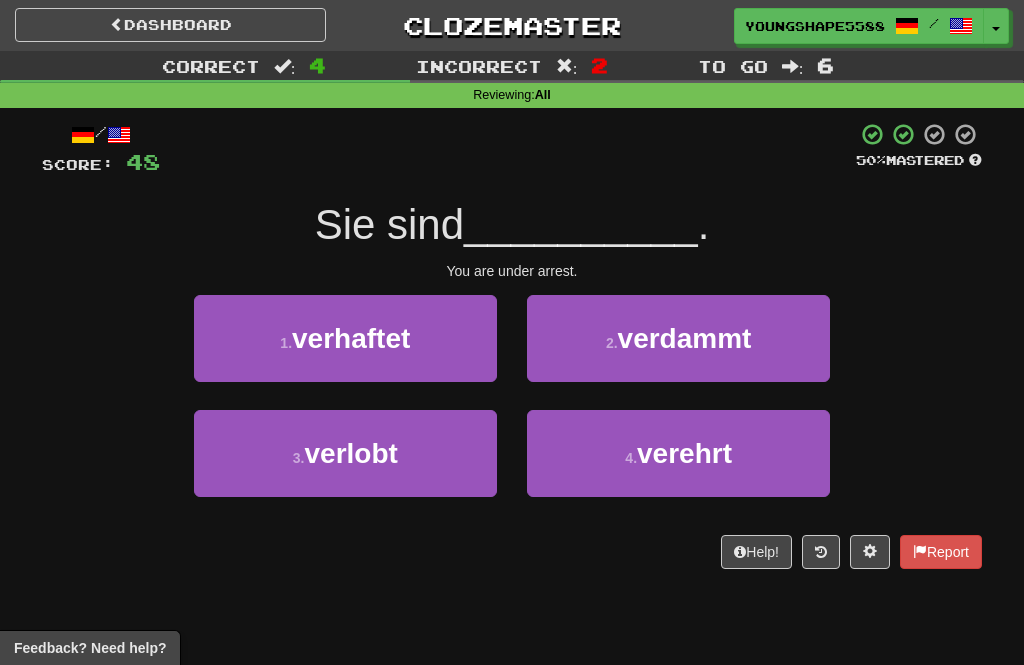 click on "2 .  verdammt" at bounding box center (678, 338) 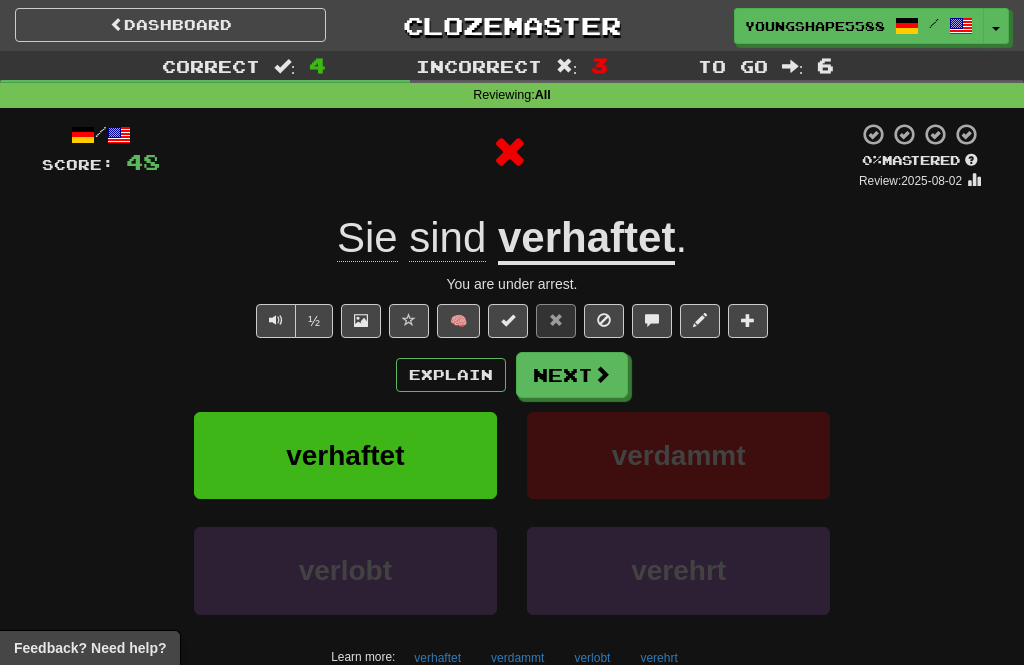 click on "Next" at bounding box center [572, 375] 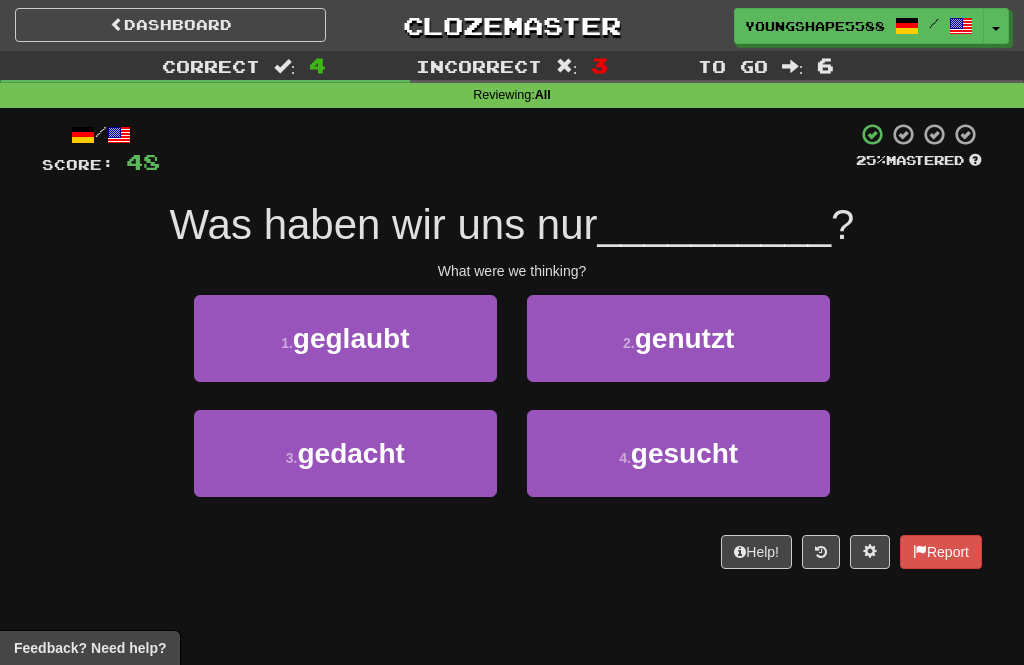 click on "4 .  gesucht" at bounding box center (678, 453) 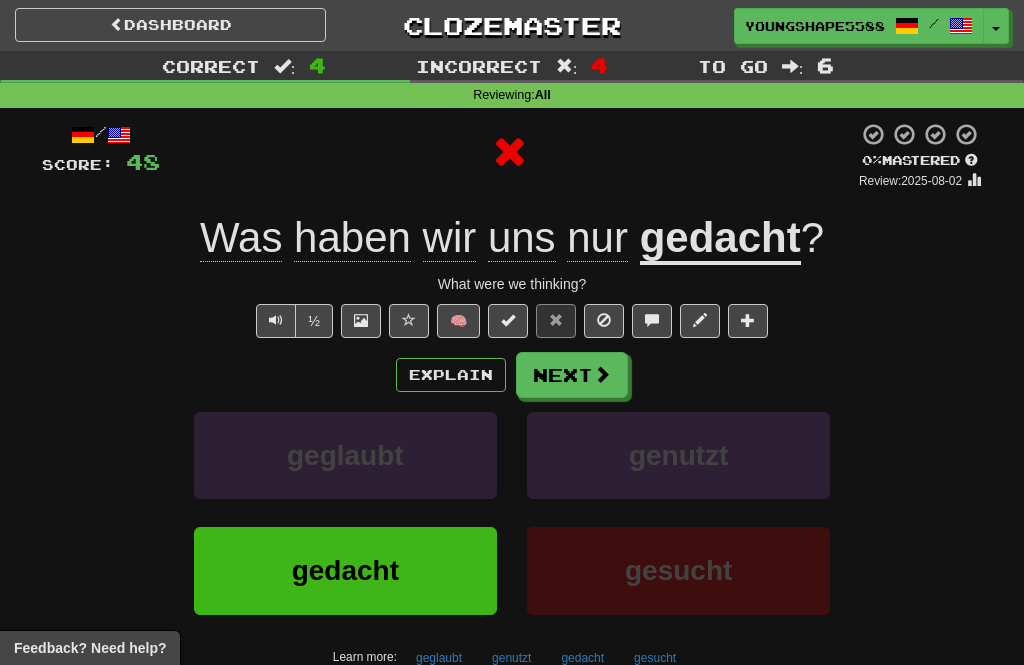 click on "Next" at bounding box center [572, 375] 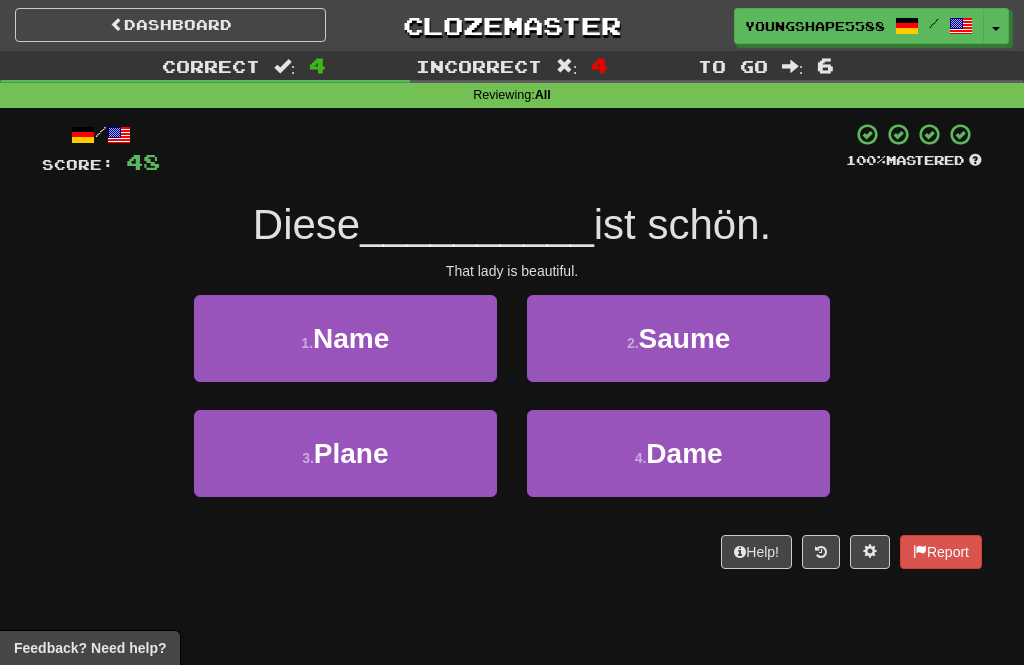 click on "4 .  Dame" at bounding box center (678, 453) 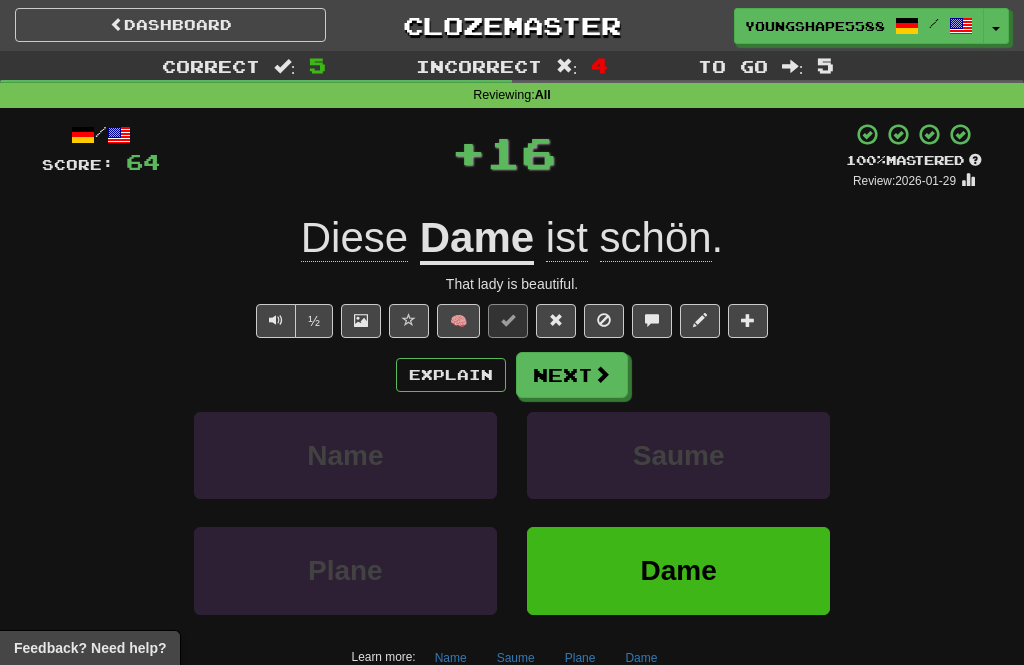 click on "Next" at bounding box center (572, 375) 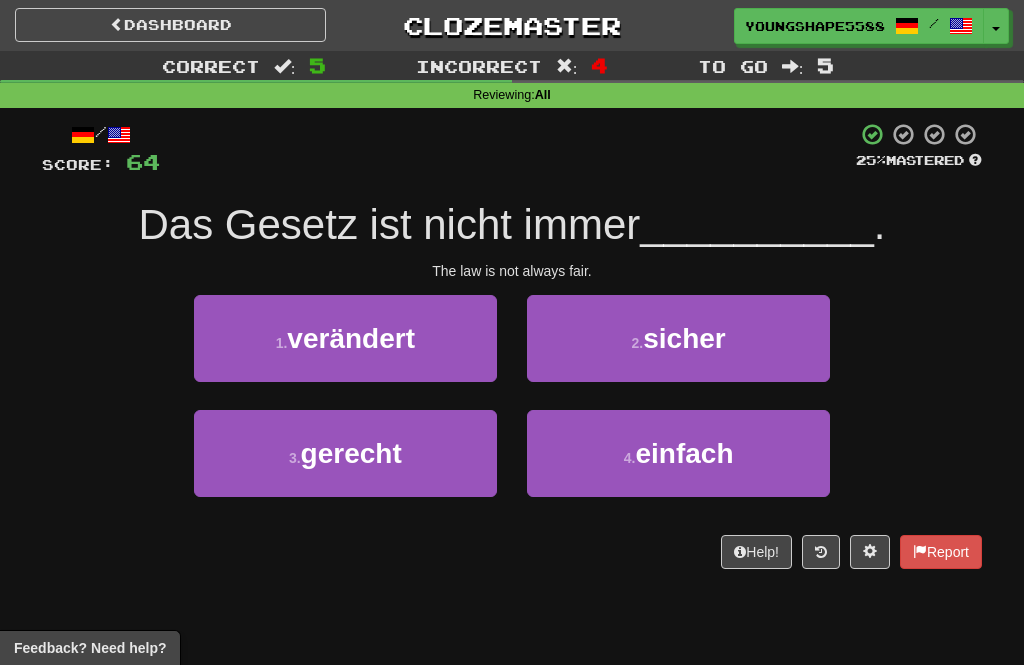 click on "4 .  einfach" at bounding box center (678, 453) 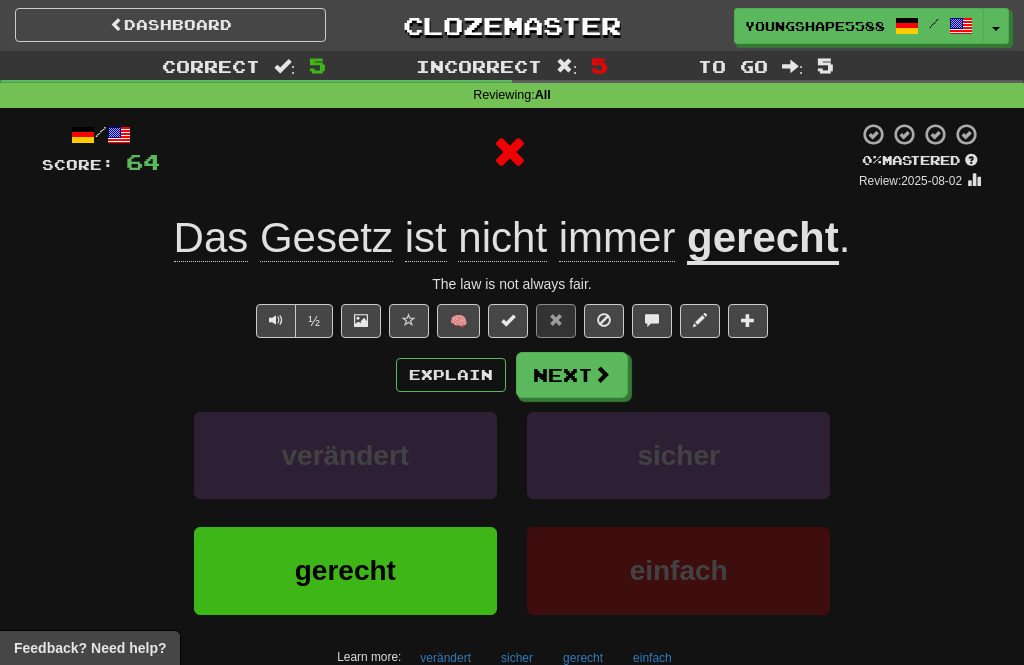 click on "Next" at bounding box center [572, 375] 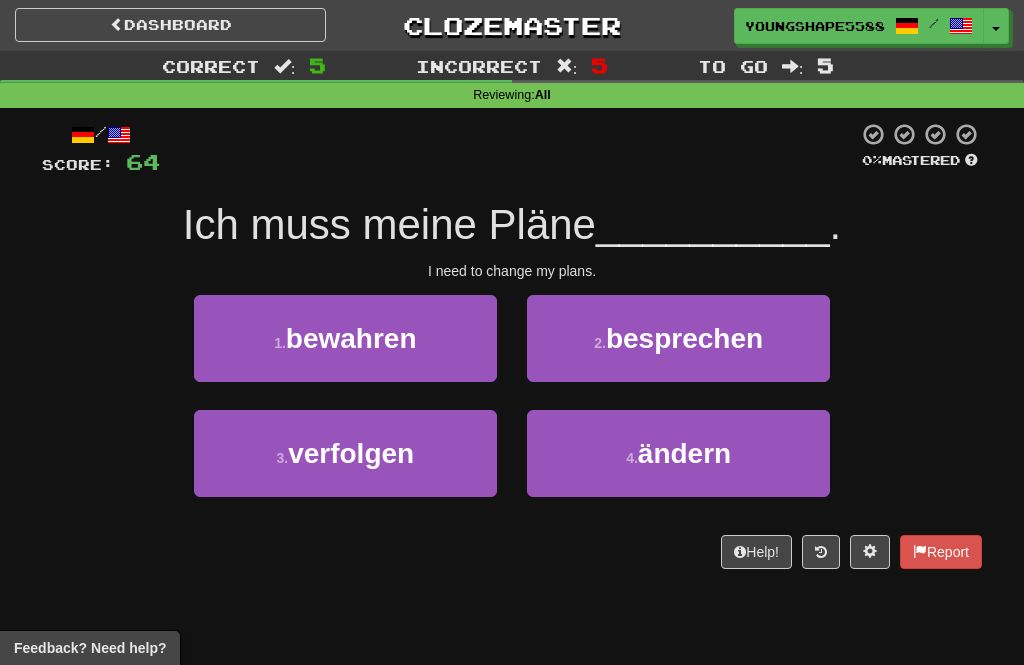 click on "4 .  ändern" at bounding box center (678, 453) 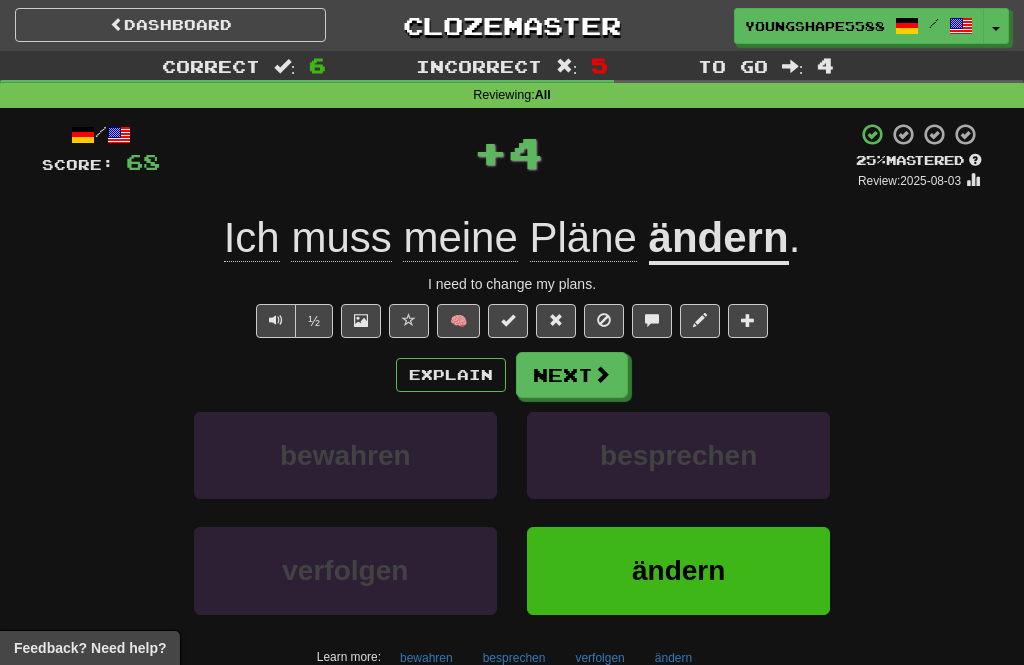 click on "Next" at bounding box center [572, 375] 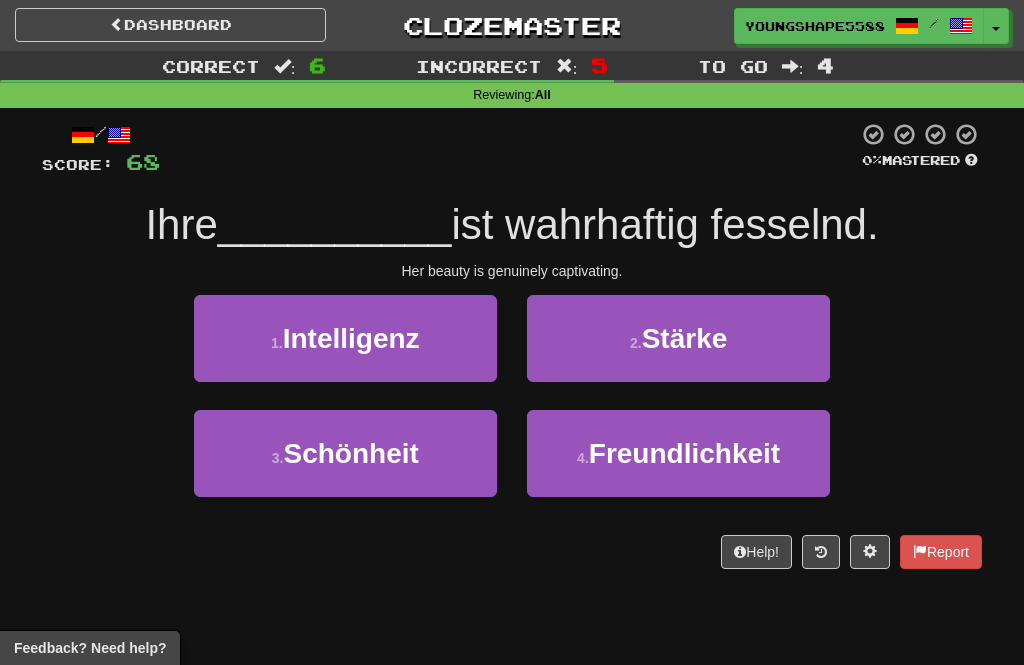 click on "3 .  Schönheit" at bounding box center [345, 453] 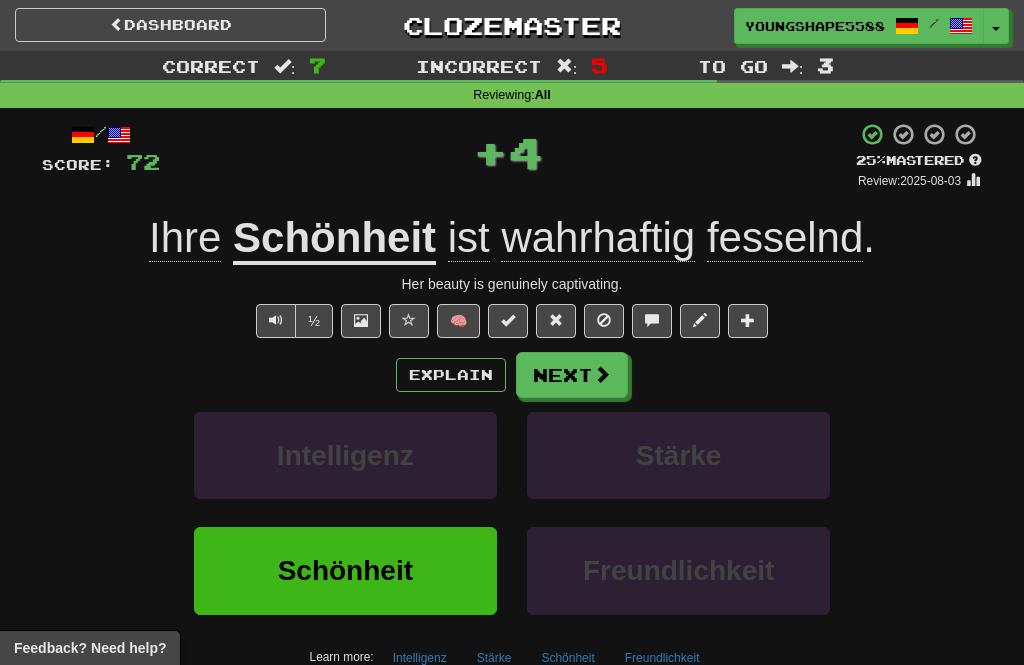 click on "Next" at bounding box center [572, 375] 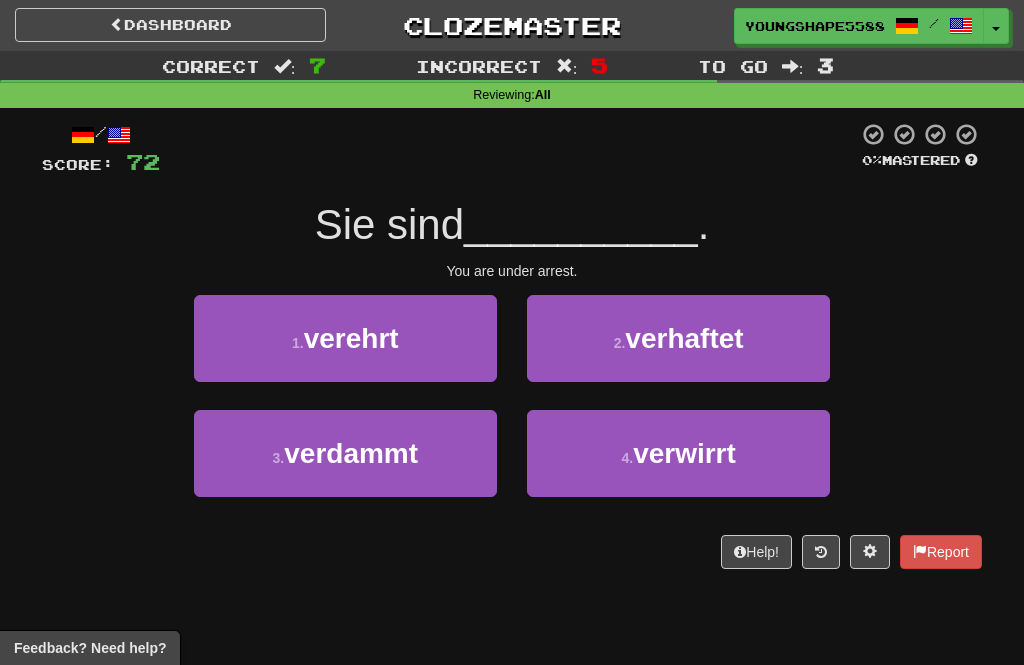 click on "1 .  verehrt" at bounding box center (345, 338) 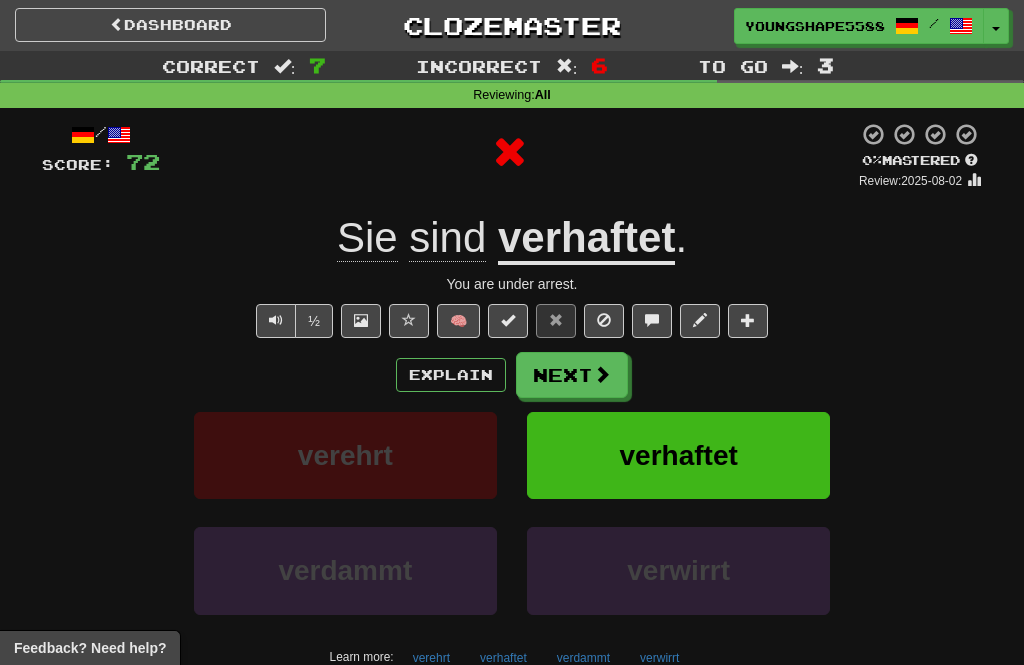 click on "Next" at bounding box center [572, 375] 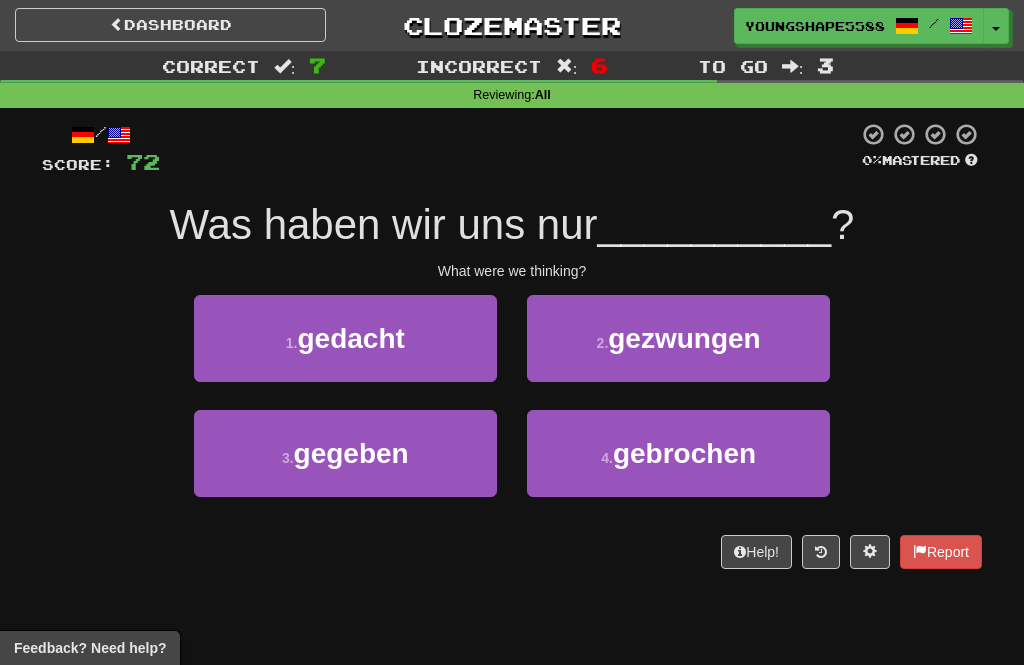 click on "4 .  gebrochen" at bounding box center (678, 453) 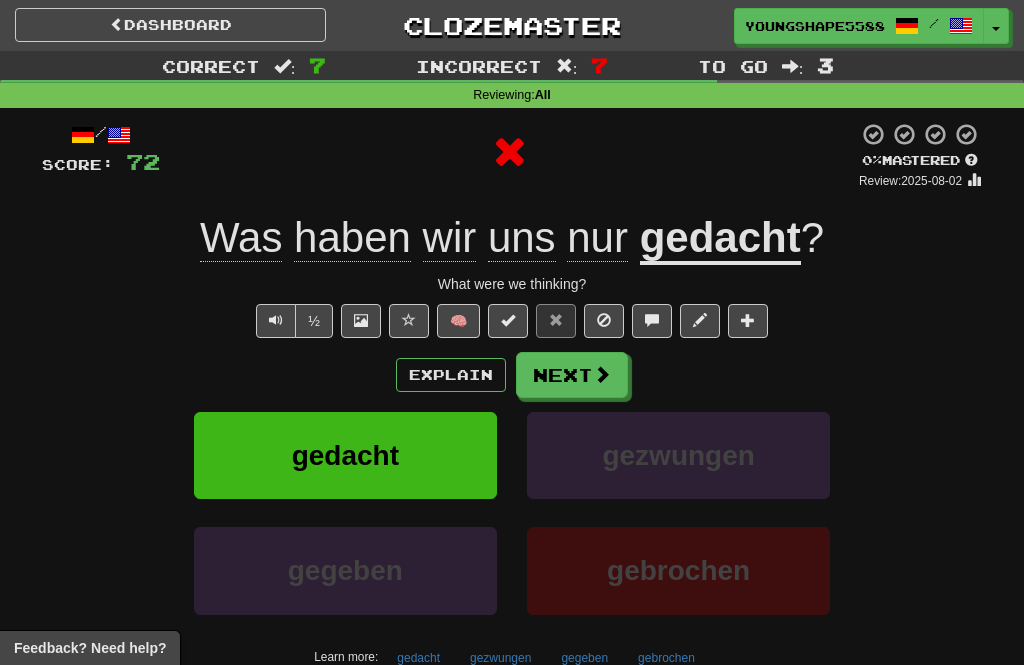 click on "Next" at bounding box center [572, 375] 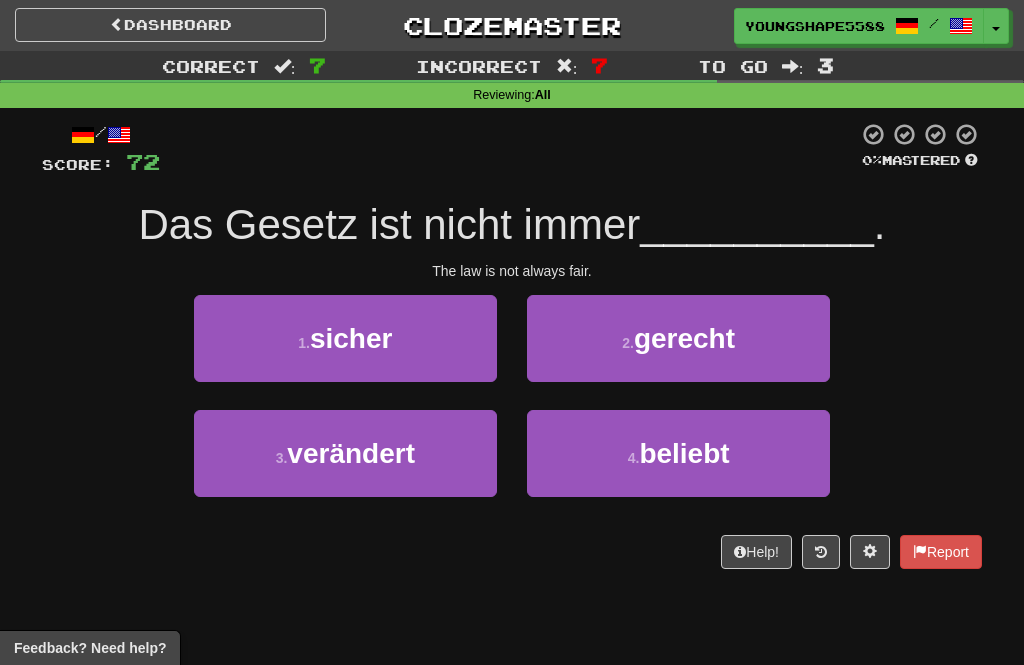 click on "3 .  verändert" at bounding box center [345, 453] 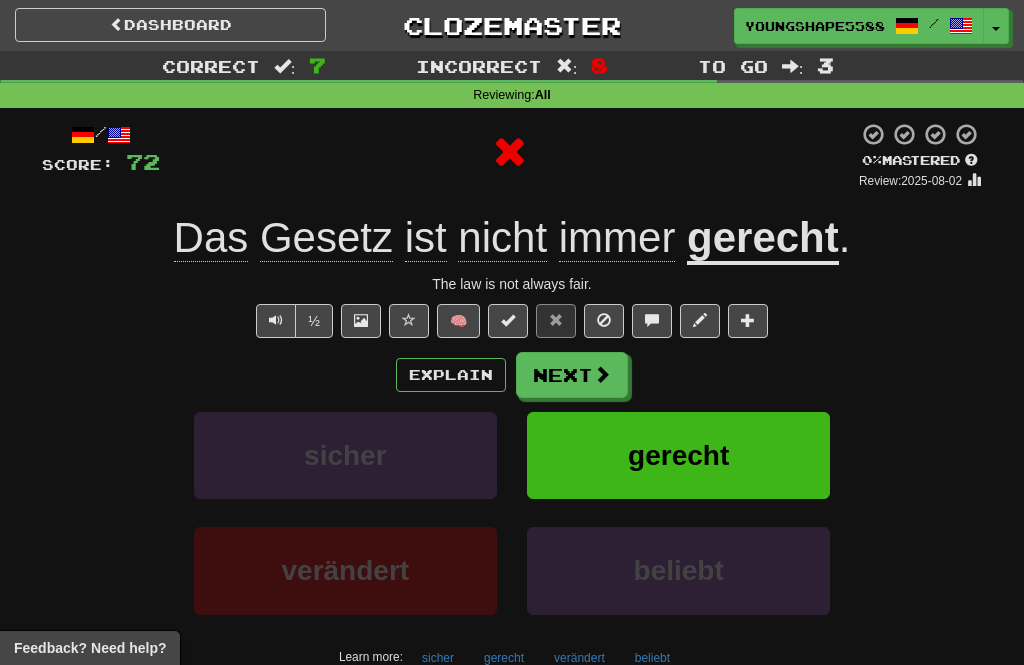 click on "Next" at bounding box center [572, 375] 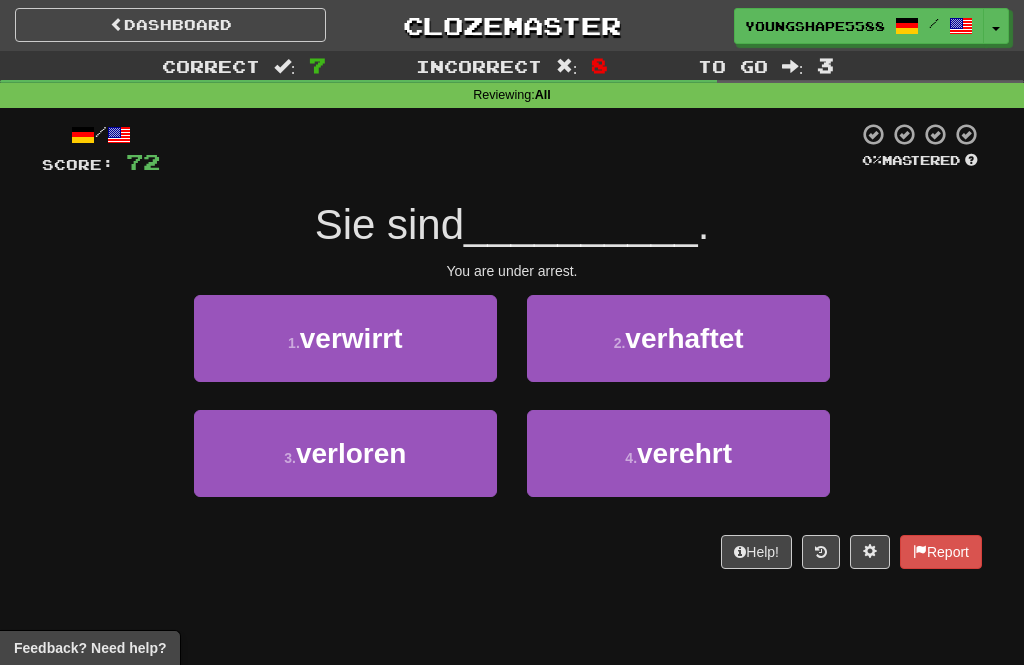 click on "2 .  verhaftet" at bounding box center [678, 338] 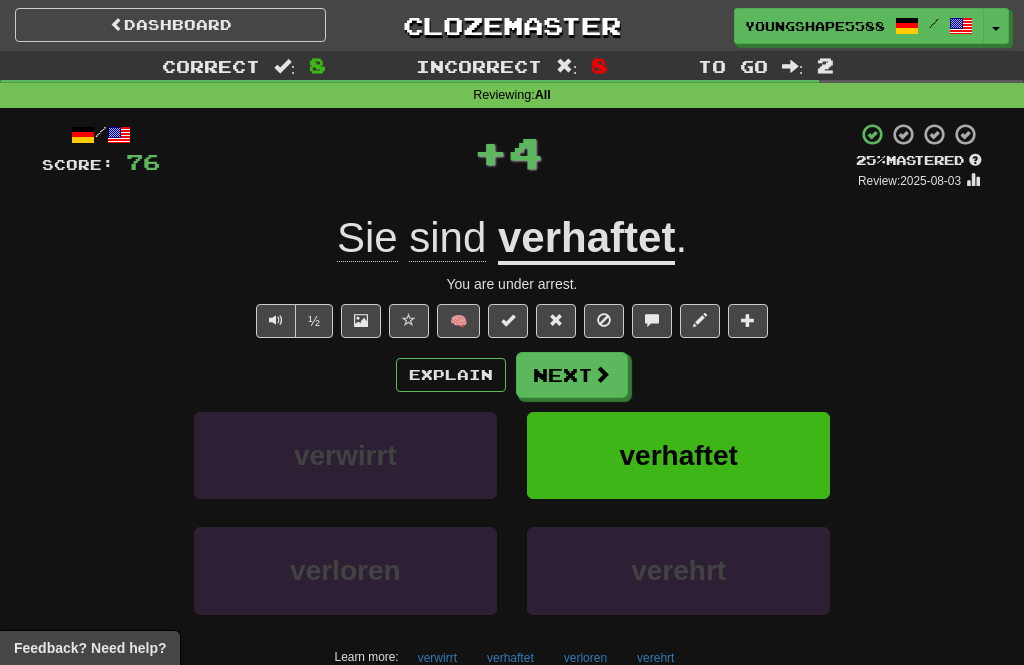 click on "Next" at bounding box center [572, 375] 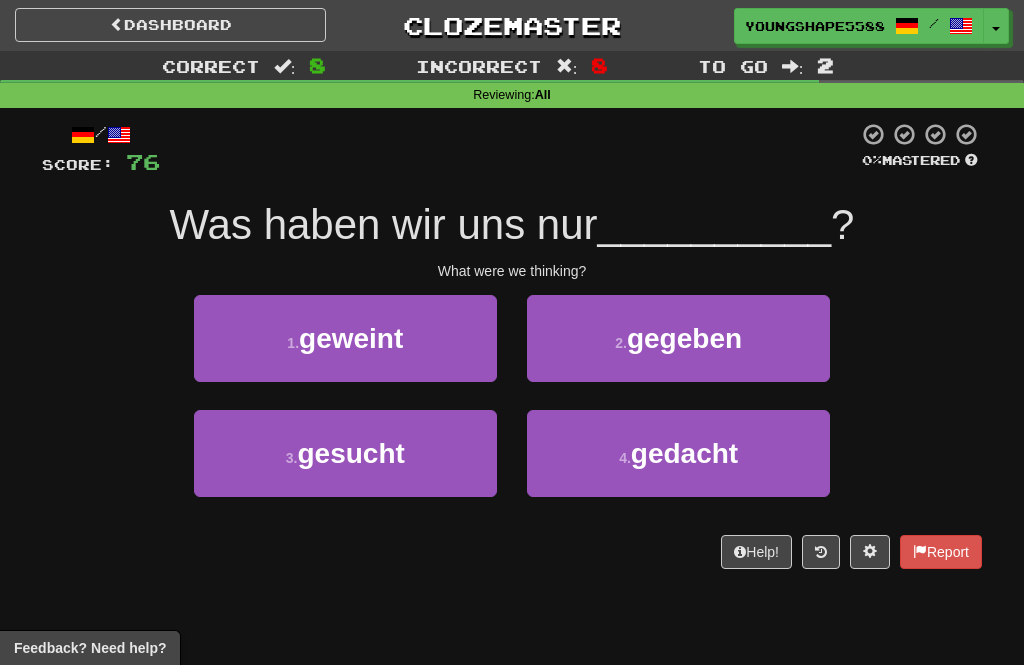 click on "4 .  gedacht" at bounding box center [678, 453] 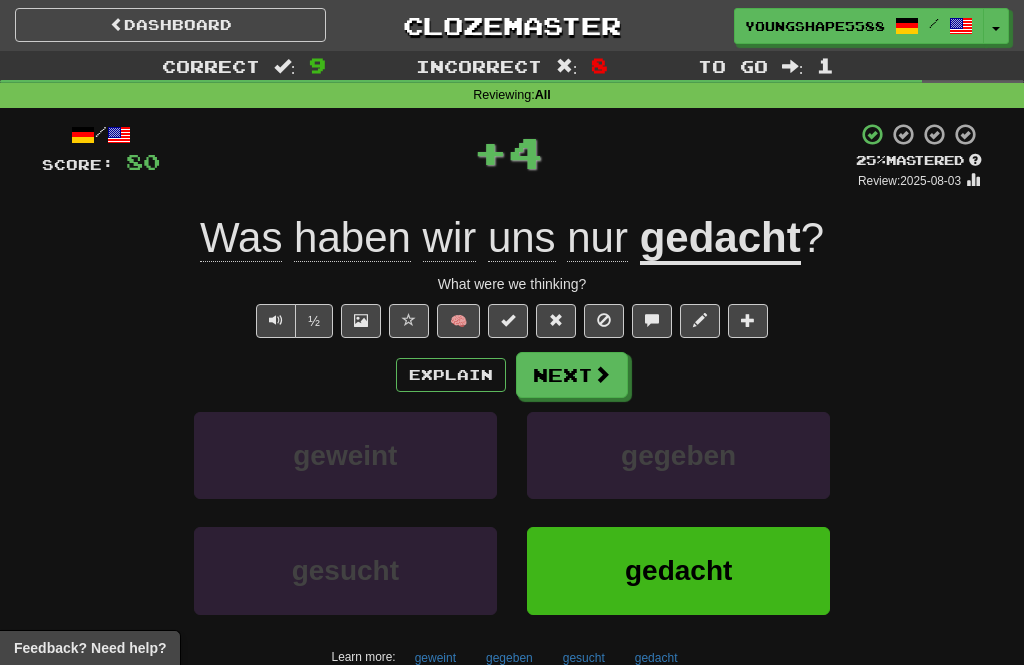 click on "Next" at bounding box center [572, 375] 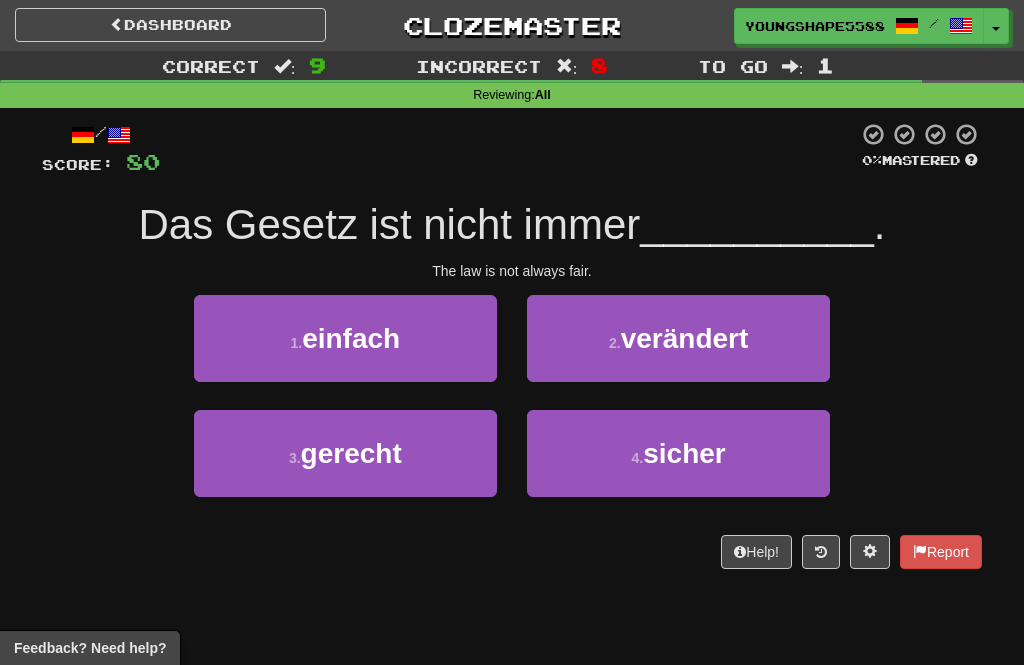 click on "3 .  gerecht" at bounding box center [345, 453] 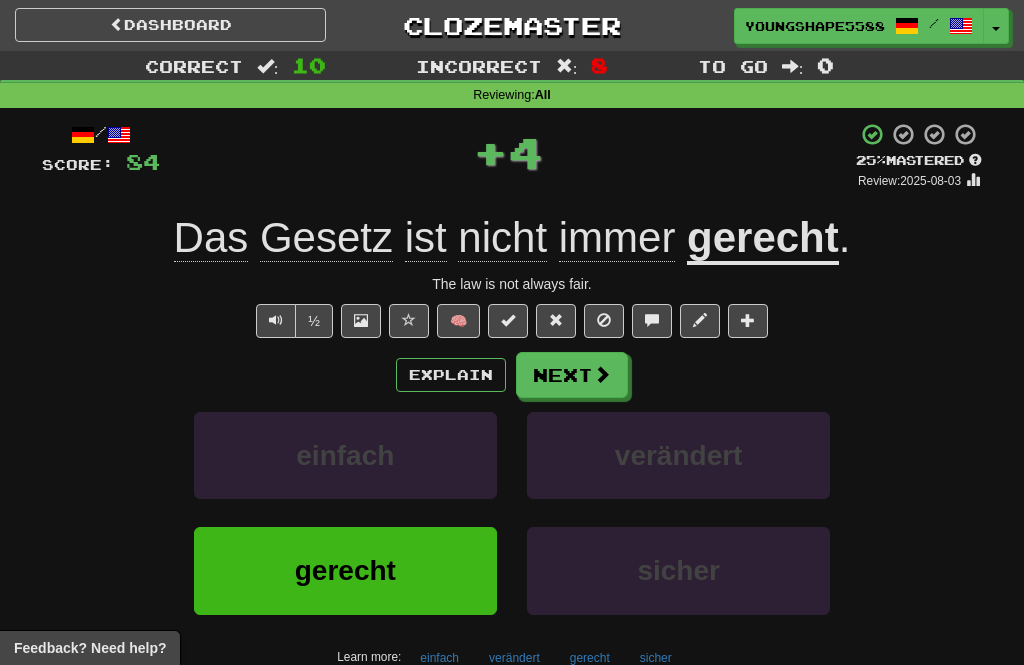 click on "Next" at bounding box center [572, 375] 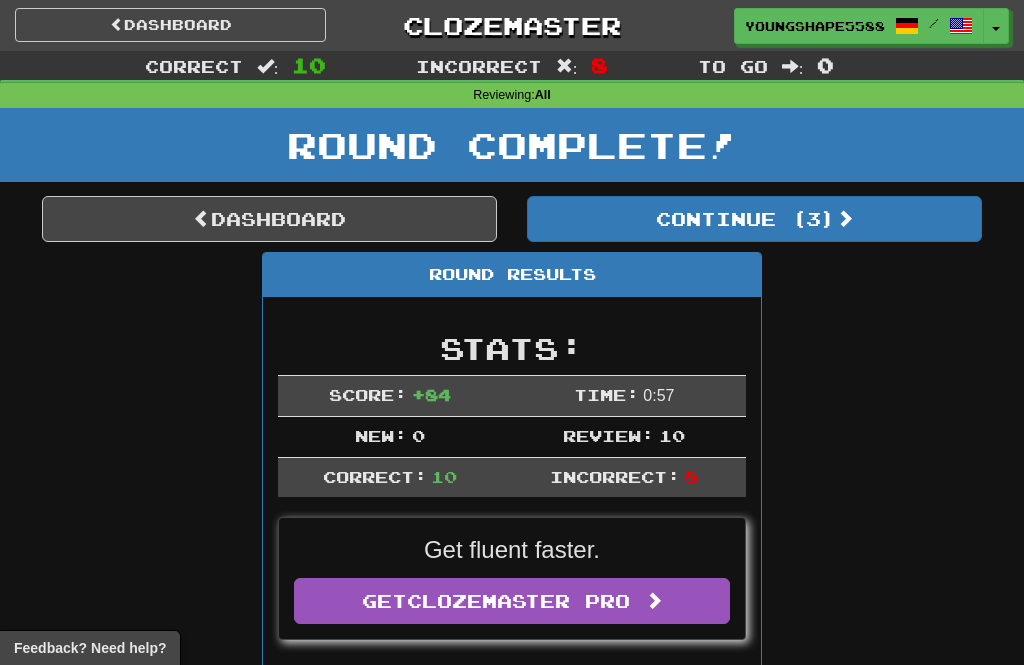 click on "Continue ( 3 )" at bounding box center [754, 219] 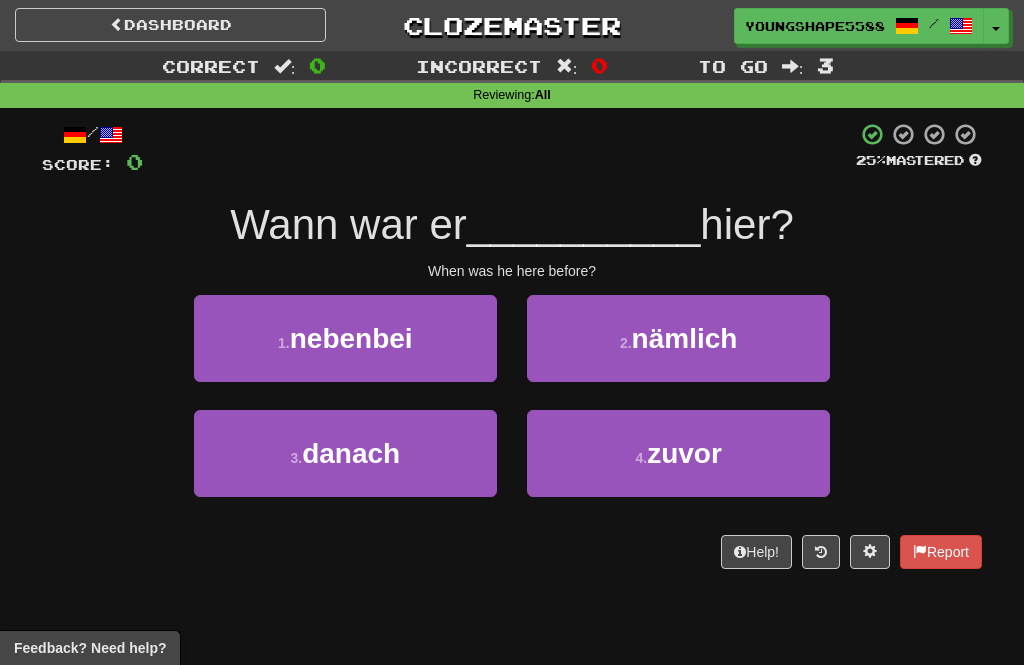 click on "2 .  nämlich" at bounding box center [678, 338] 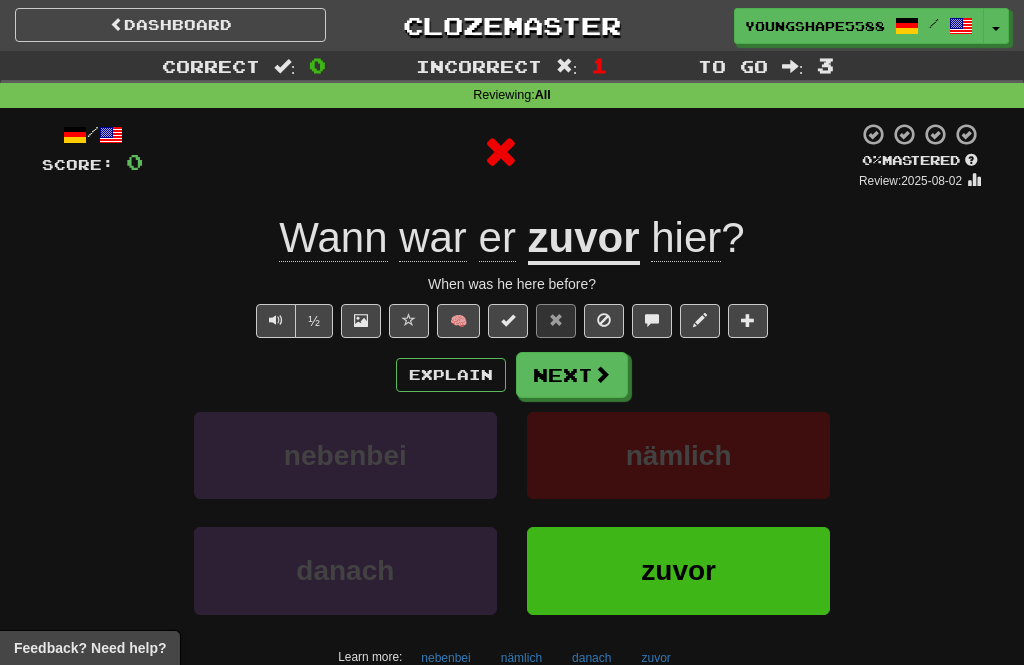 click on "Next" at bounding box center [572, 375] 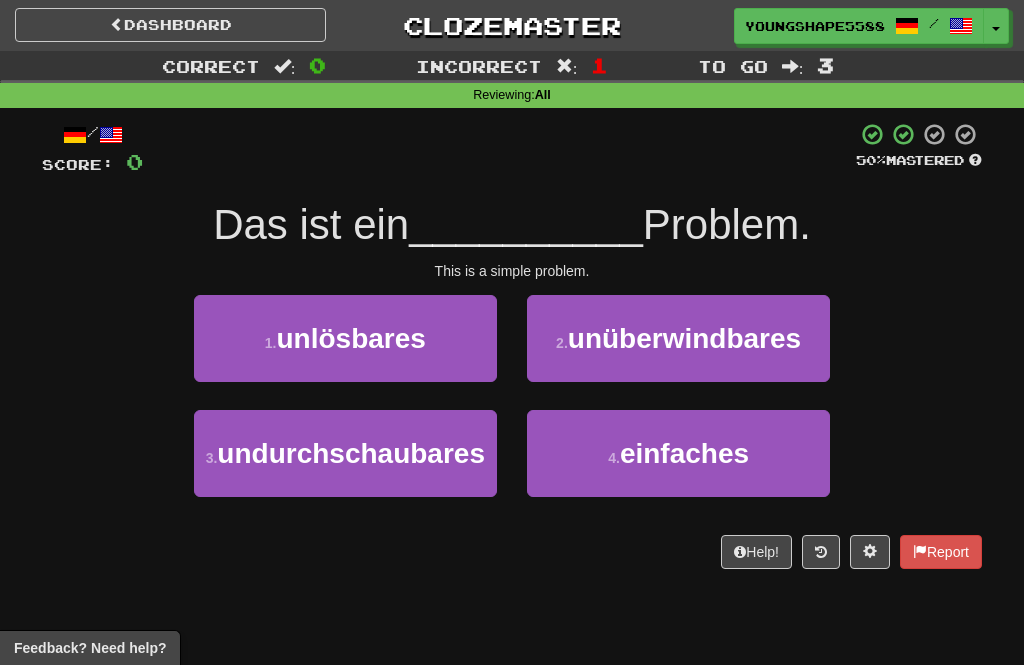click on "undurchschaubares" at bounding box center (351, 453) 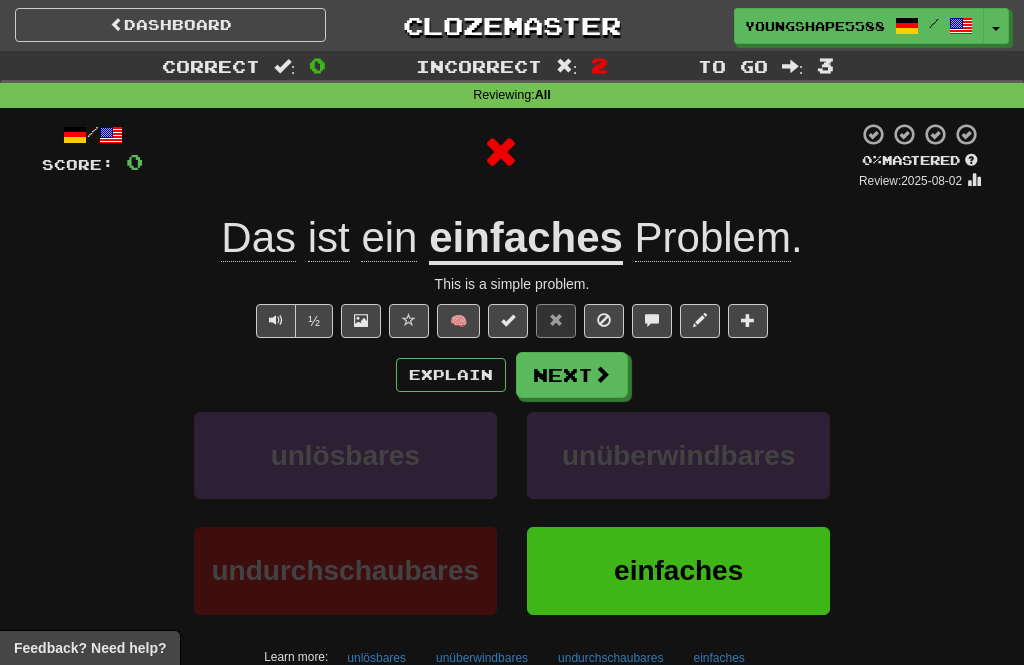 click on "Next" at bounding box center [572, 375] 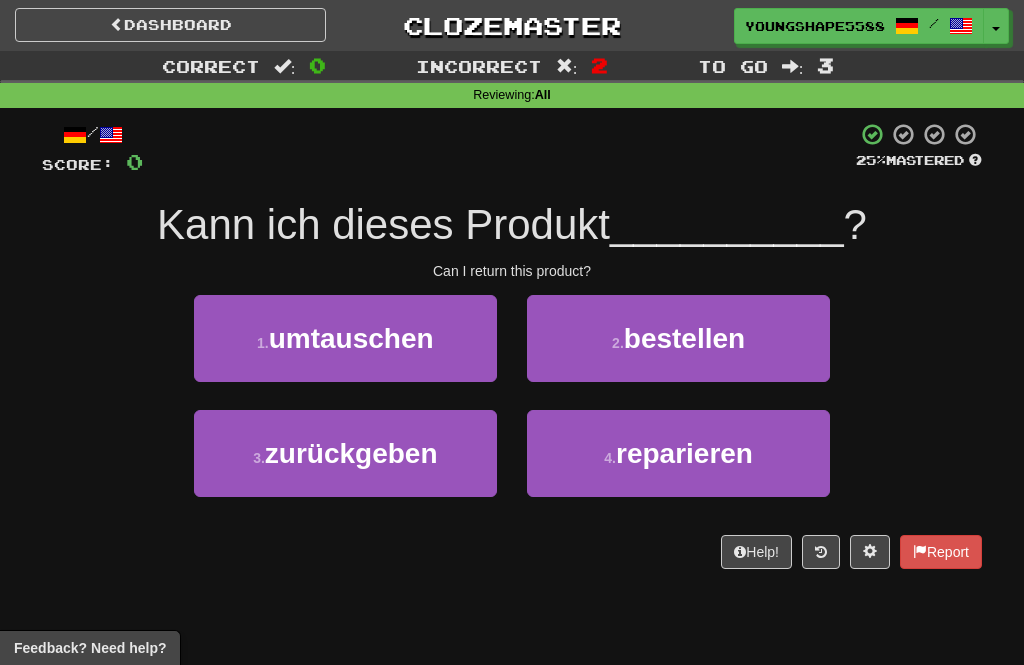 click on "2 .  bestellen" at bounding box center (678, 338) 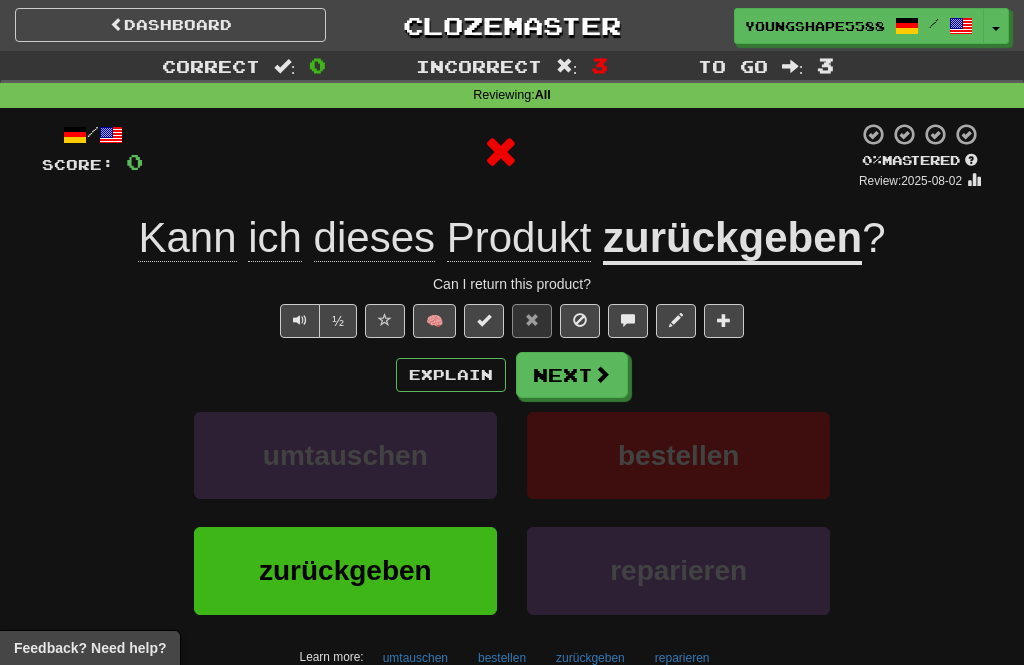 click on "Next" at bounding box center (572, 375) 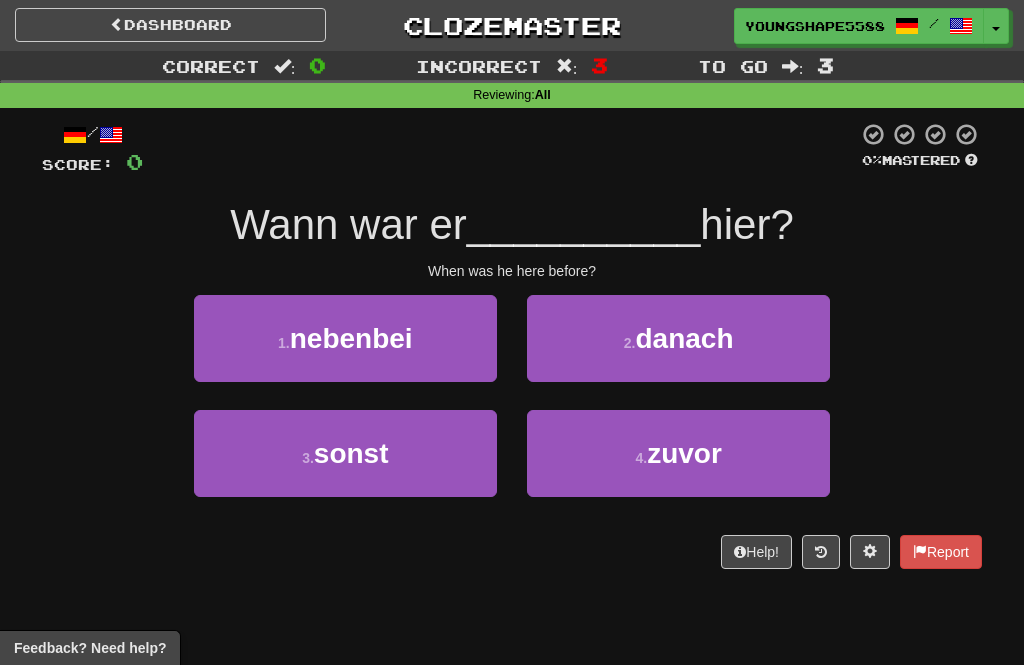click on "1 .  nebenbei" at bounding box center [345, 338] 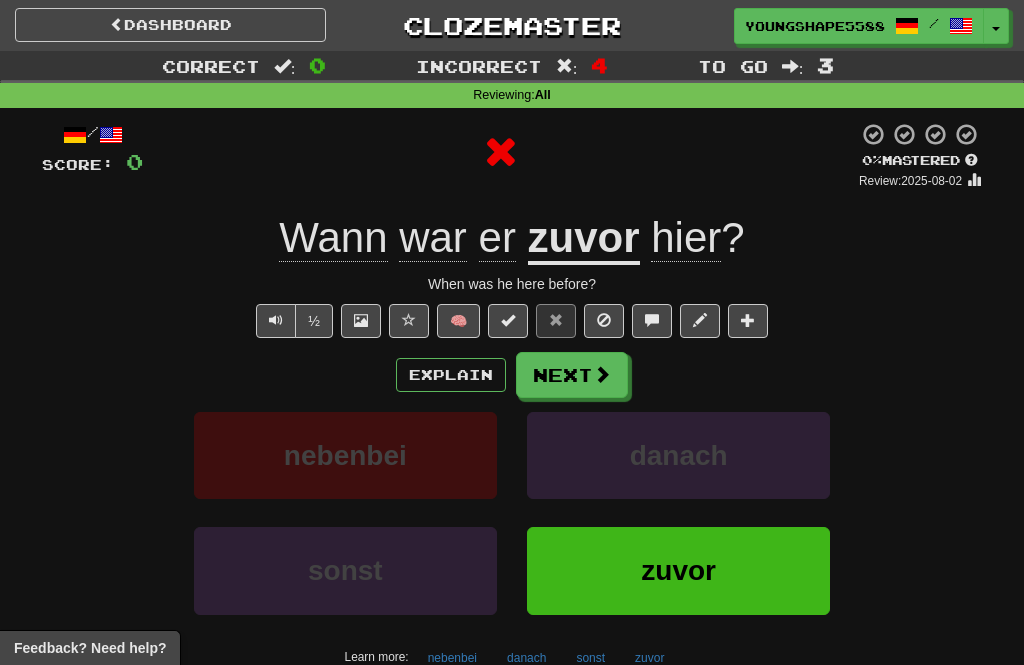 click on "Next" at bounding box center [572, 375] 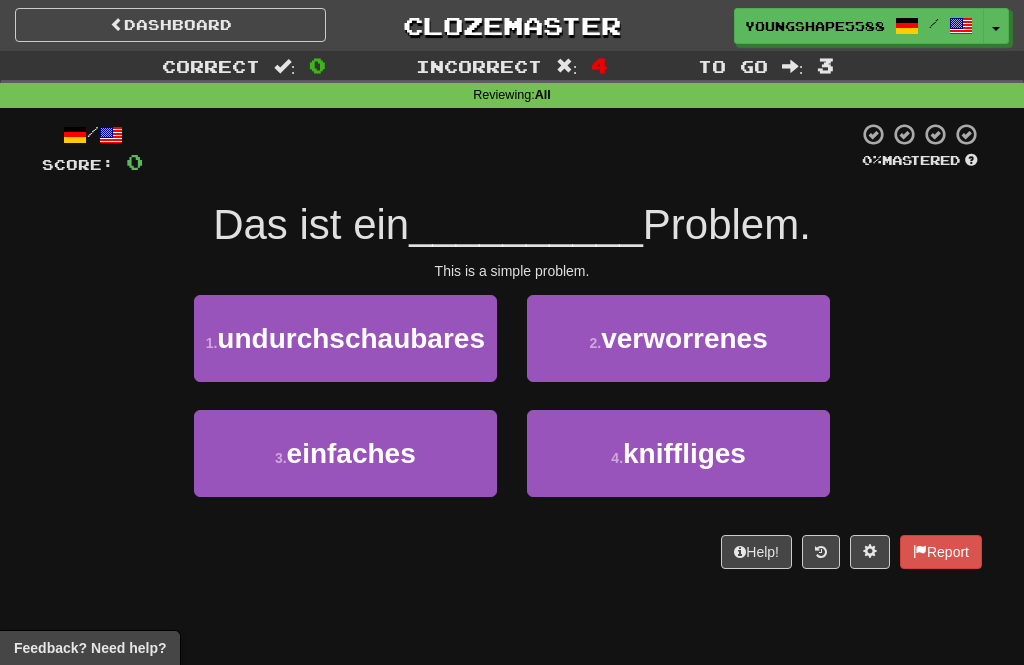 click on "4 .  kniffliges" at bounding box center (678, 453) 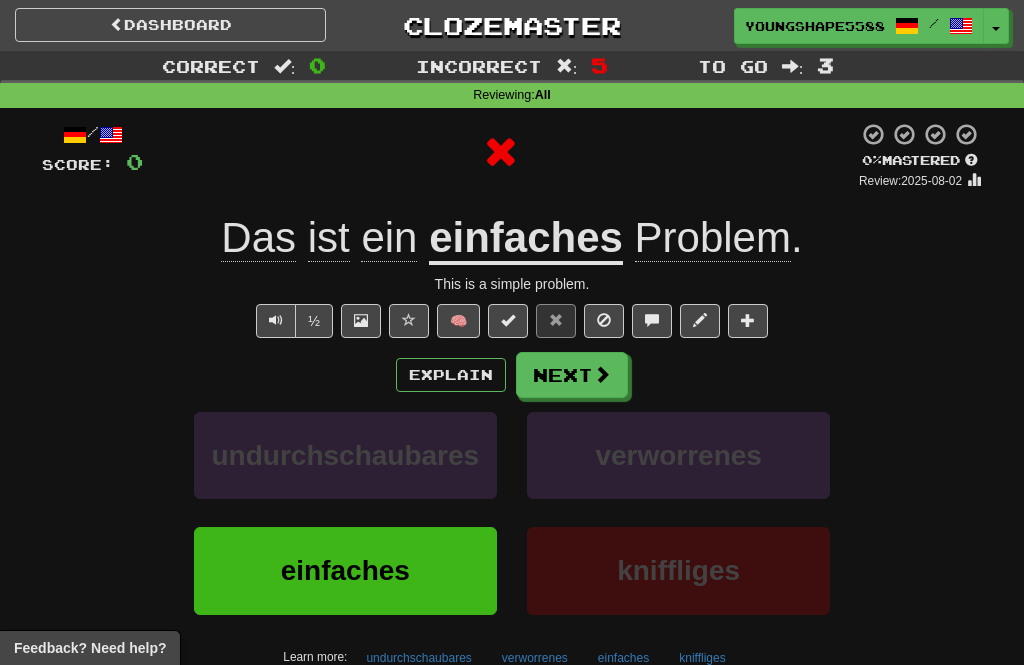 click on "Next" at bounding box center (572, 375) 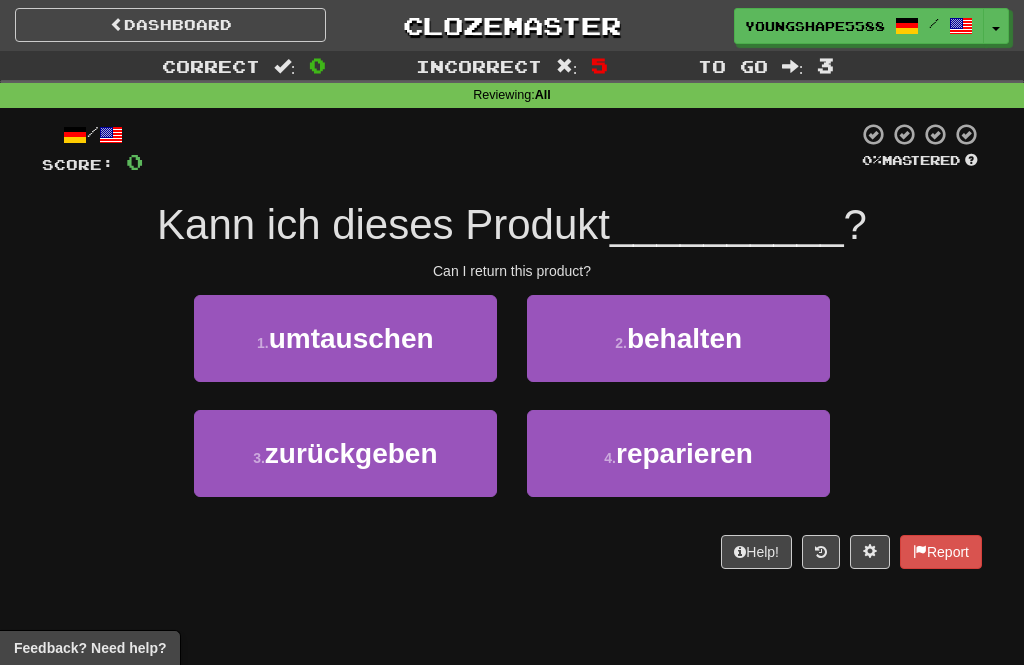 click on "2 ." at bounding box center (621, 343) 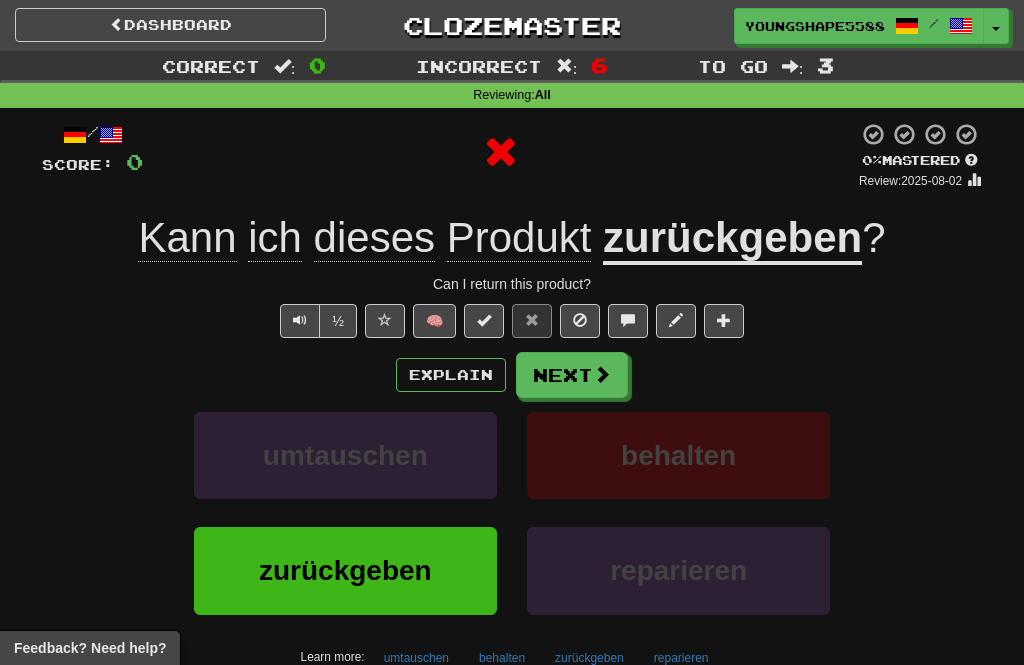 click on "Next" at bounding box center [572, 375] 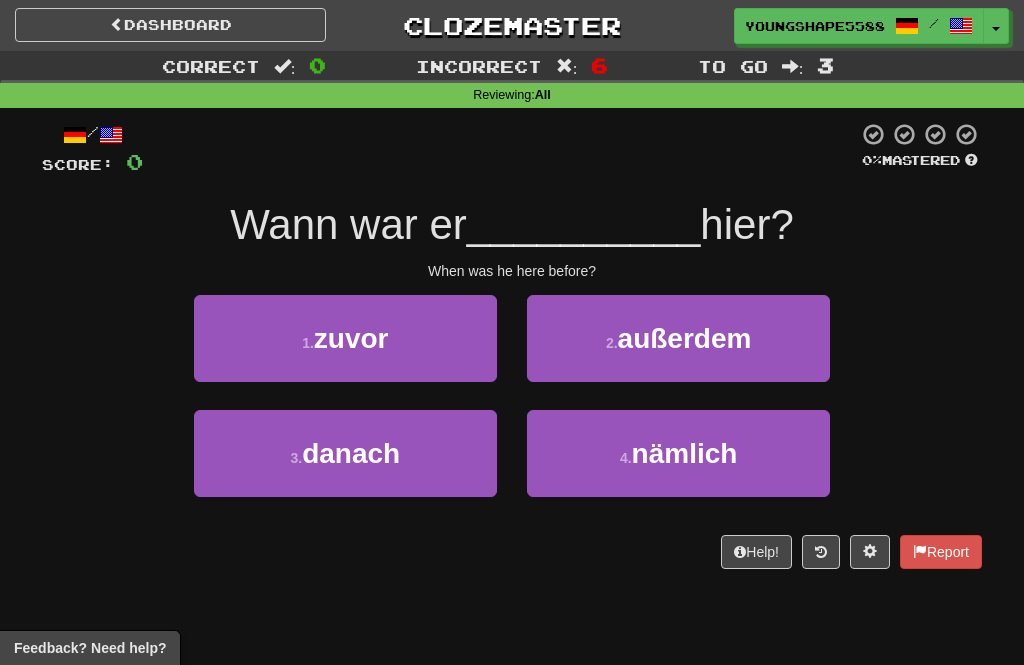 click on "1 .  zuvor" at bounding box center (345, 338) 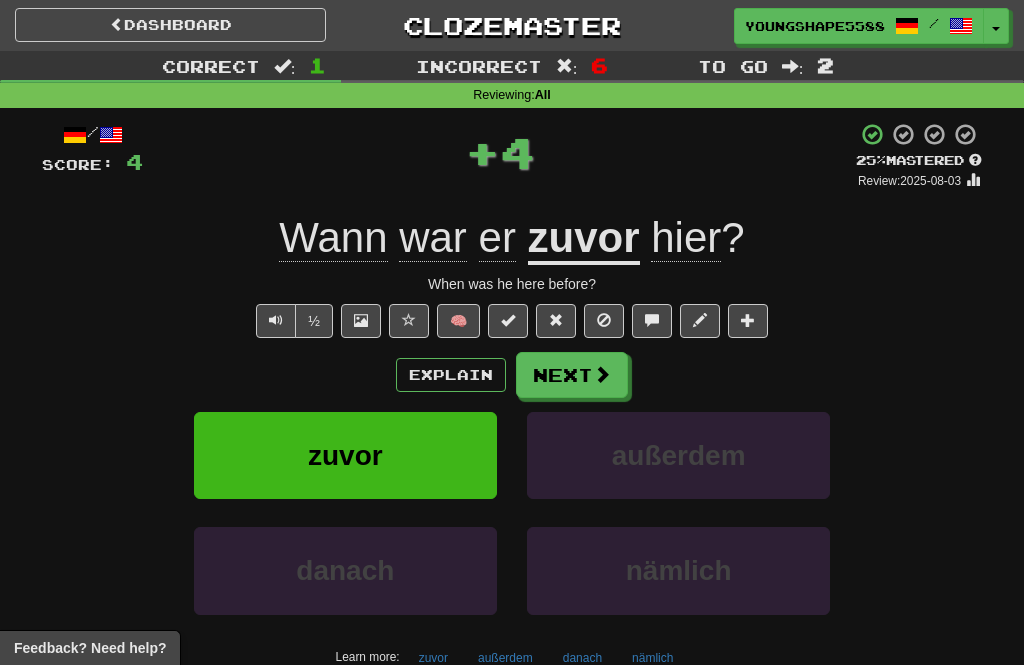 click on "Next" at bounding box center [572, 375] 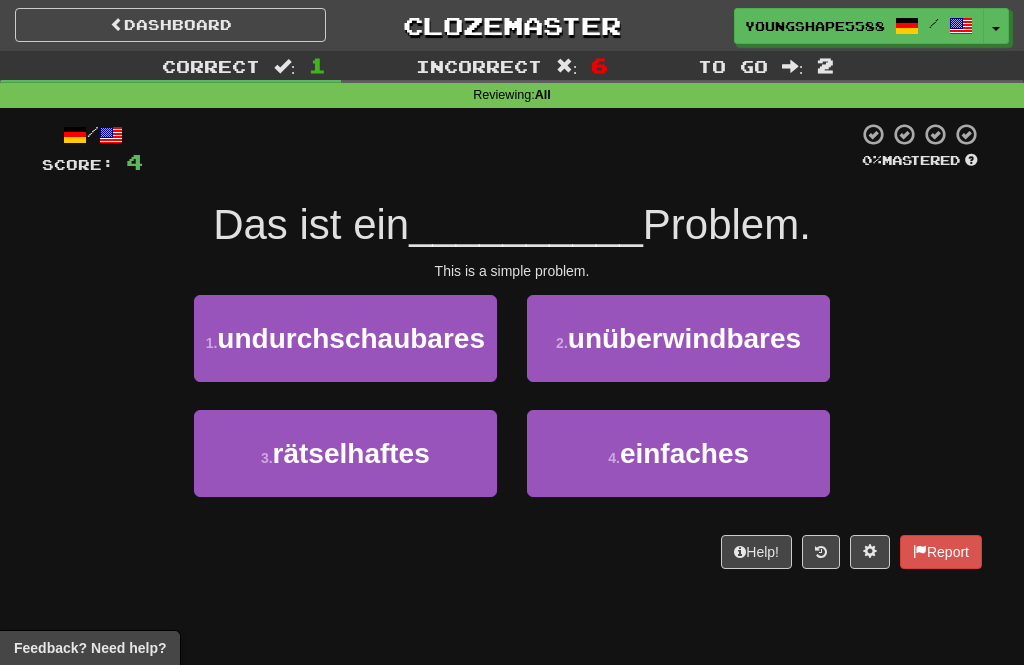 click on "4 .  einfaches" at bounding box center [678, 453] 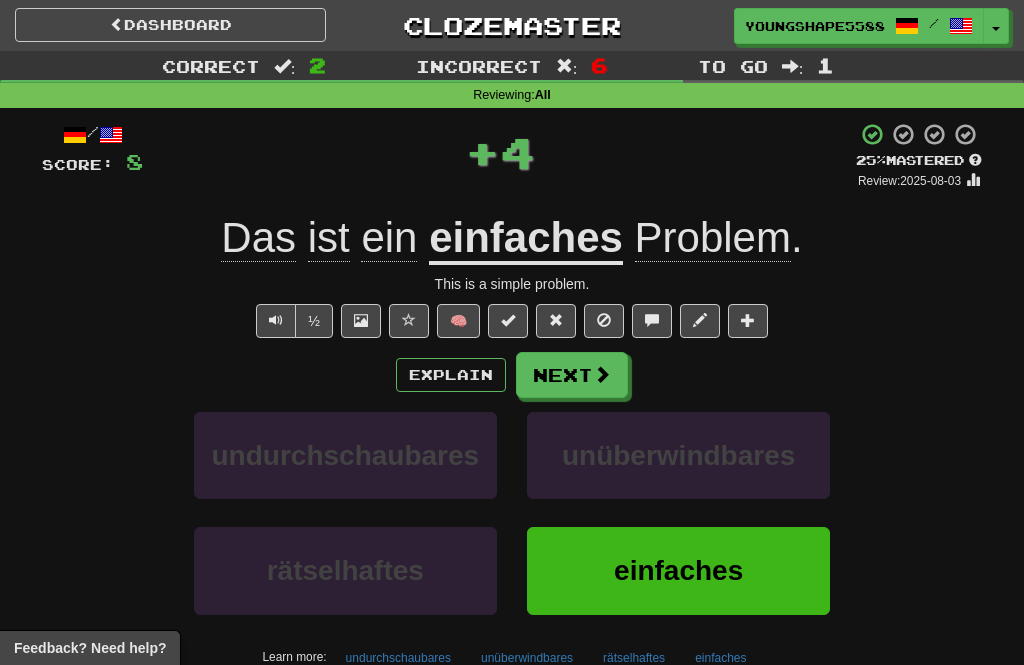 click on "Next" at bounding box center [572, 375] 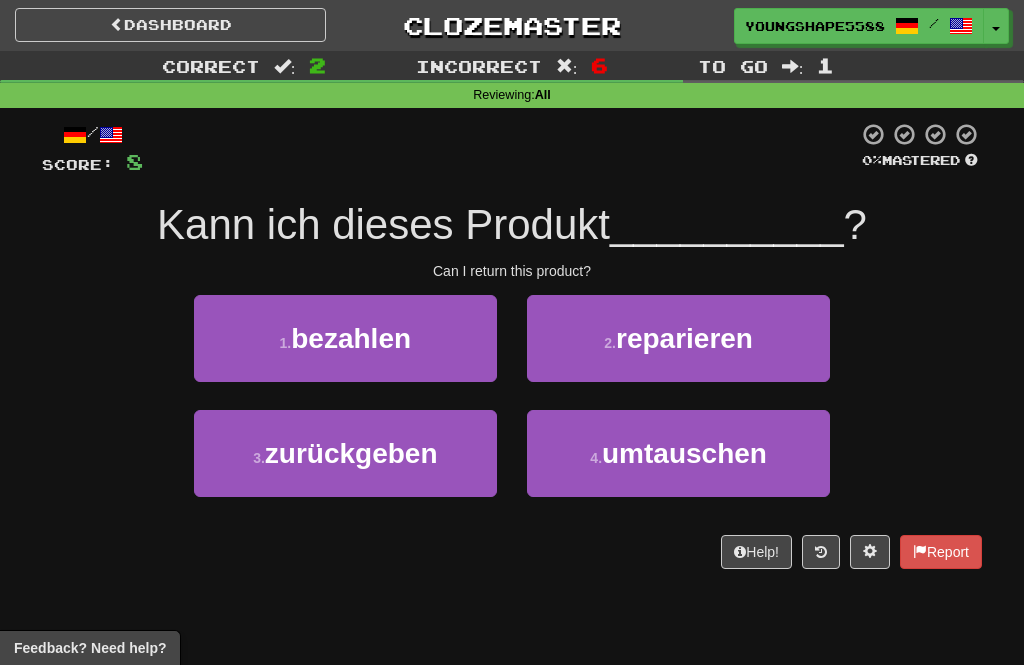 click on "2 .  reparieren" at bounding box center (678, 338) 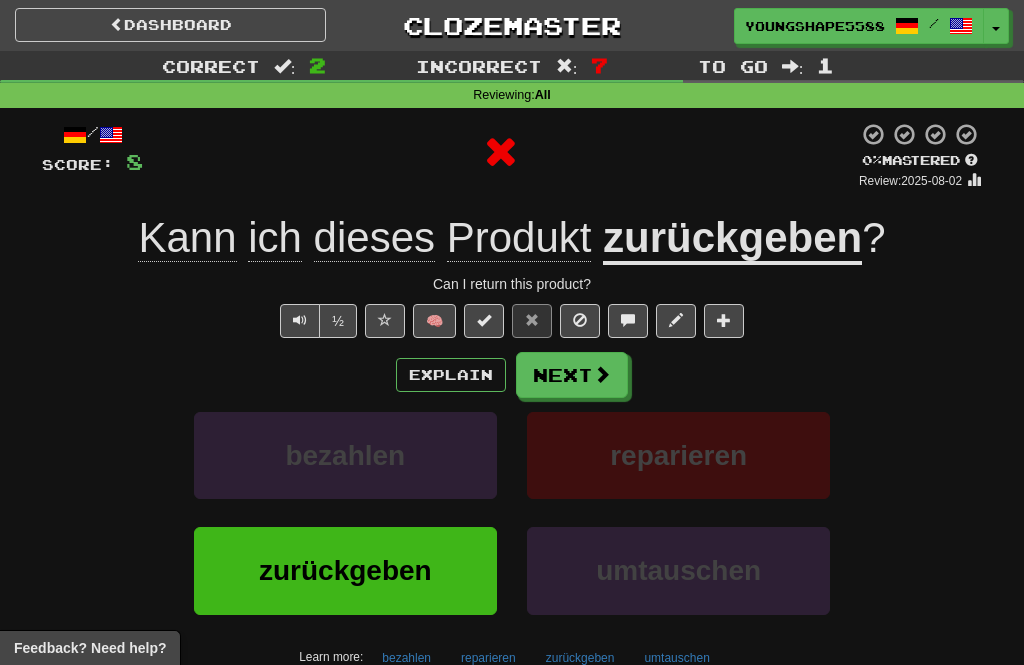 click on "Next" at bounding box center (572, 375) 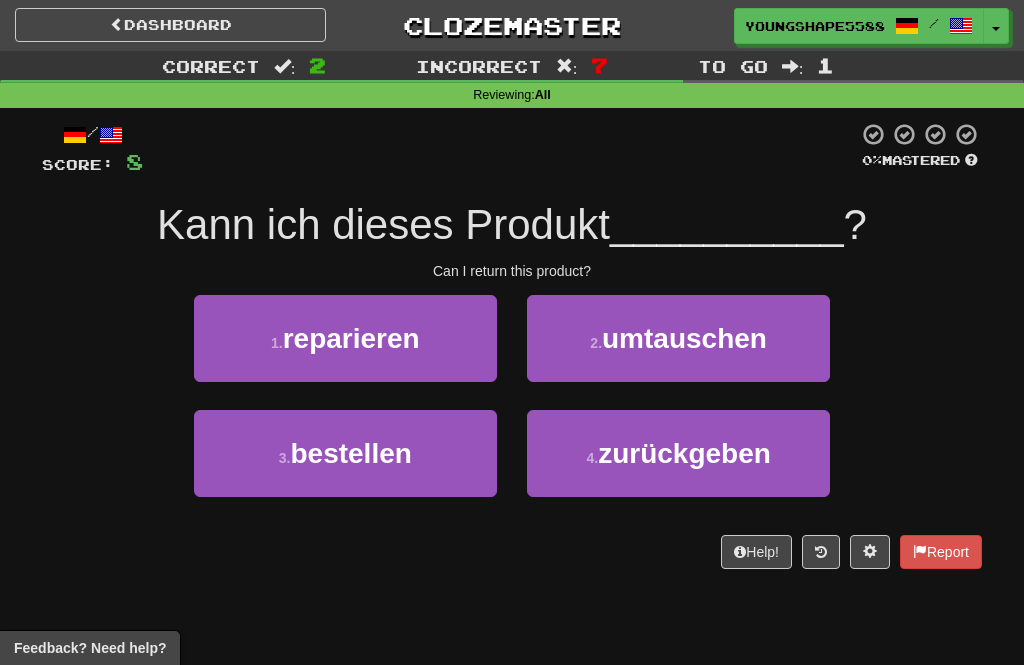 click on "3 .  bestellen" at bounding box center [345, 453] 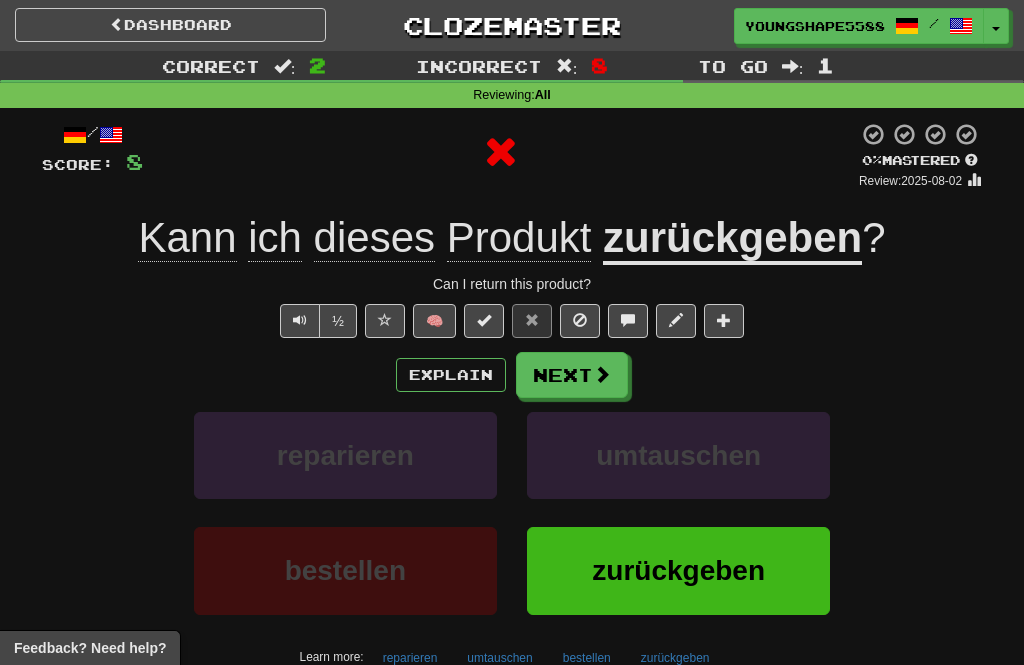 click on "Next" at bounding box center (572, 375) 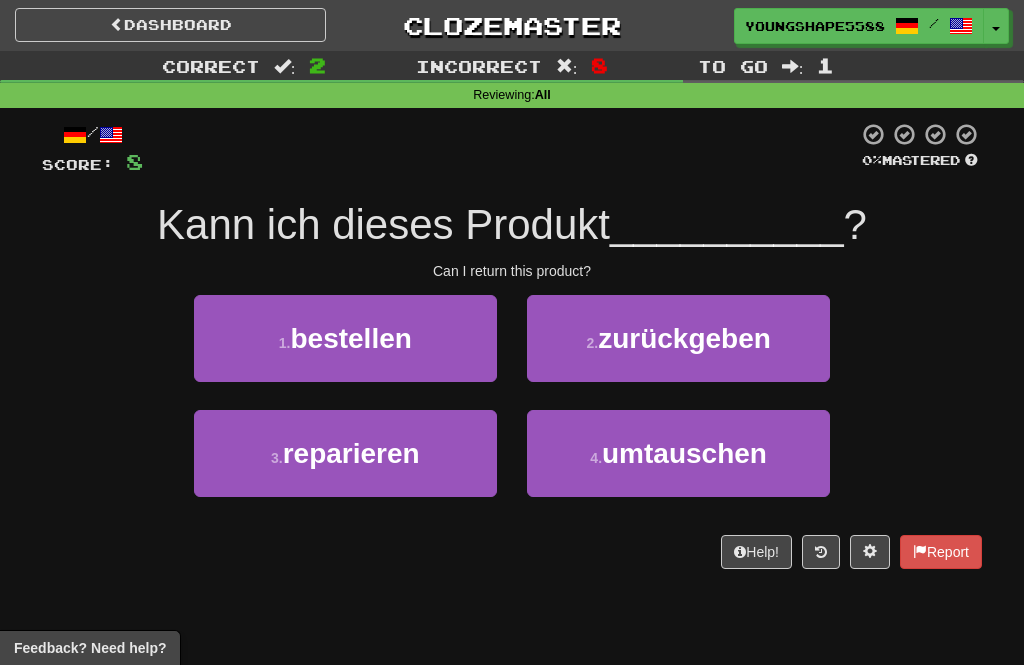 click on "2 .  zurückgeben" at bounding box center [678, 338] 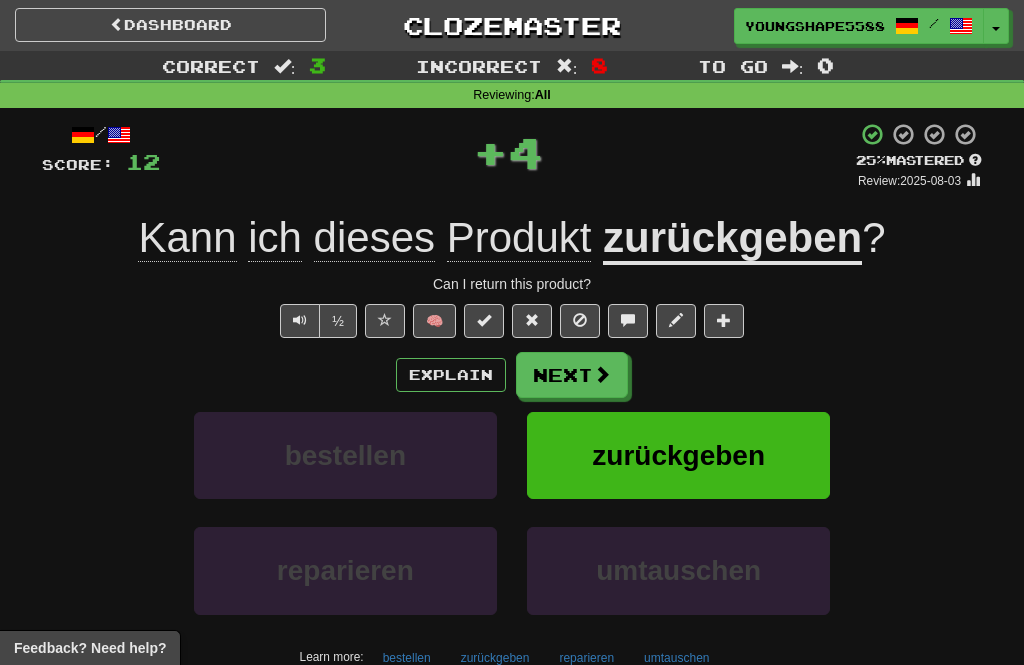 click on "Next" at bounding box center [572, 375] 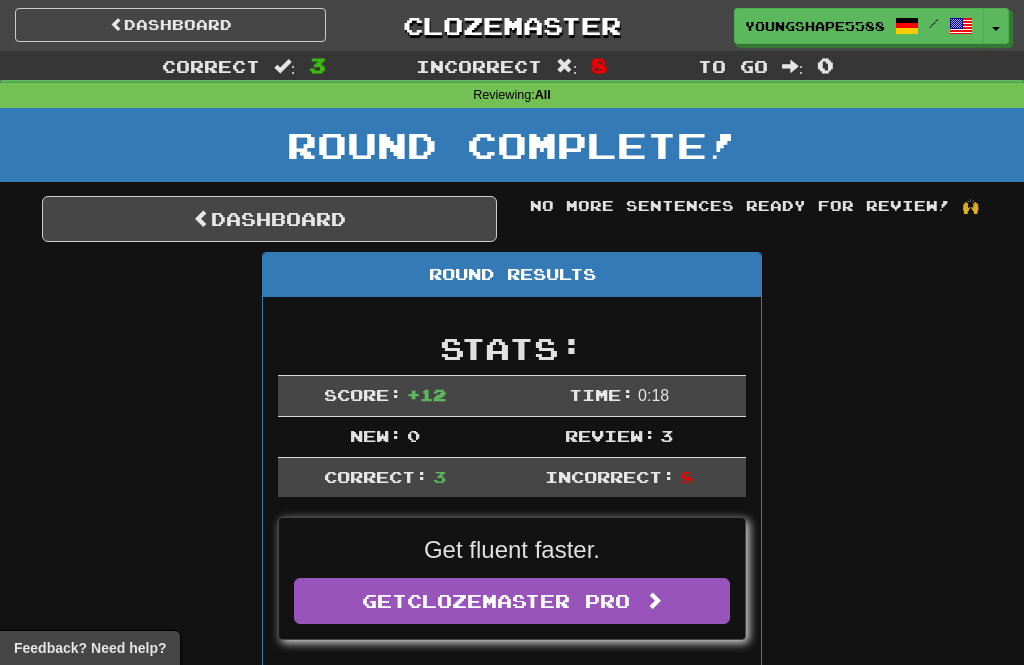click on "Dashboard" at bounding box center (269, 219) 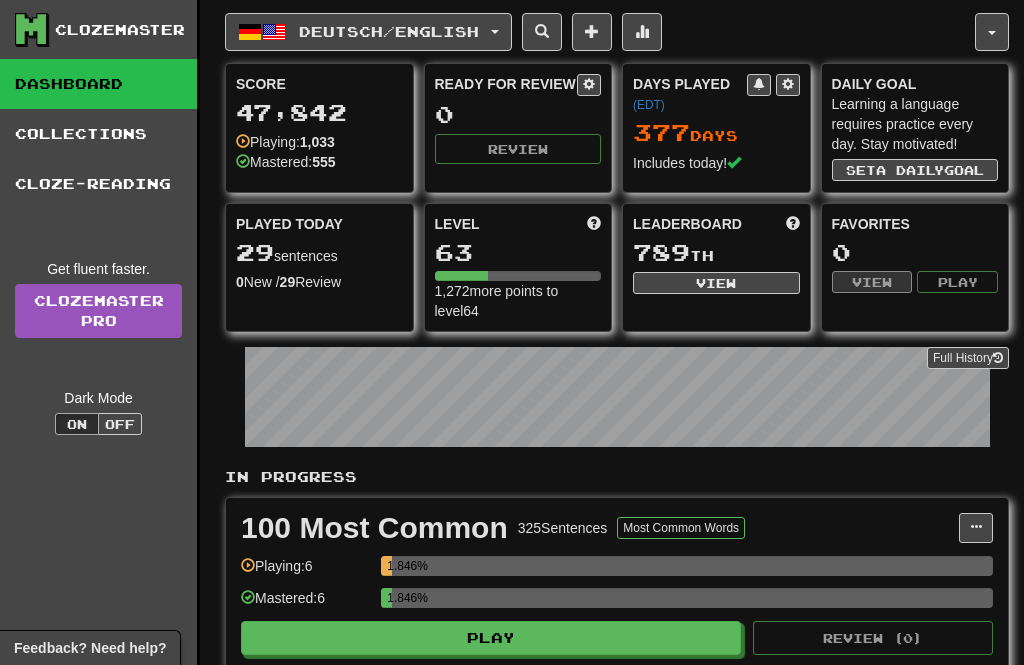 scroll, scrollTop: 0, scrollLeft: 0, axis: both 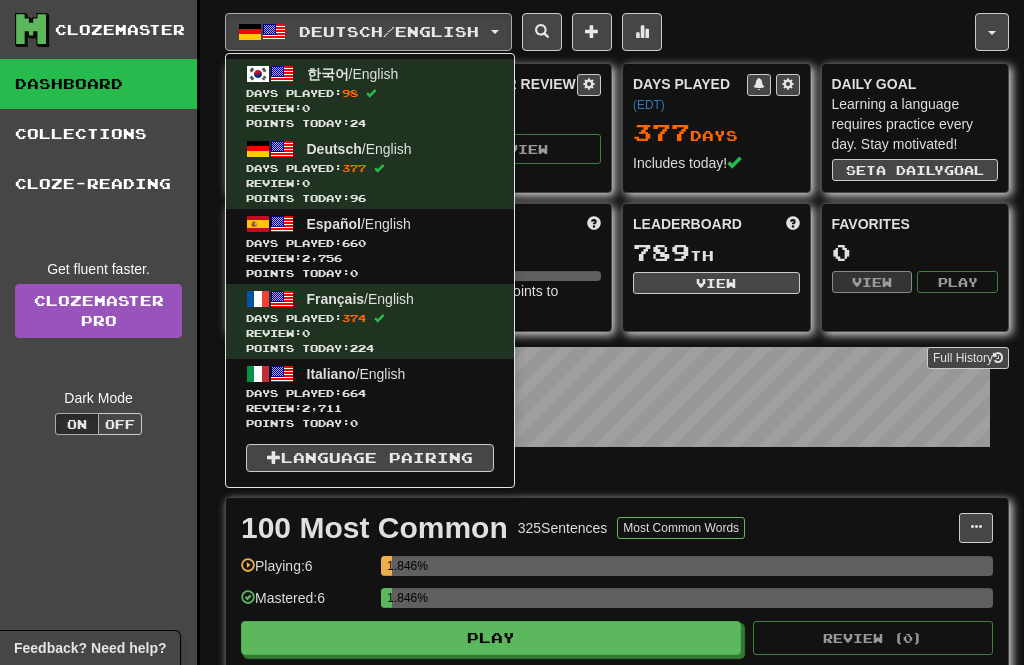 click on "Days Played:  664" at bounding box center [370, 393] 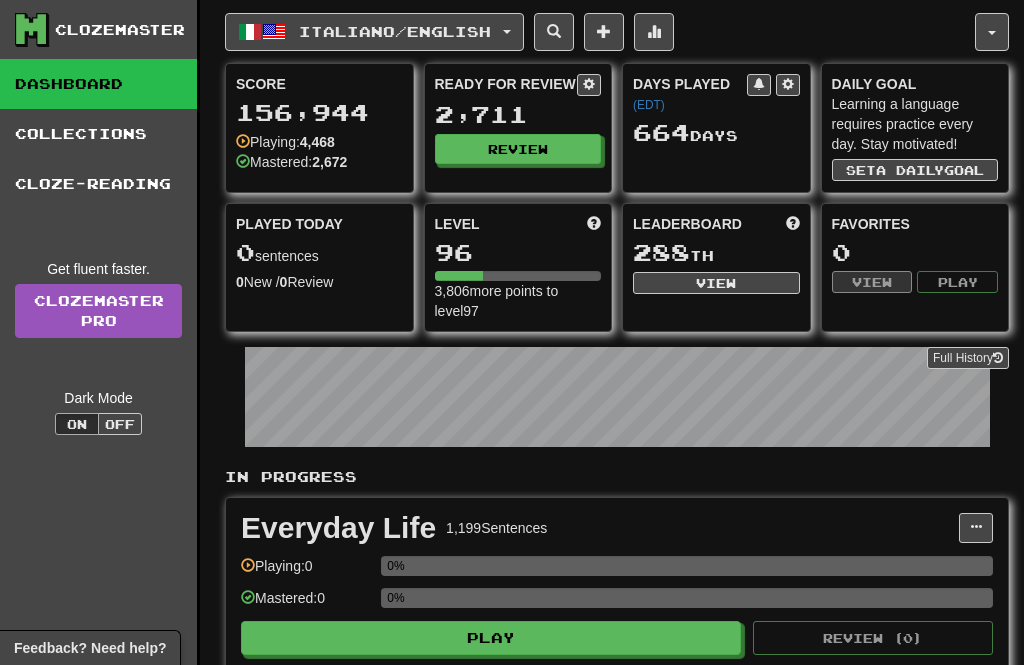 scroll, scrollTop: 0, scrollLeft: 0, axis: both 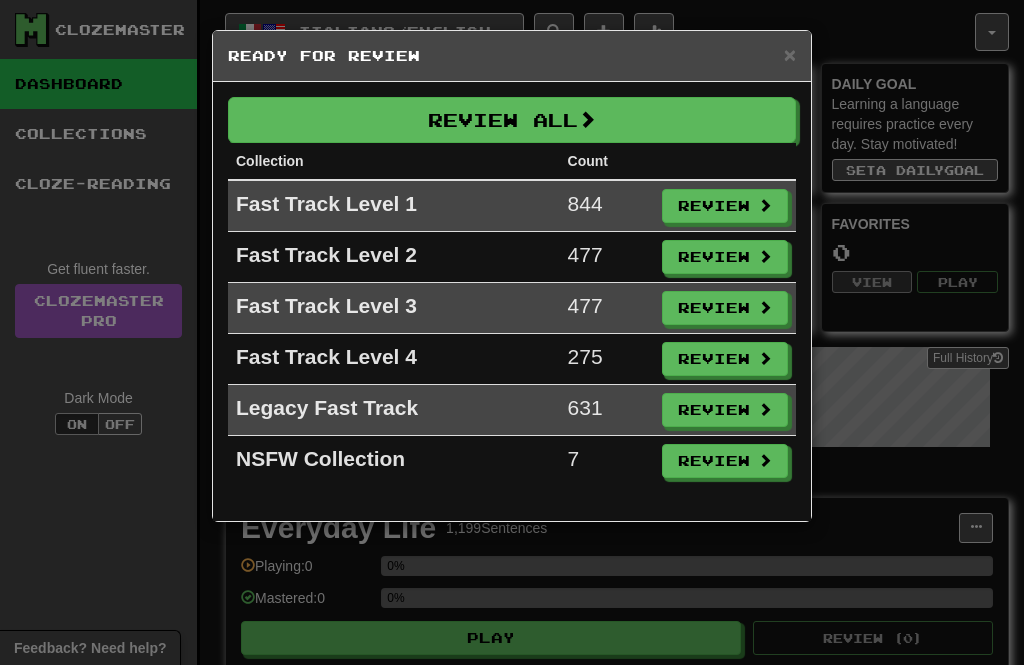 click at bounding box center [587, 119] 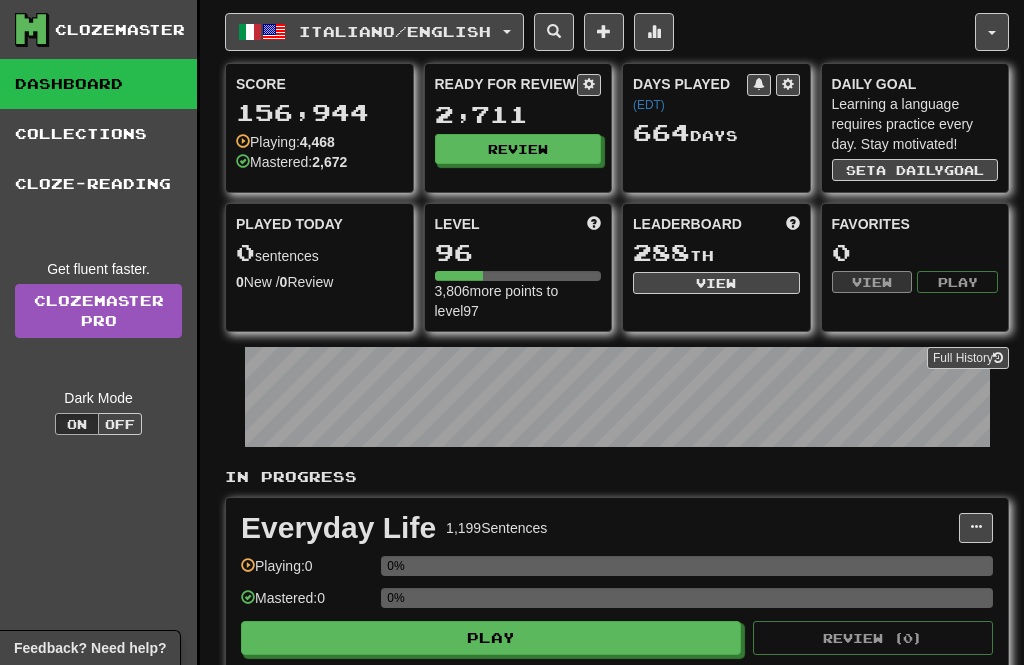 select on "**" 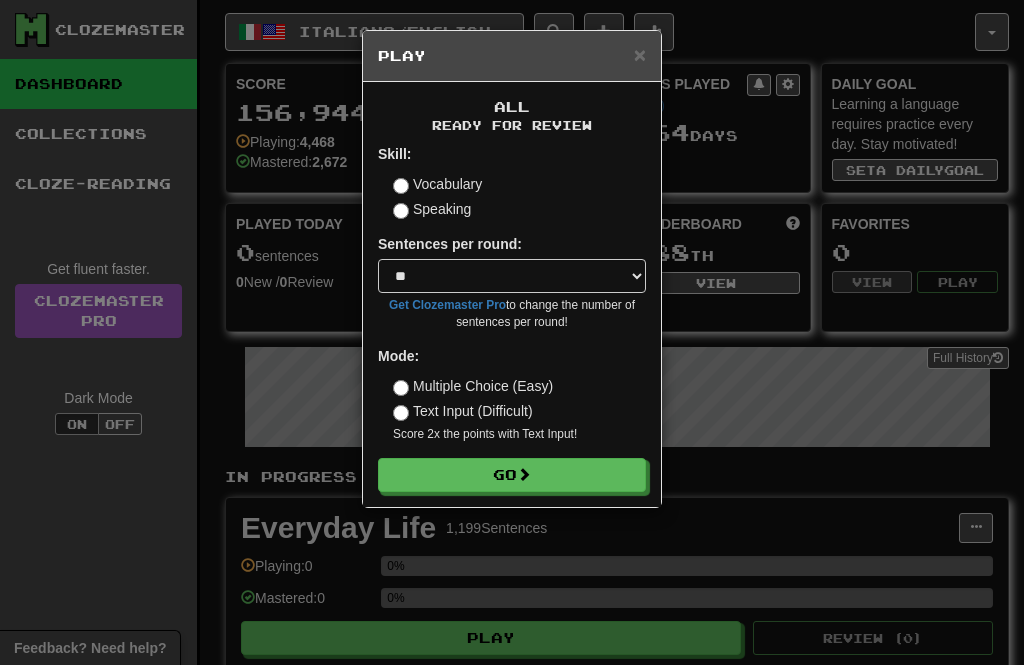 click on "Go" at bounding box center (512, 475) 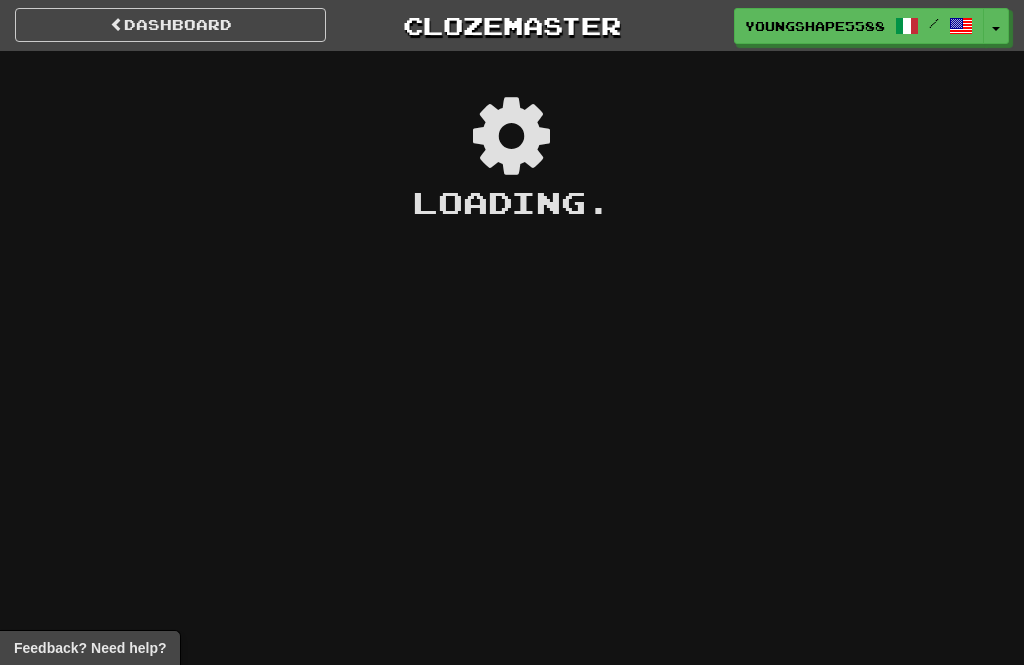 scroll, scrollTop: 0, scrollLeft: 0, axis: both 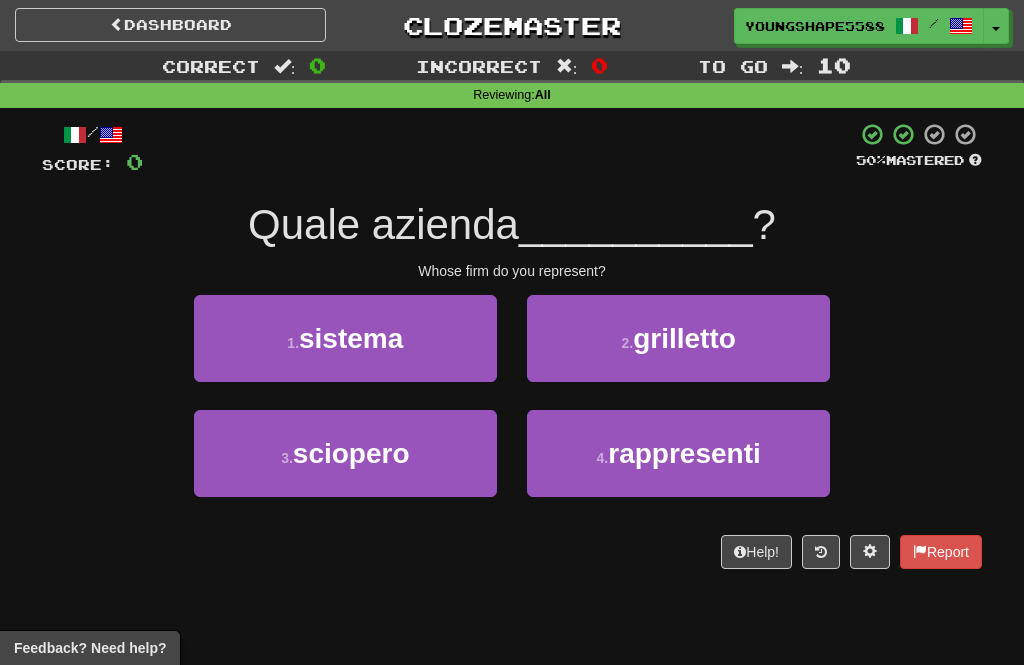 click on "4 .  rappresenti" at bounding box center (678, 453) 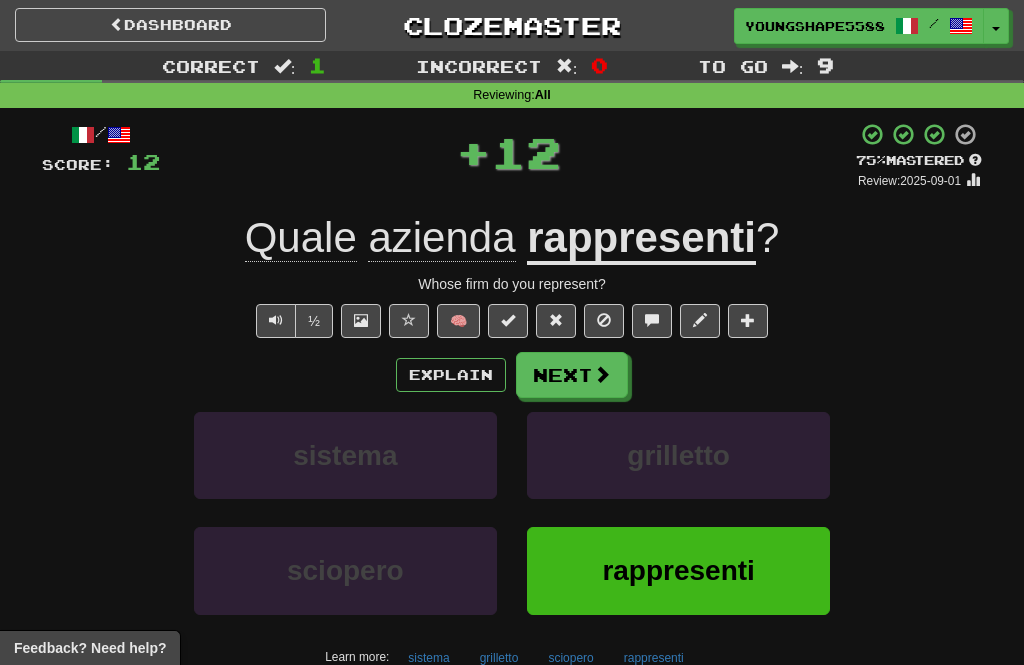 click on "Next" at bounding box center (572, 375) 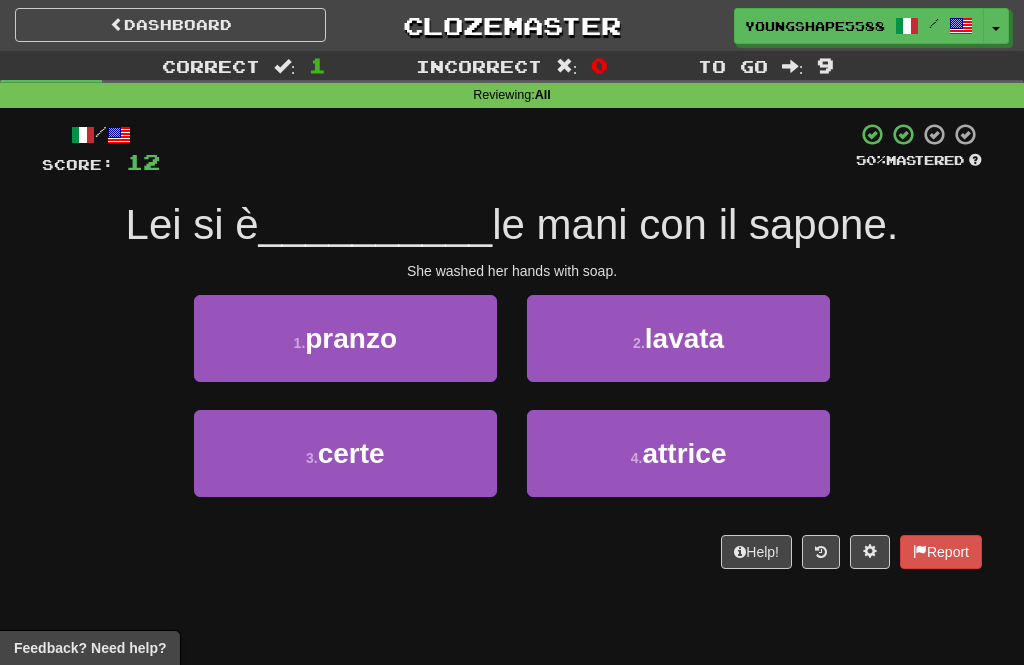 click on "2 .  lavata" at bounding box center (678, 338) 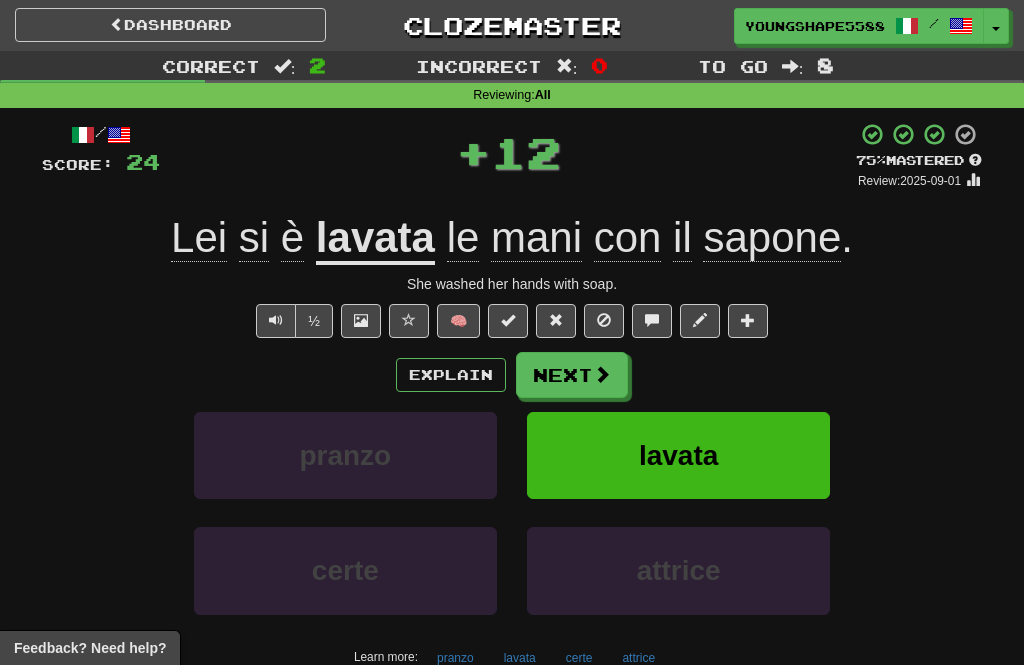 click on "Next" at bounding box center (572, 375) 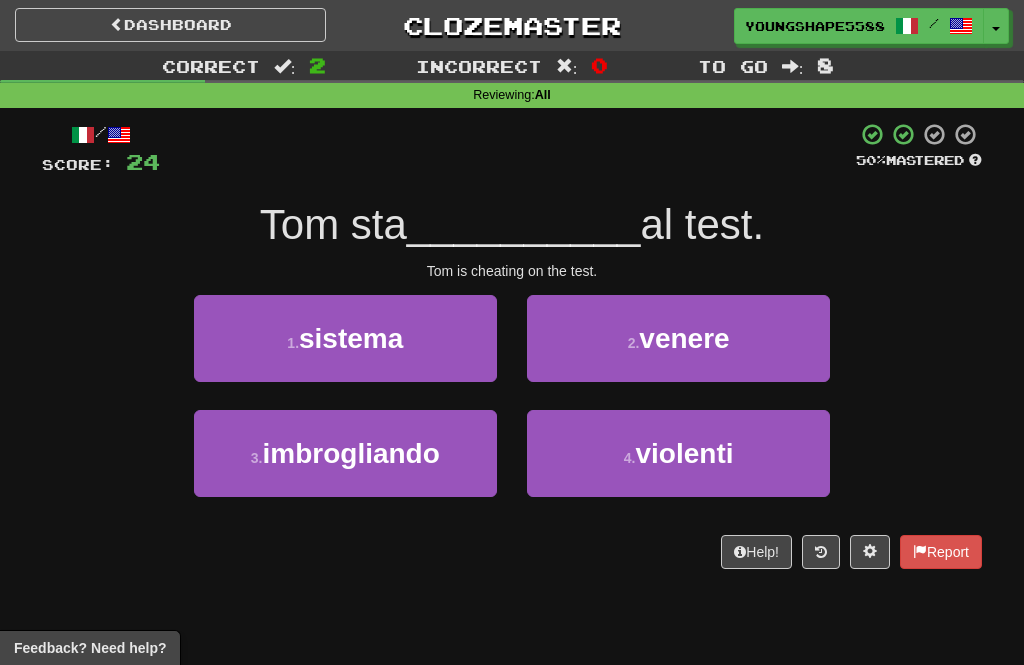 click on "3 .  imbrogliando" at bounding box center [345, 453] 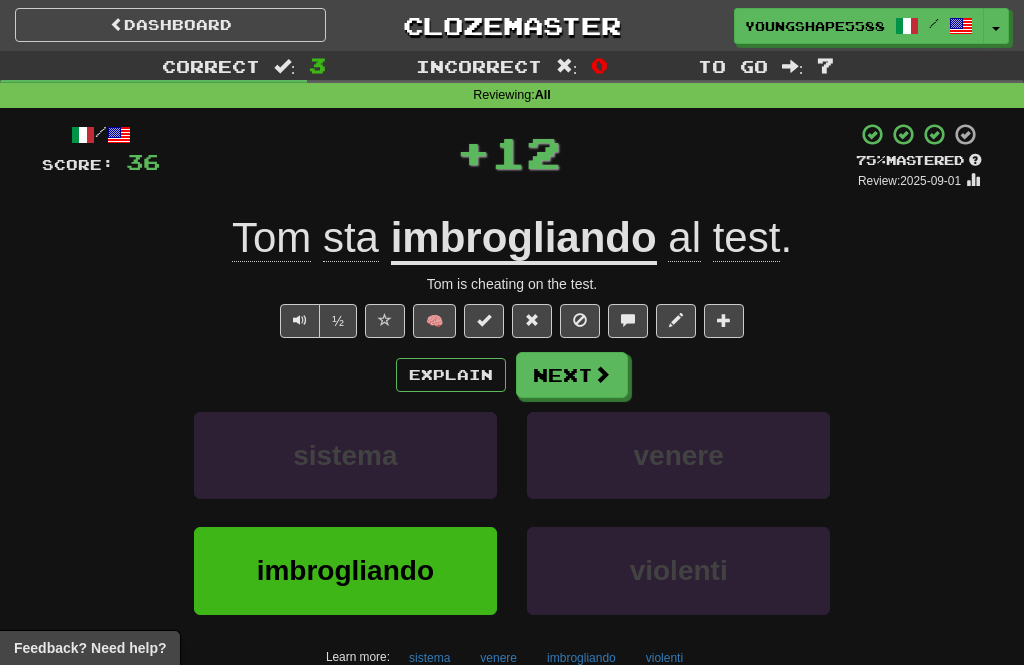 click on "Next" at bounding box center [572, 375] 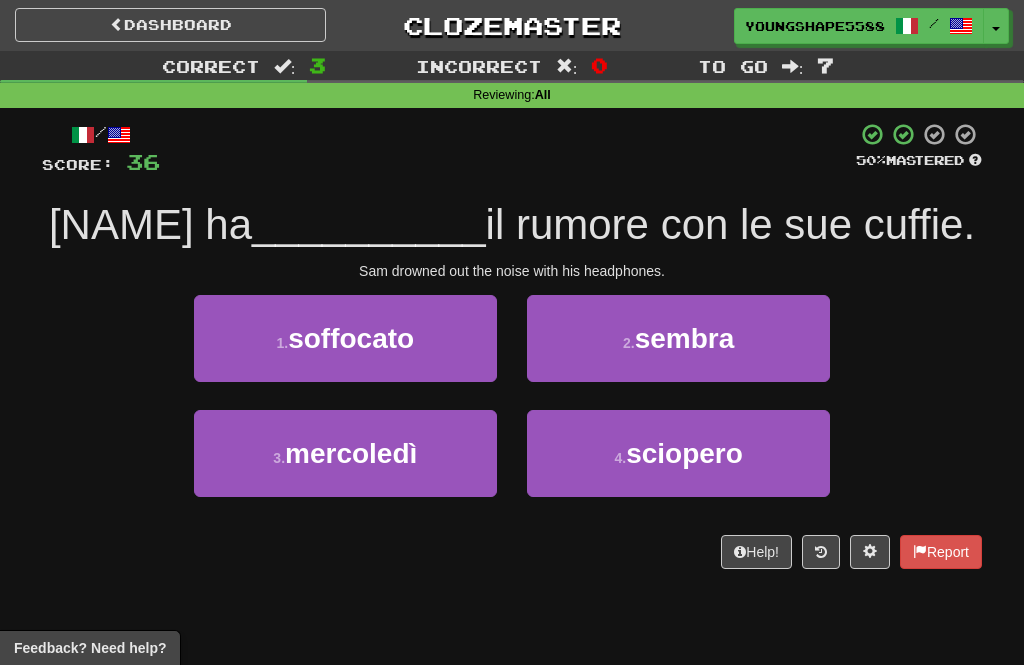click on "1 .  soffocato" at bounding box center (345, 338) 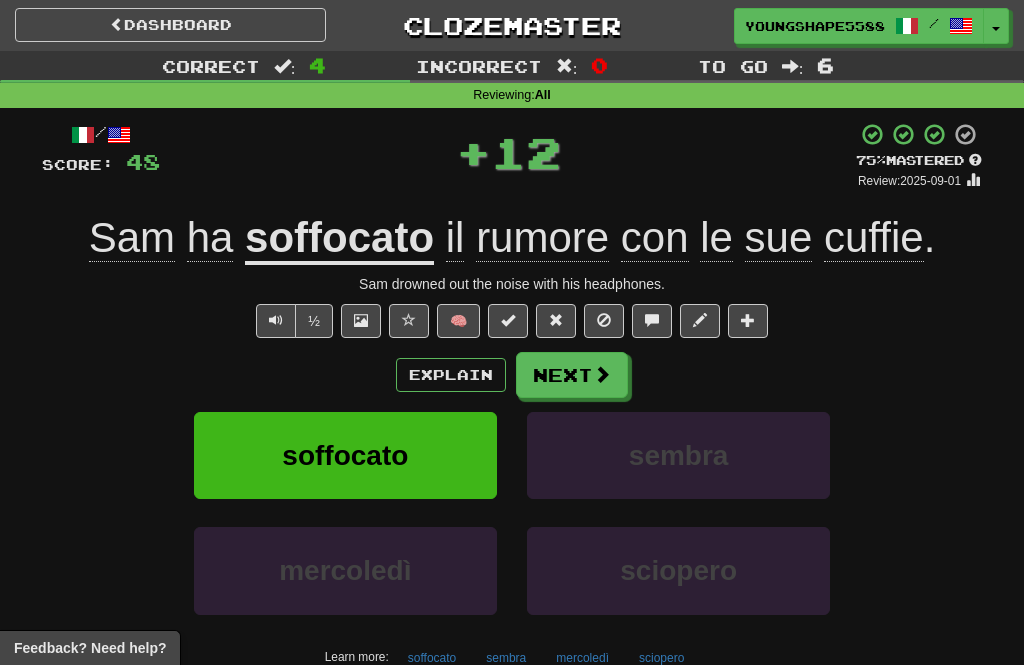 click on "Next" at bounding box center [572, 375] 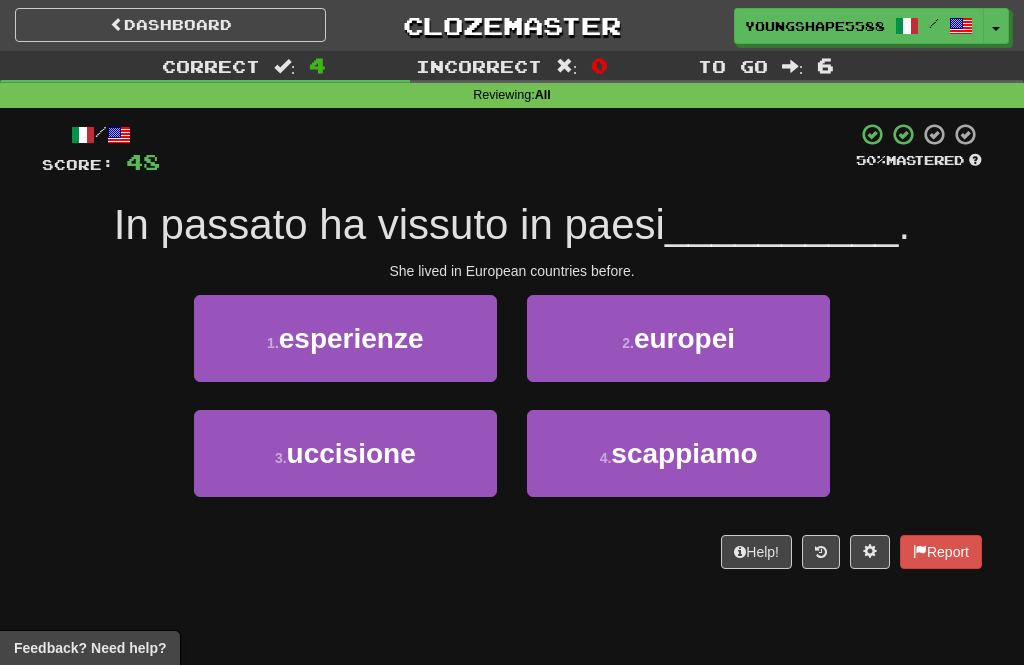 click on "2 .  europei" at bounding box center (678, 338) 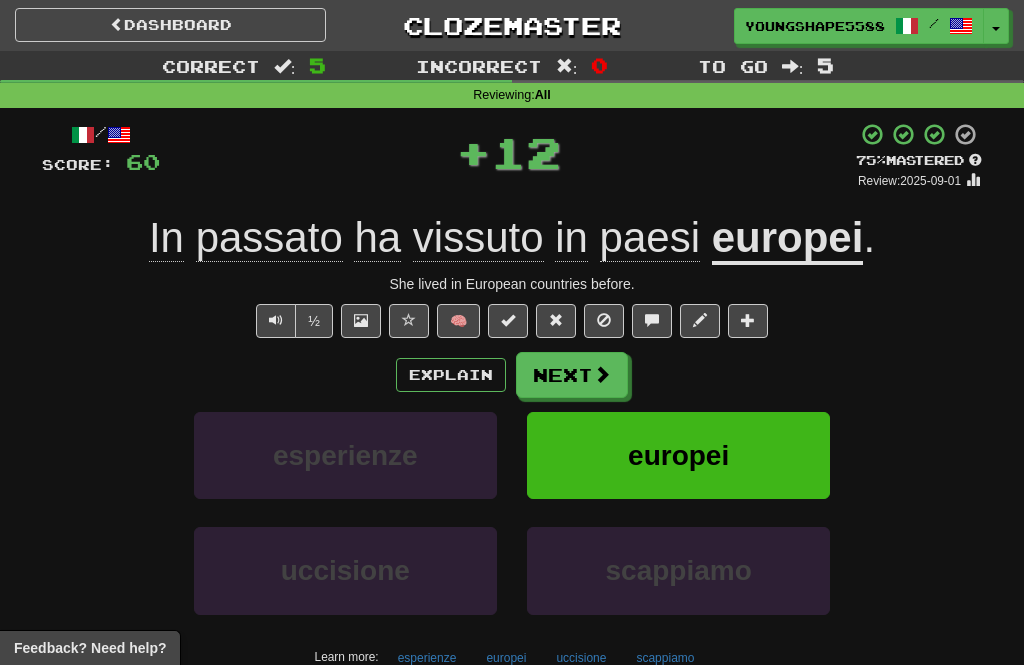 click on "Next" at bounding box center (572, 375) 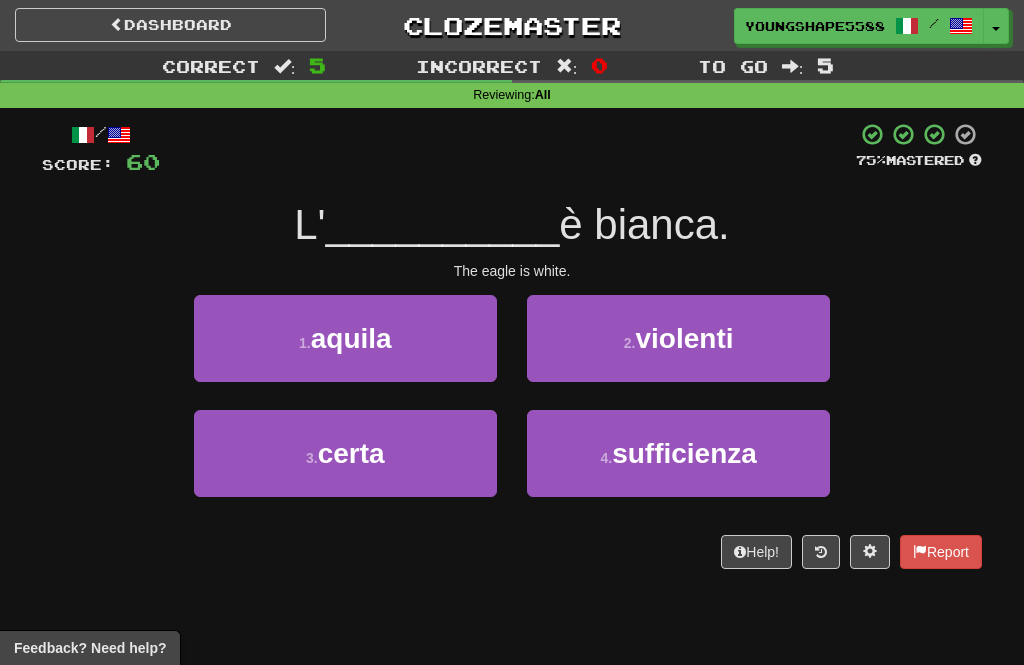 click on "1 .  aquila" at bounding box center (345, 338) 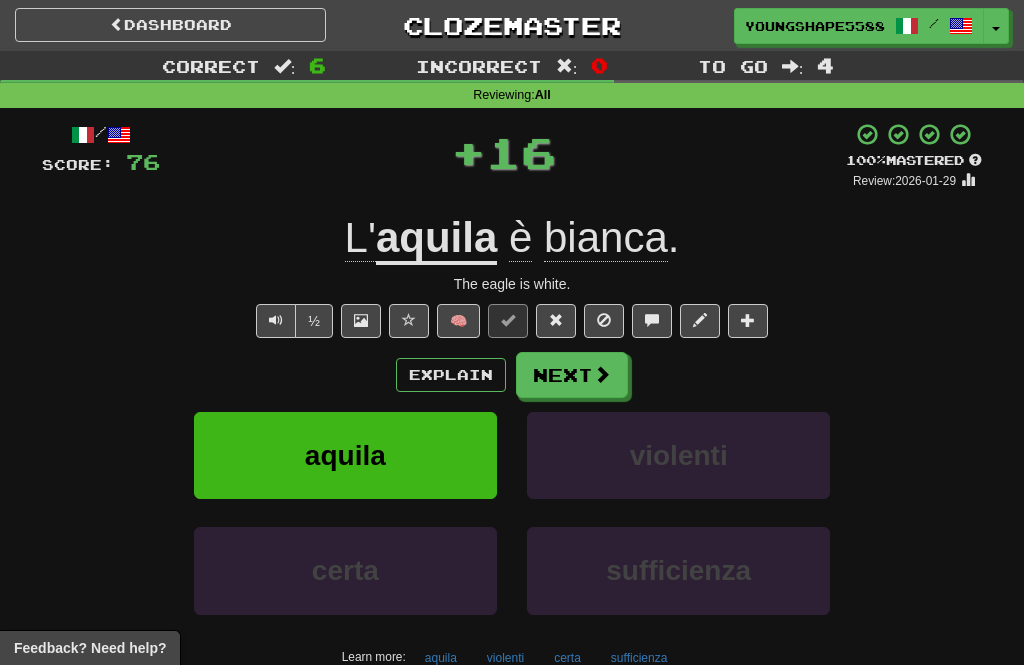 click on "Next" at bounding box center (572, 375) 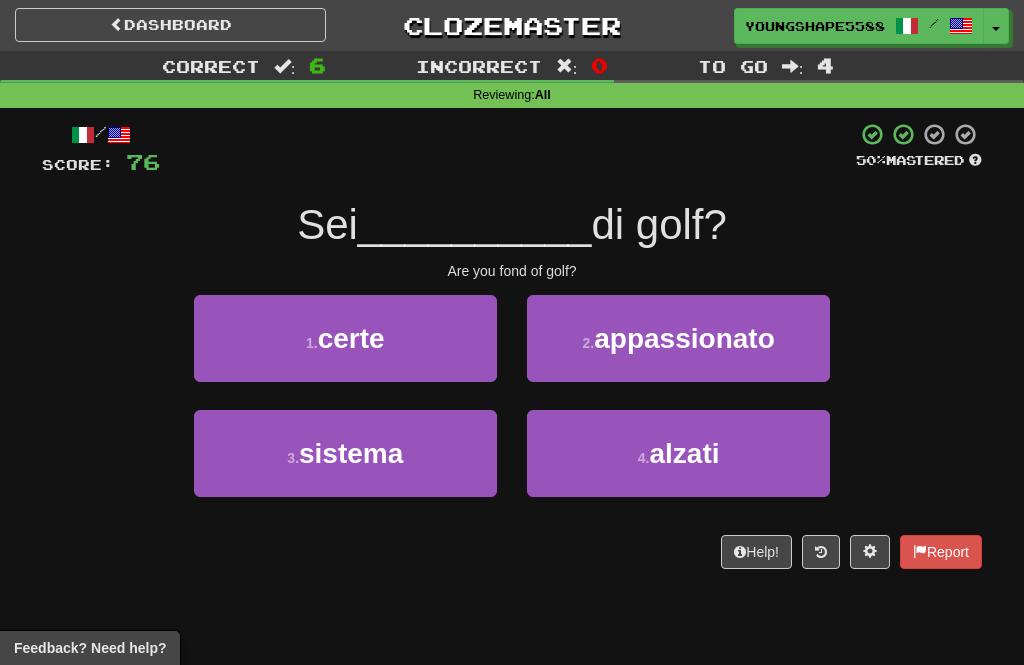 click on "appassionato" at bounding box center (684, 338) 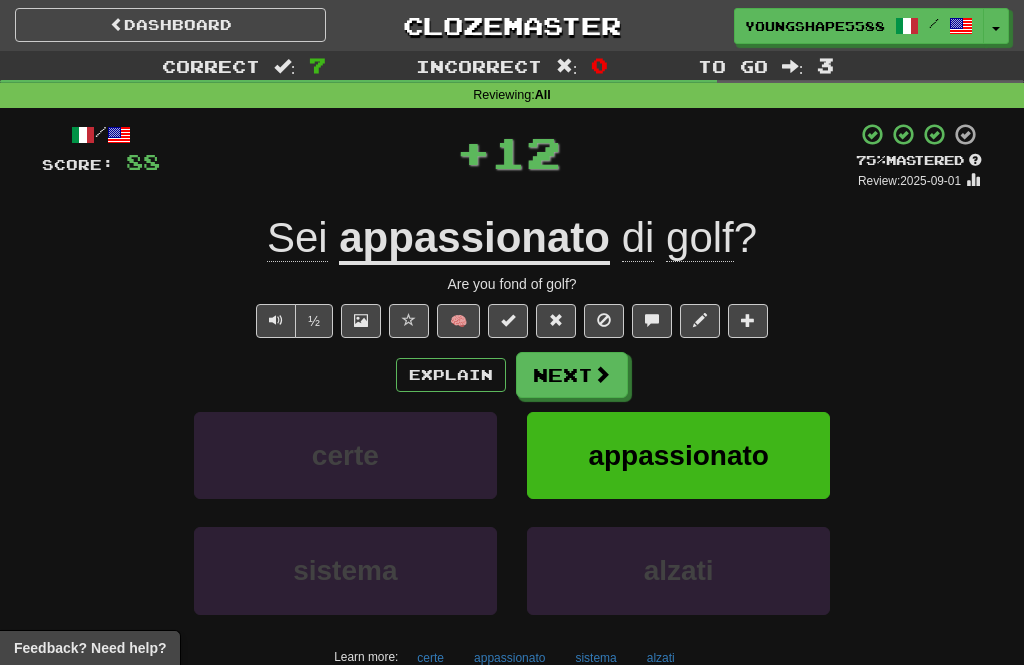 click on "Next" at bounding box center [572, 375] 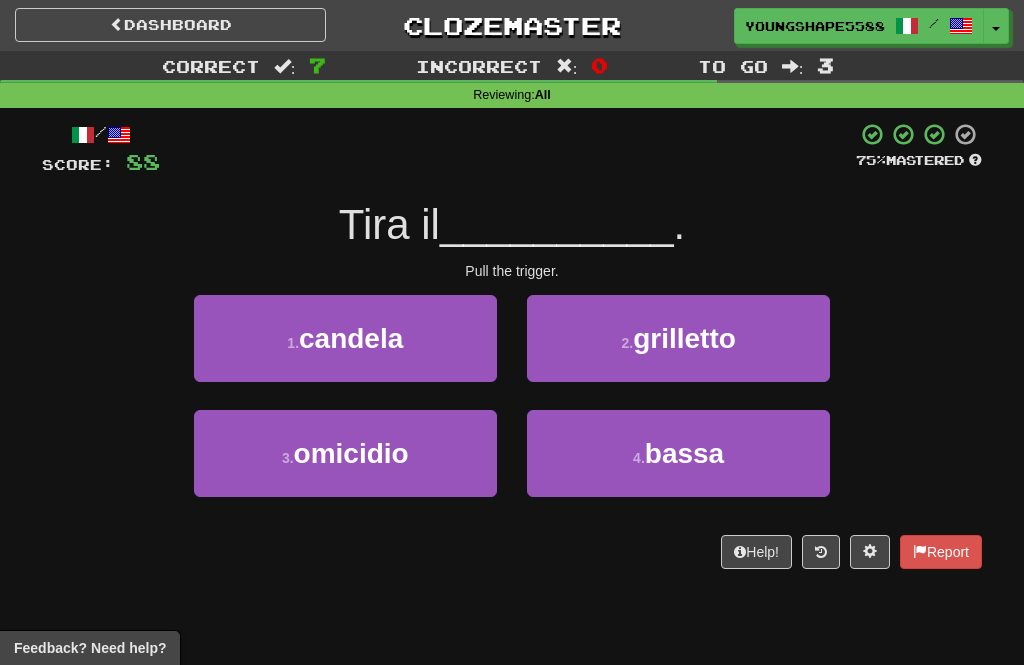 click on "2 .  grilletto" at bounding box center [678, 338] 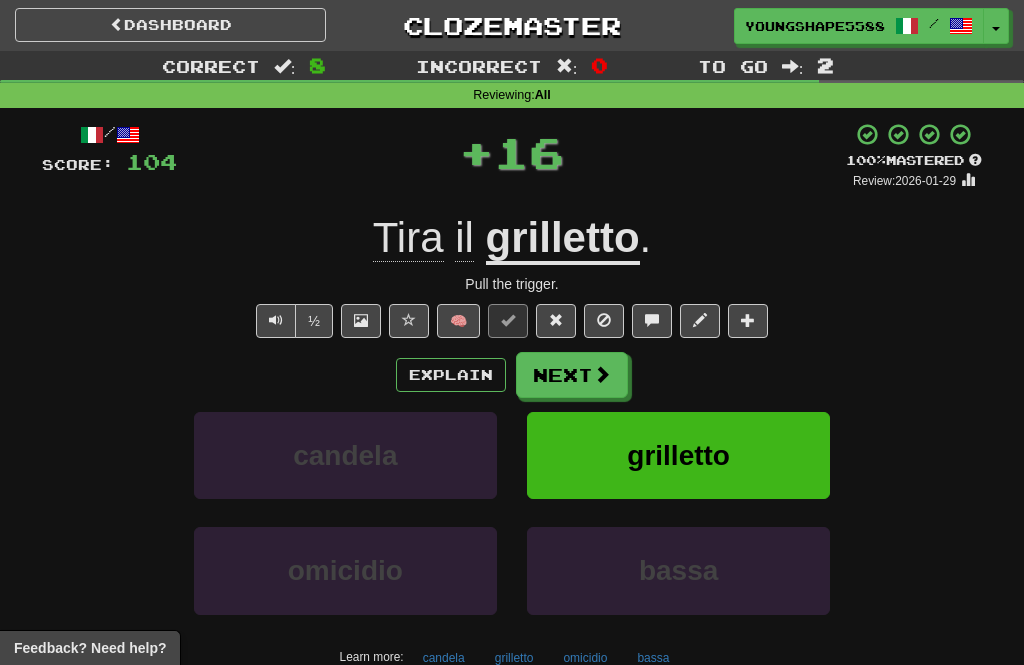 click on "Next" at bounding box center [572, 375] 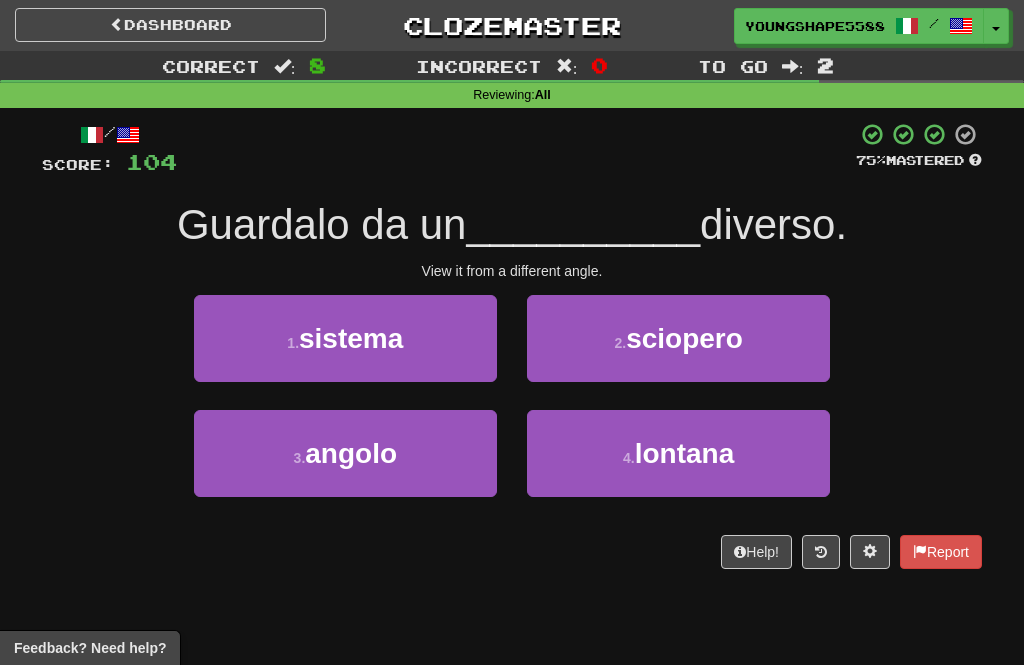 click on "3 .  angolo" at bounding box center [345, 453] 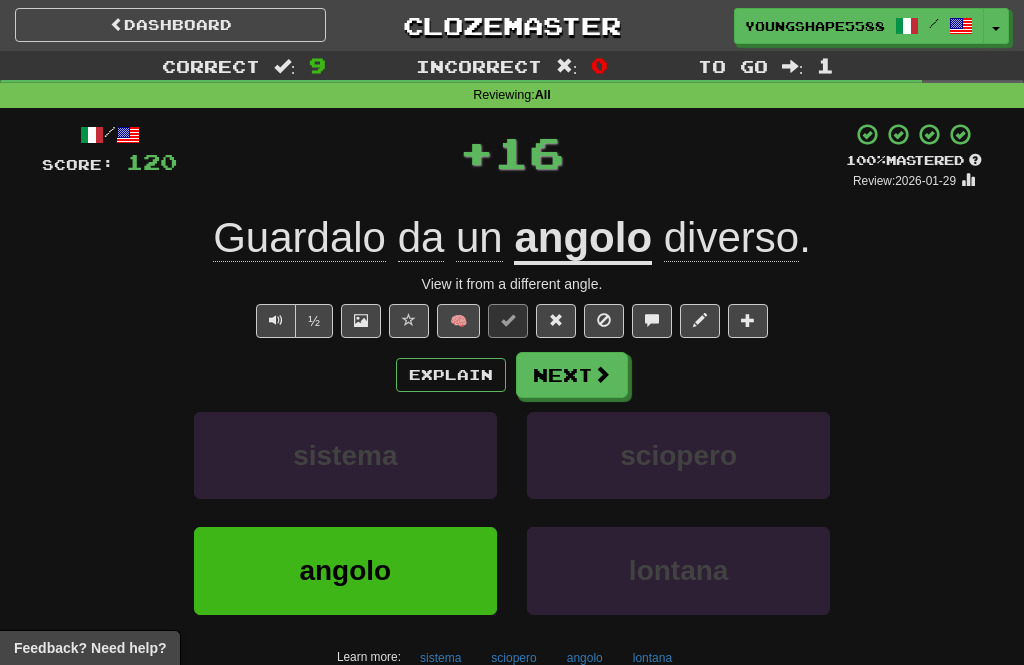 click on "Next" at bounding box center [572, 375] 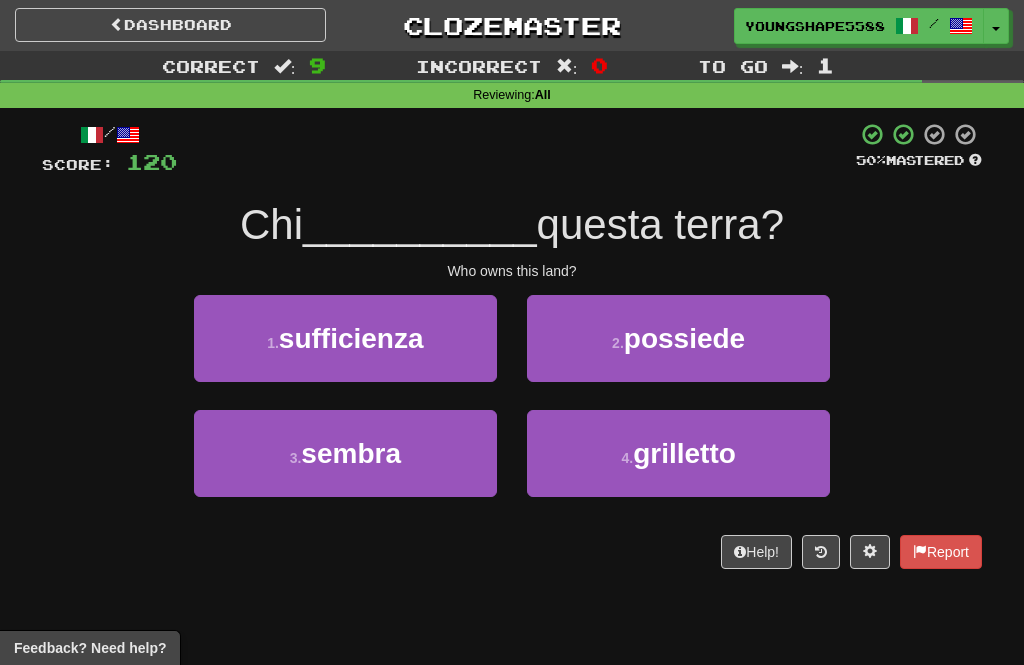 click on "2 .  possiede" at bounding box center (678, 338) 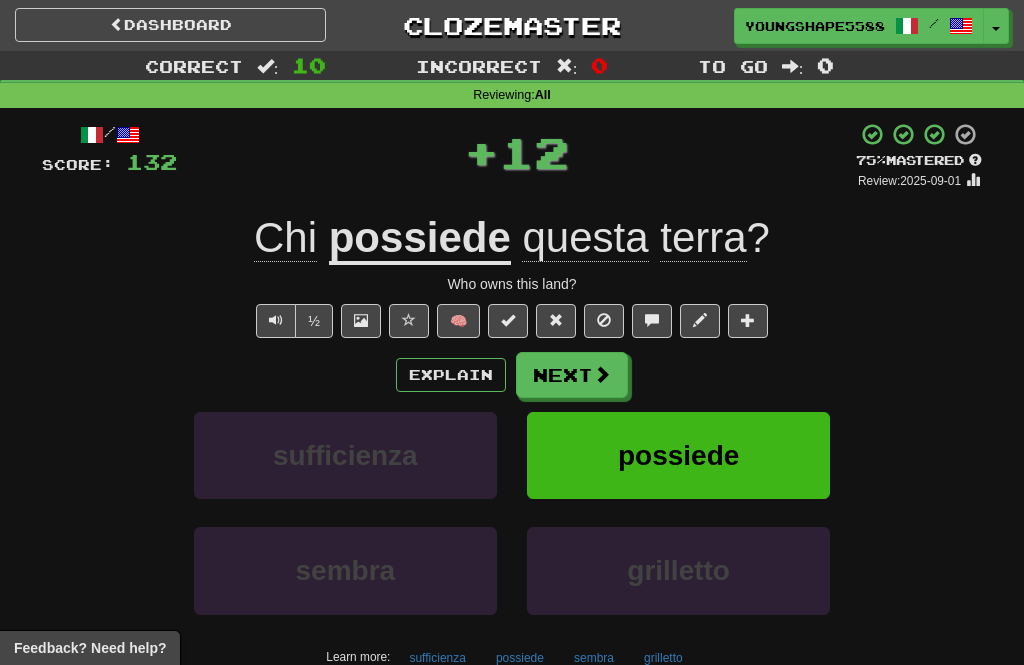 click on "Next" at bounding box center [572, 375] 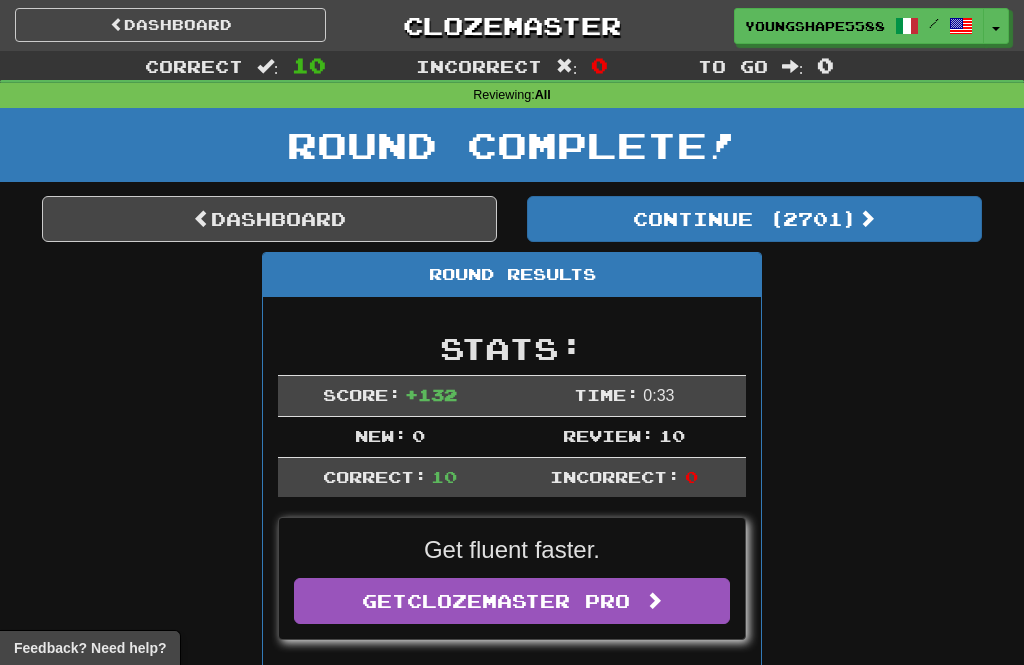 click on "Continue ( 2701 )" at bounding box center (754, 219) 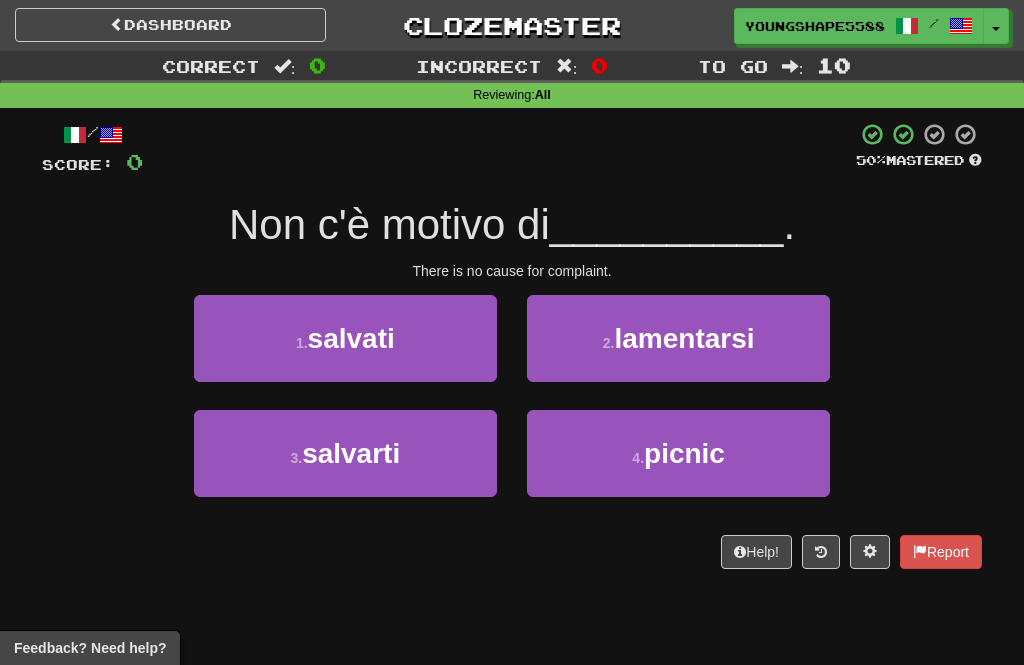 click on "2 .  lamentarsi" at bounding box center [678, 338] 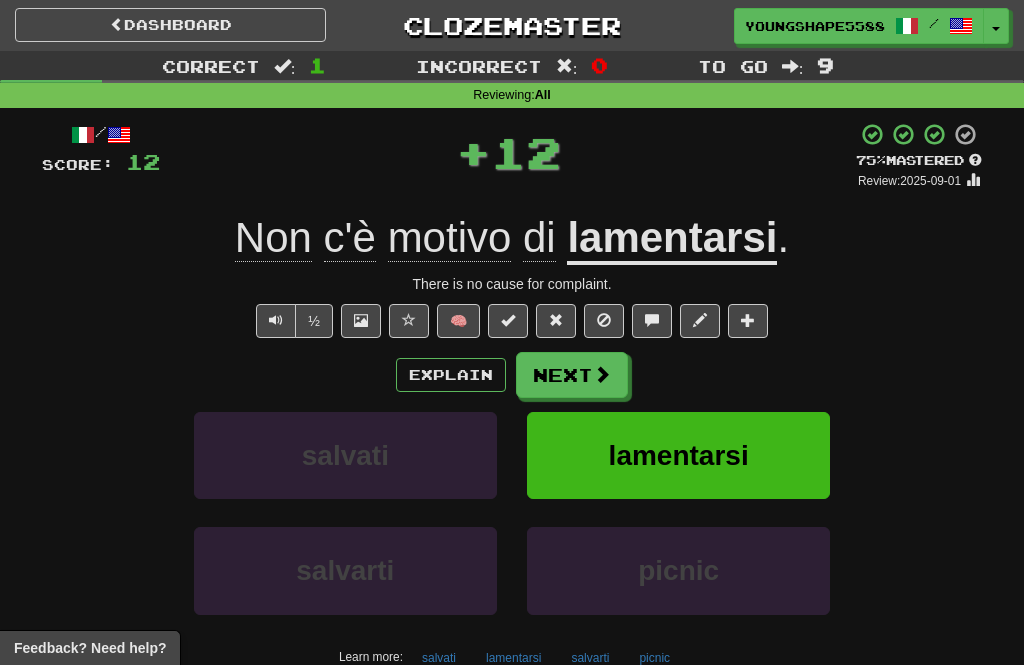 click on "Next" at bounding box center [572, 375] 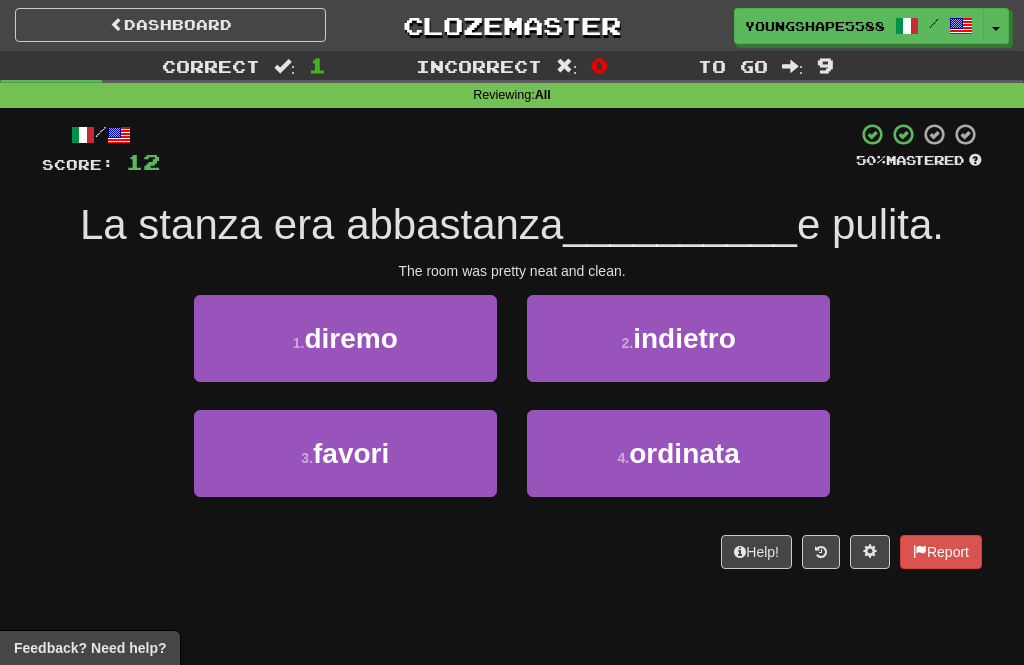 click on "4 .  ordinata" at bounding box center (678, 453) 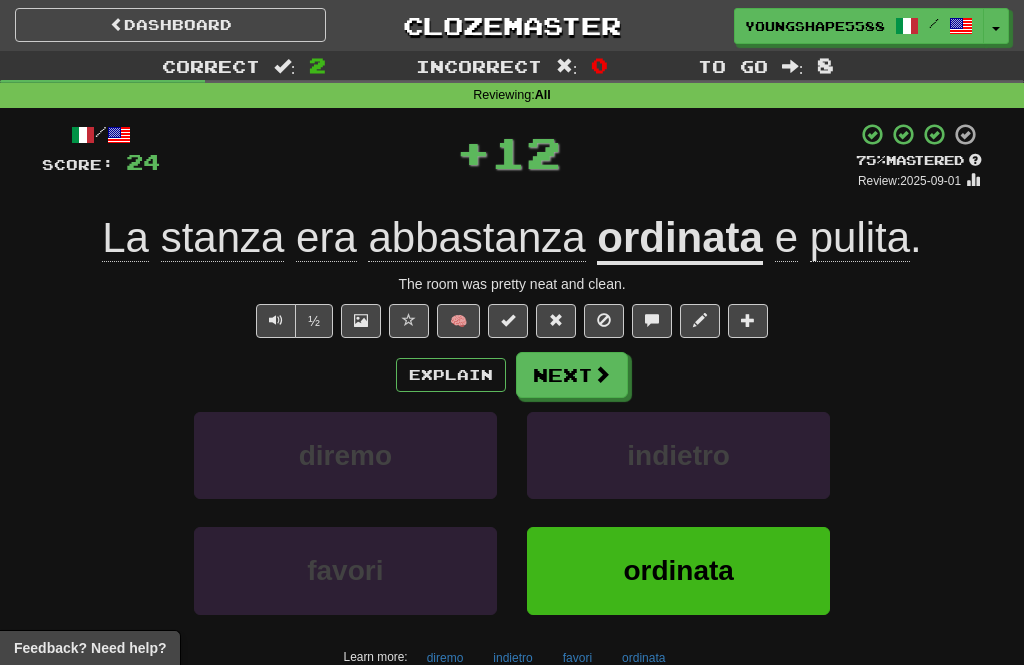 click on "Next" at bounding box center (572, 375) 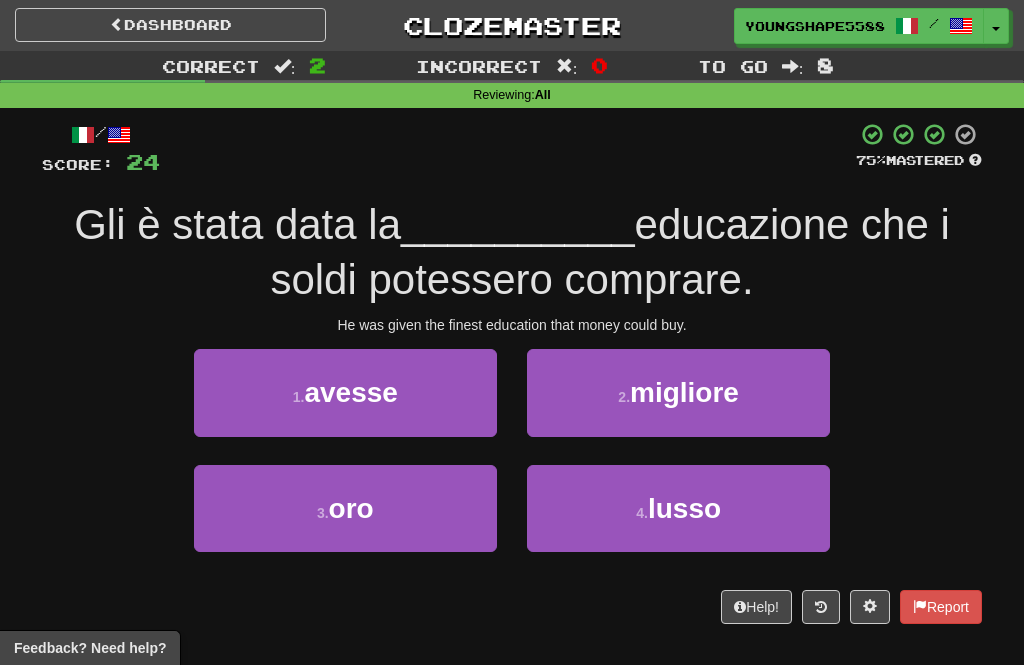click on "2 .  migliore" at bounding box center (678, 392) 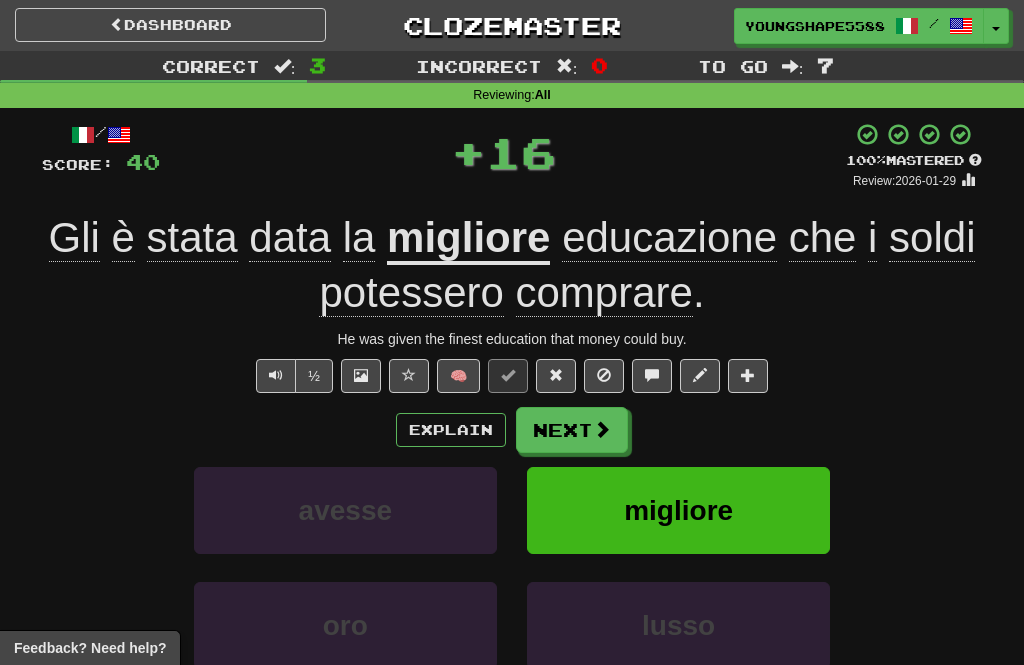click on "Next" at bounding box center [572, 430] 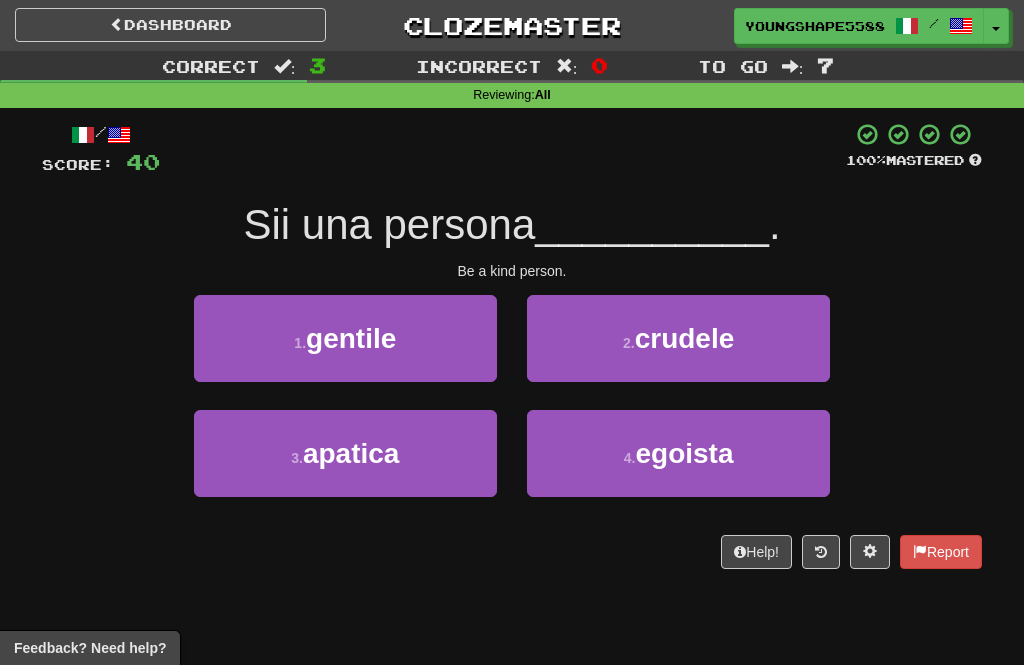 click on "1 .  gentile" at bounding box center (345, 338) 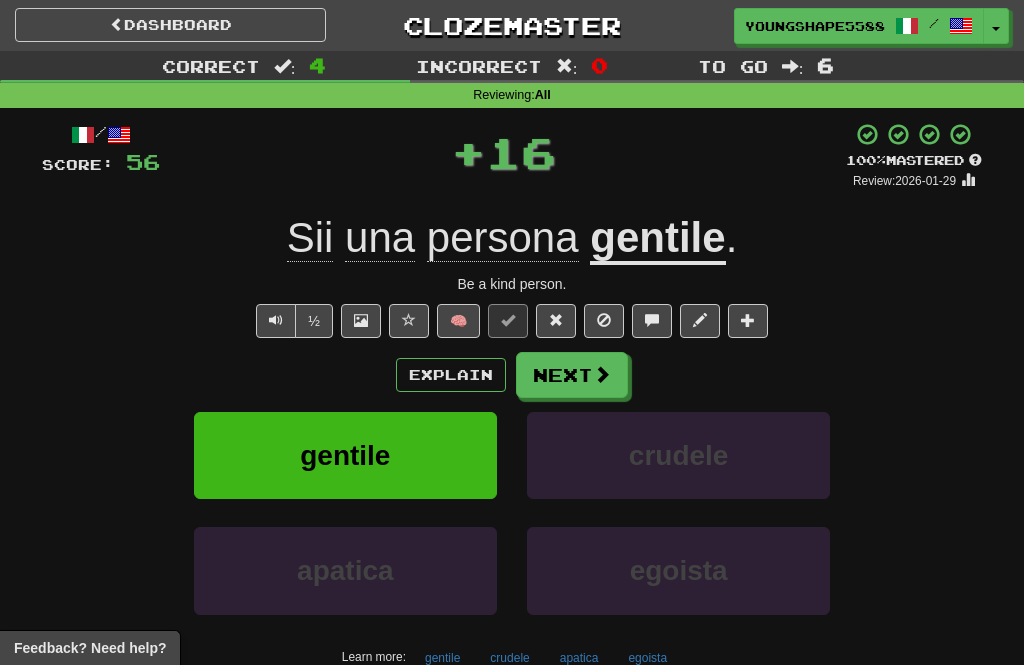 click on "Next" at bounding box center (572, 375) 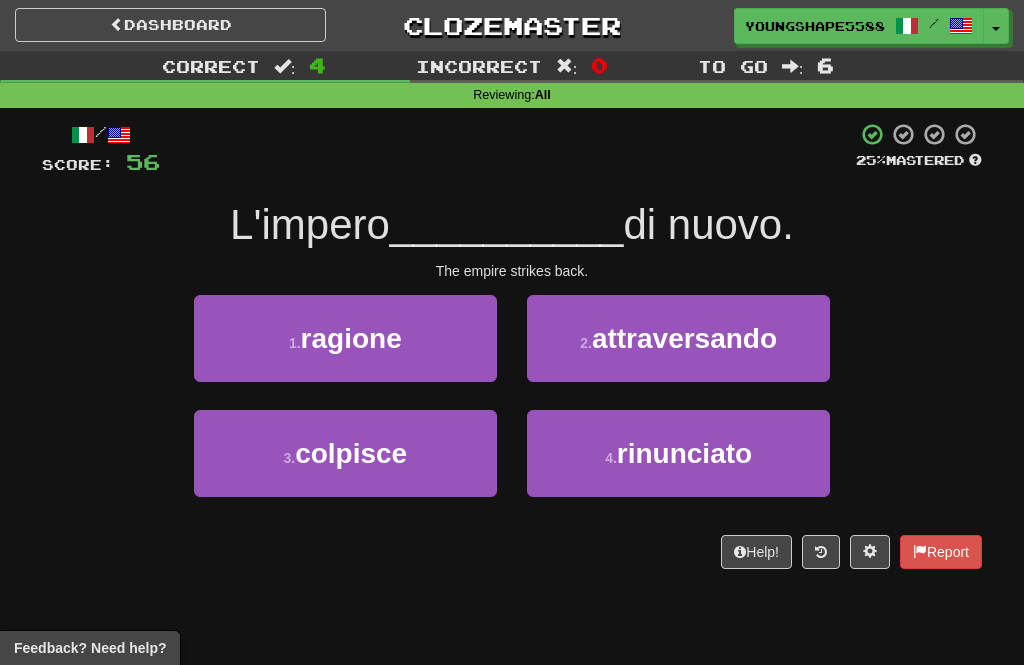 click on "attraversando" at bounding box center (684, 338) 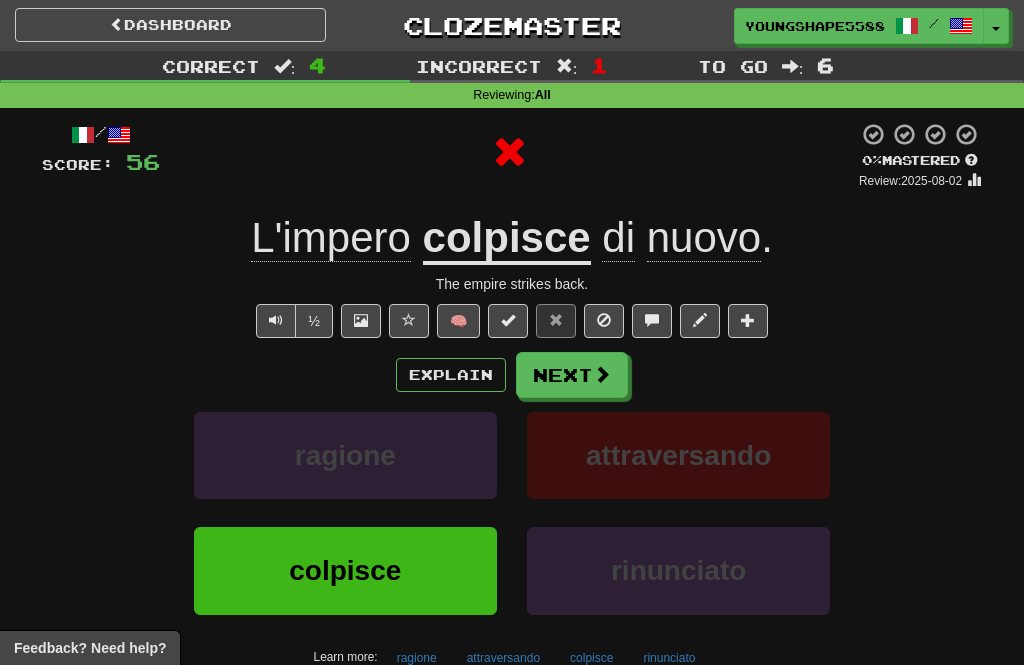 click on "Next" at bounding box center (572, 375) 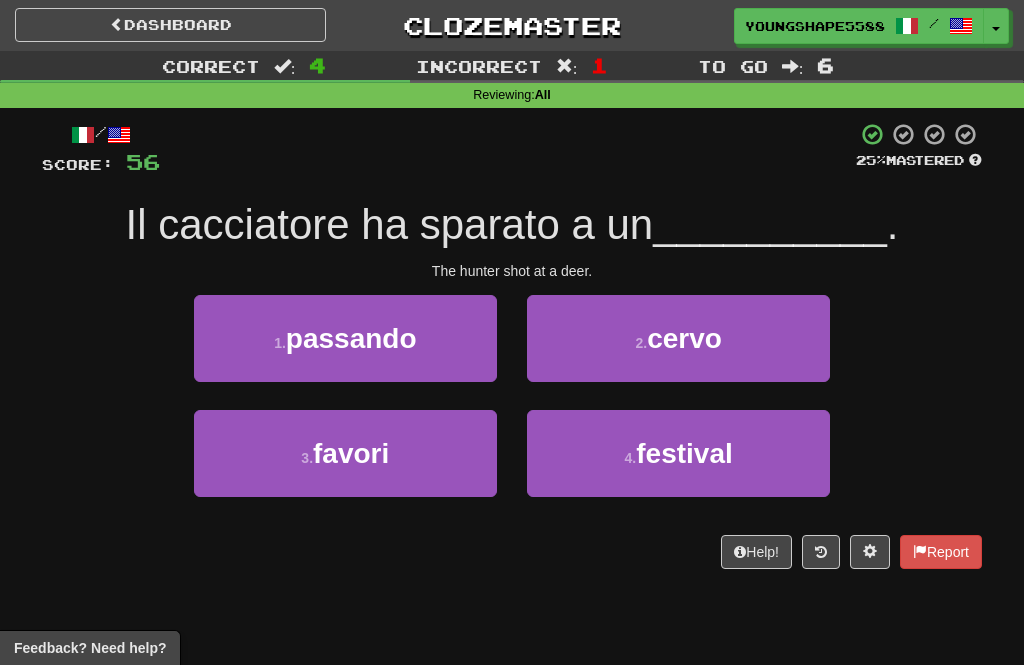 click on "/  Score:   56 25 %  Mastered Il cacciatore ha sparato a un  __________ . The hunter shot at a deer. 1 .  passando 2 .  cervo 3 .  favori 4 .  festival  Help!  Report" at bounding box center (512, 345) 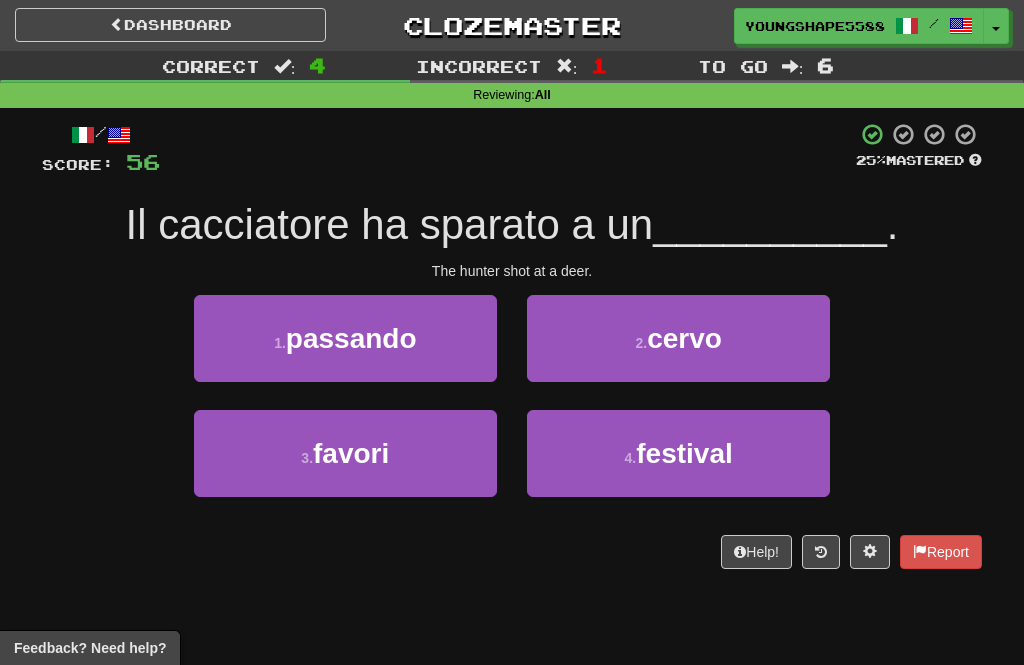 click on "2 .  cervo" at bounding box center [678, 338] 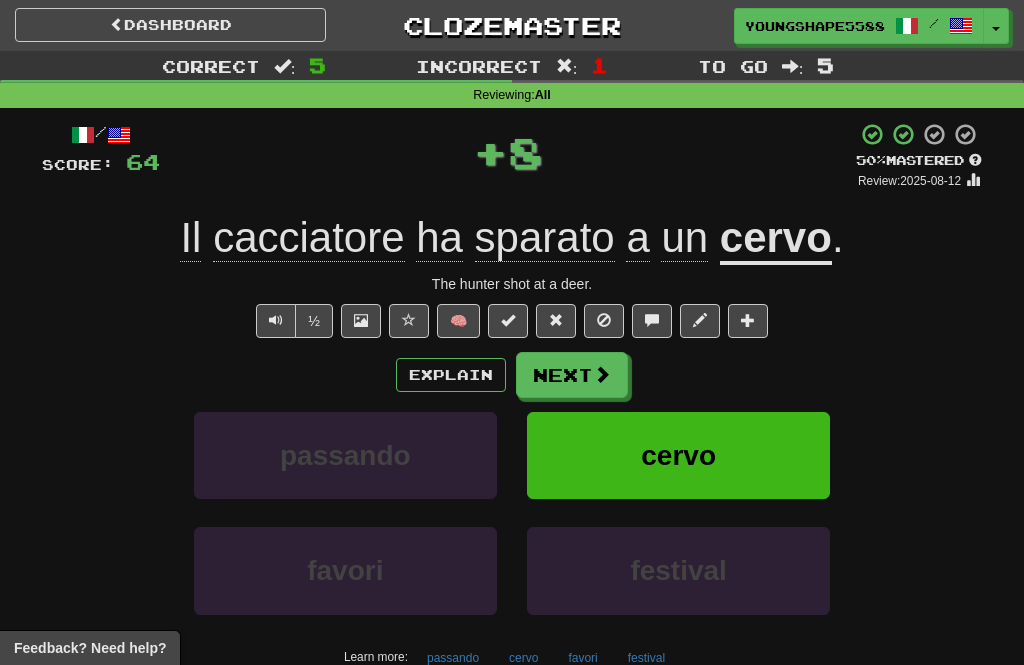click on "Next" at bounding box center [572, 375] 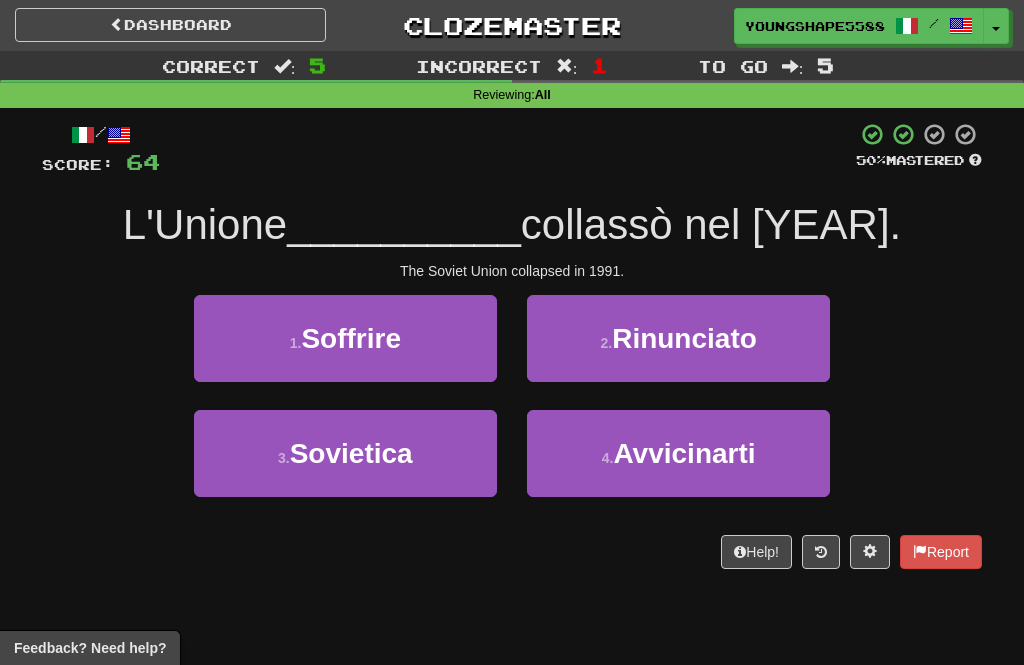 click on "3 .  Sovietica" at bounding box center (345, 453) 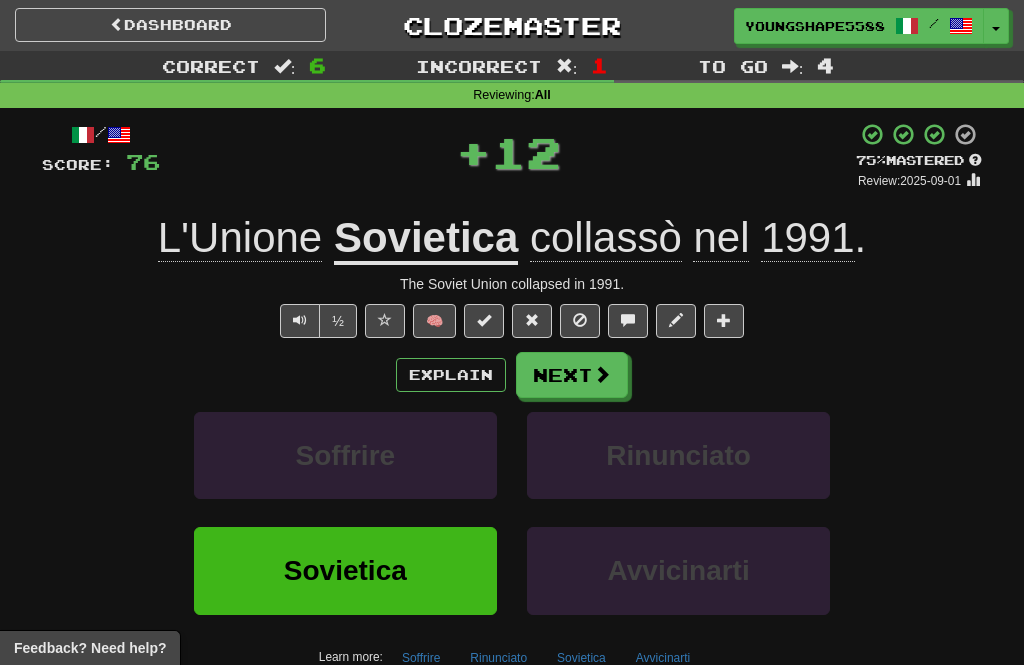 click on "Next" at bounding box center [572, 375] 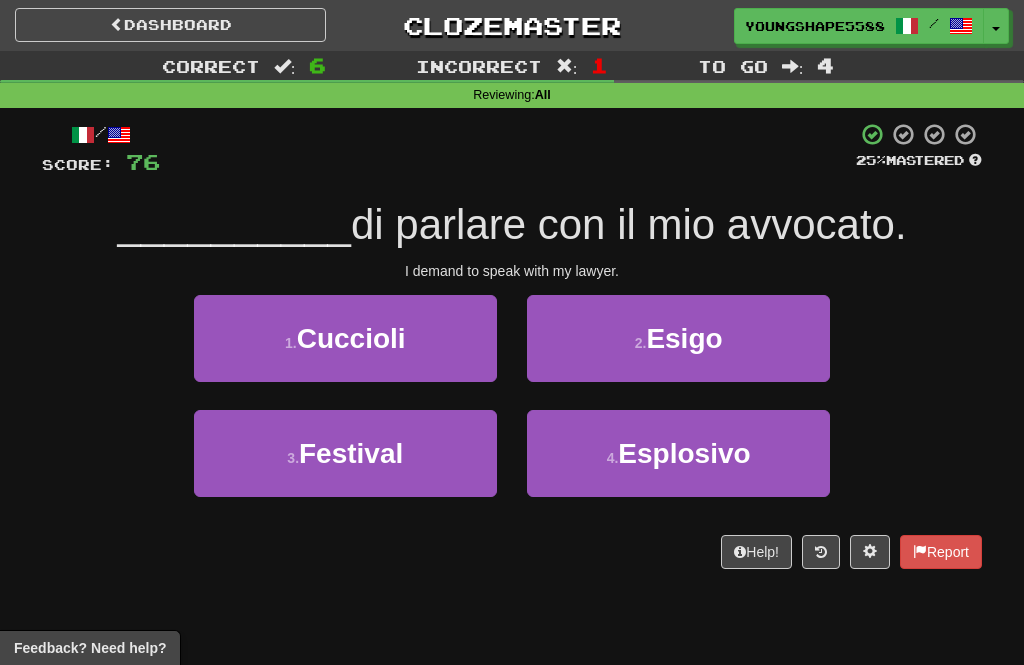 click on "2 .  Esigo" at bounding box center (678, 338) 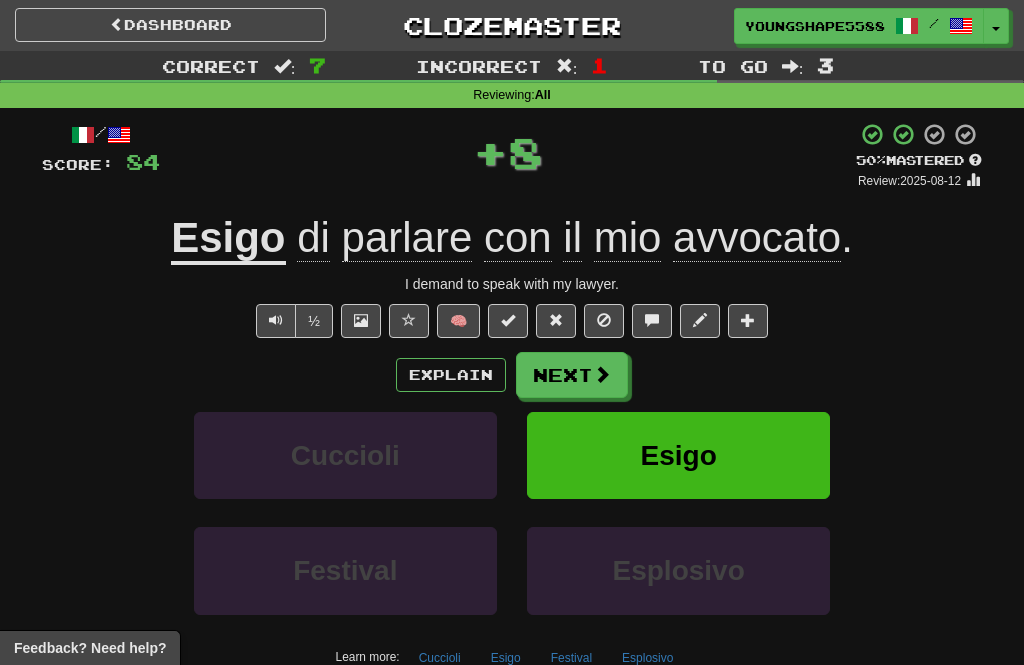 click on "Next" at bounding box center (572, 375) 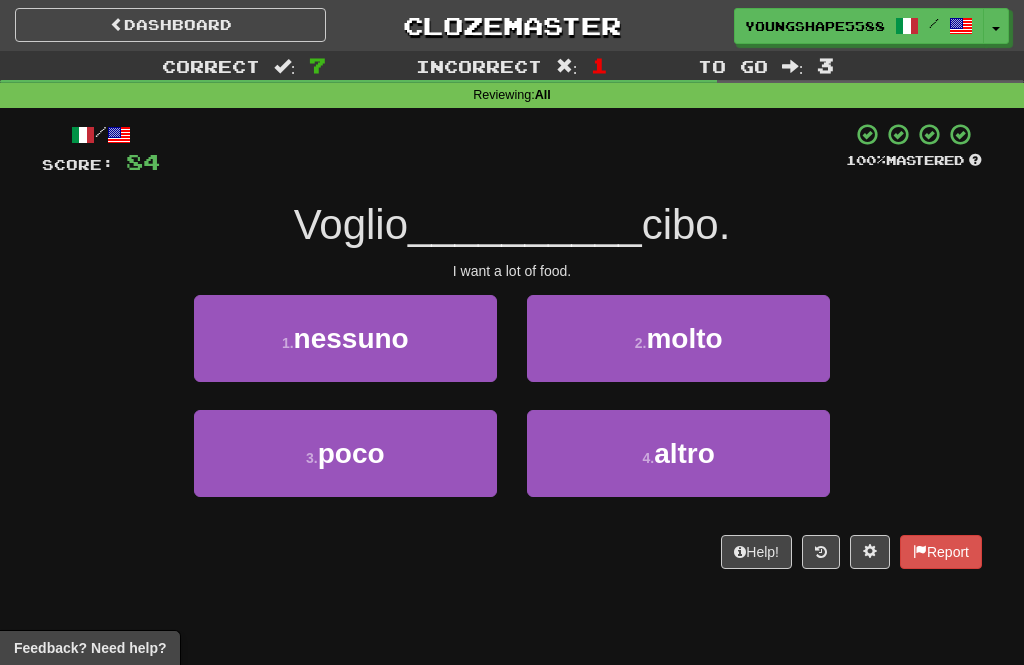 click on "2 .  molto" at bounding box center (678, 338) 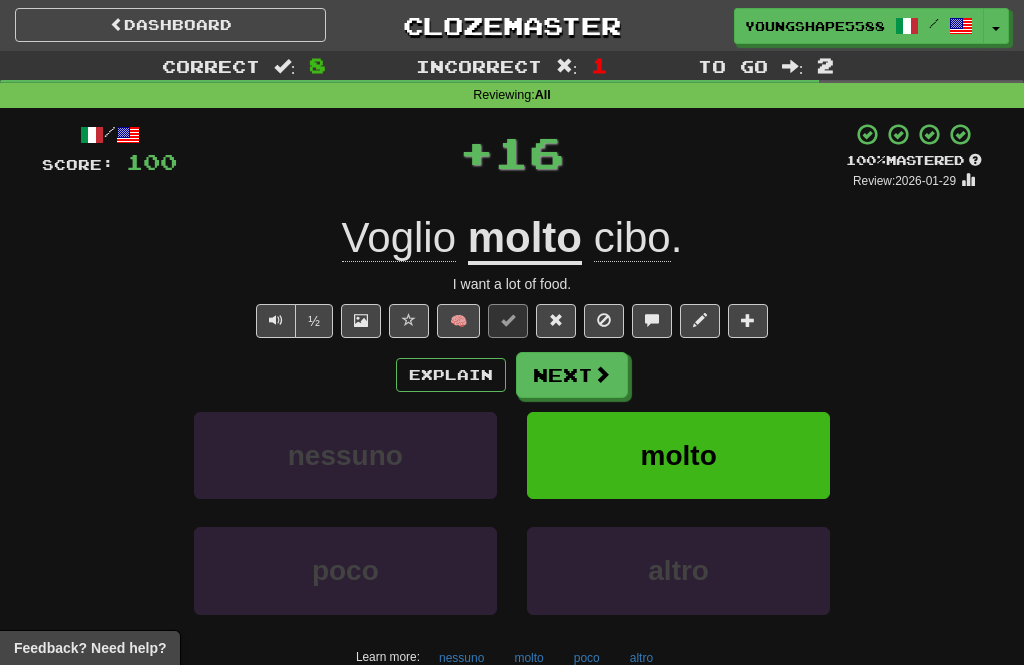 click on "Next" at bounding box center (572, 375) 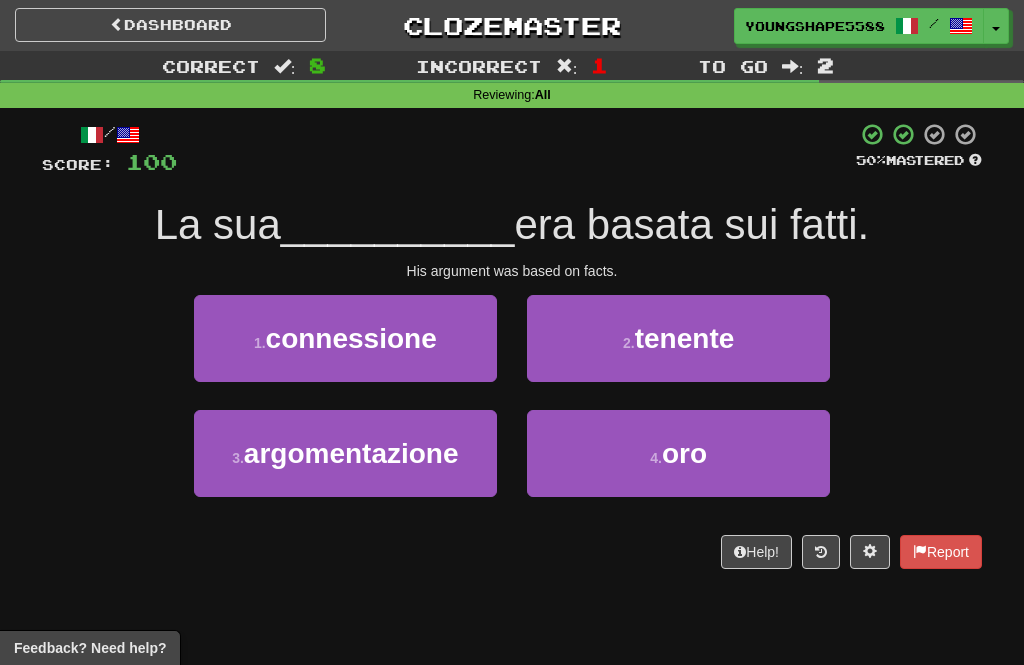 click on "argomentazione" at bounding box center (351, 453) 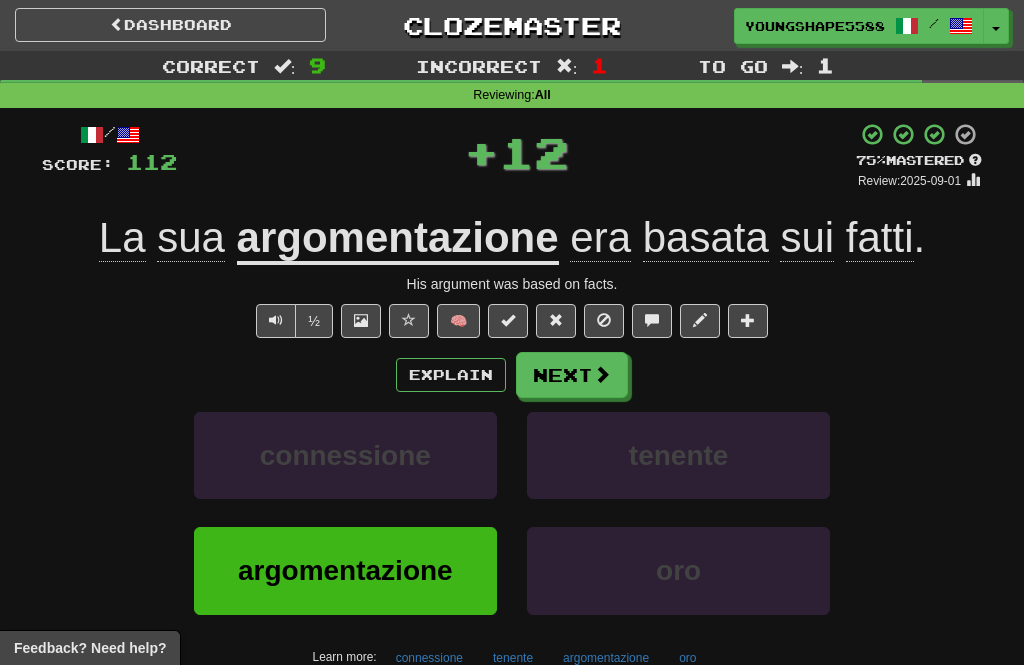 click on "Next" at bounding box center (572, 375) 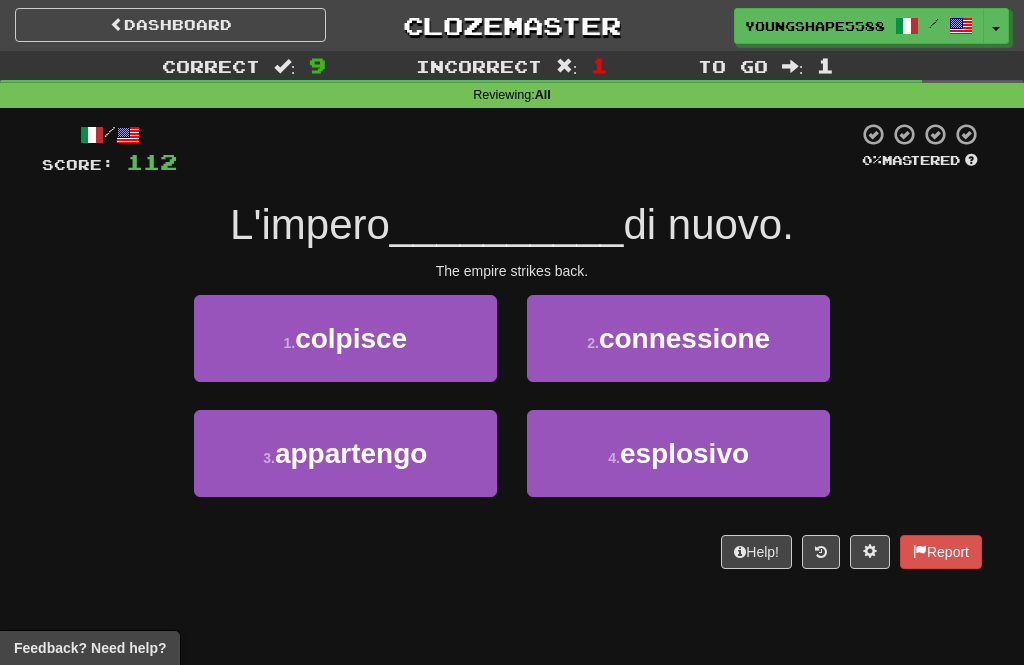 click on "1 .  colpisce" at bounding box center [345, 338] 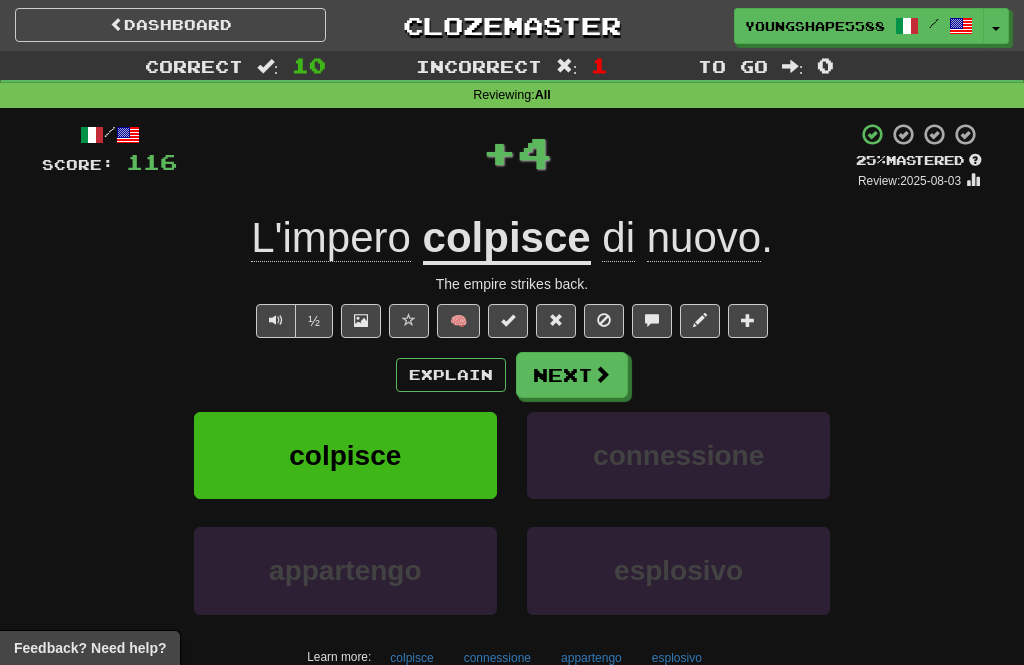 click on "Next" at bounding box center [572, 375] 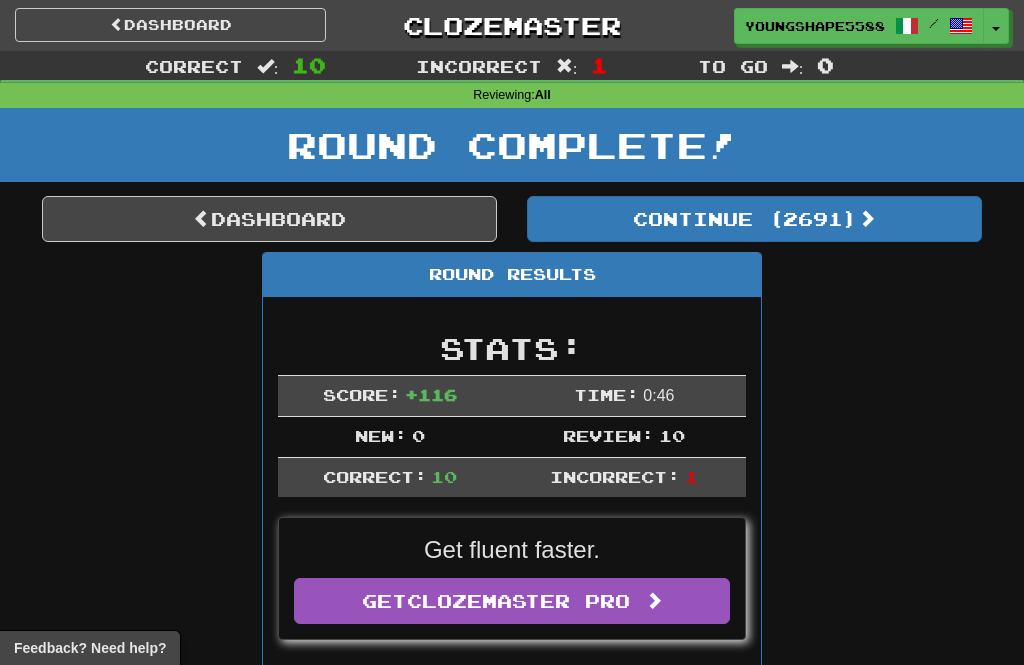 click on "Continue ( 2691 )" at bounding box center [754, 219] 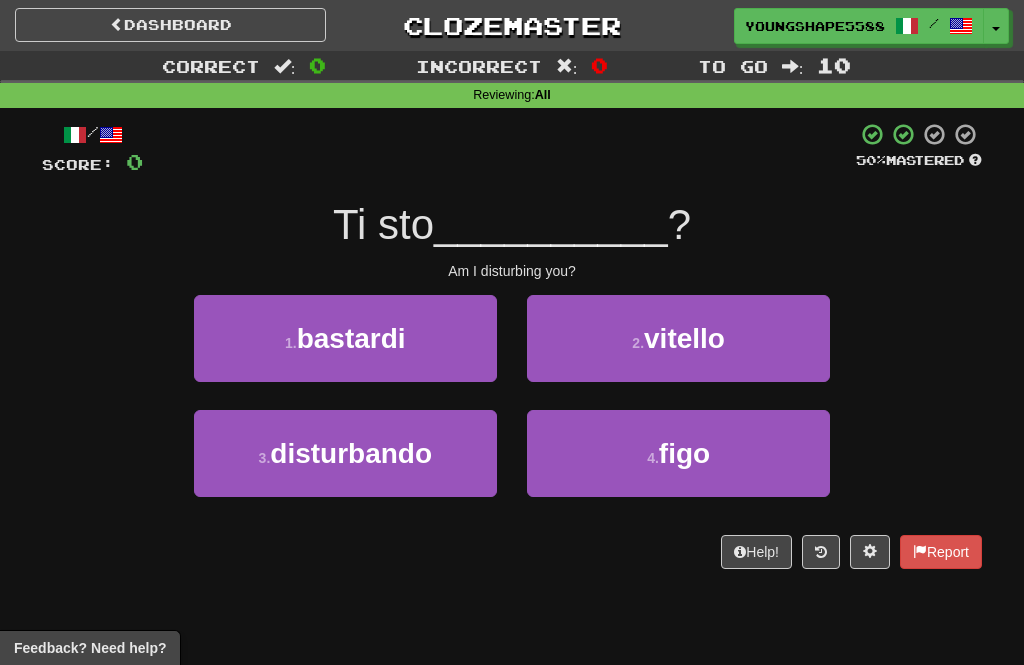 click on "3 .  disturbando" at bounding box center [345, 453] 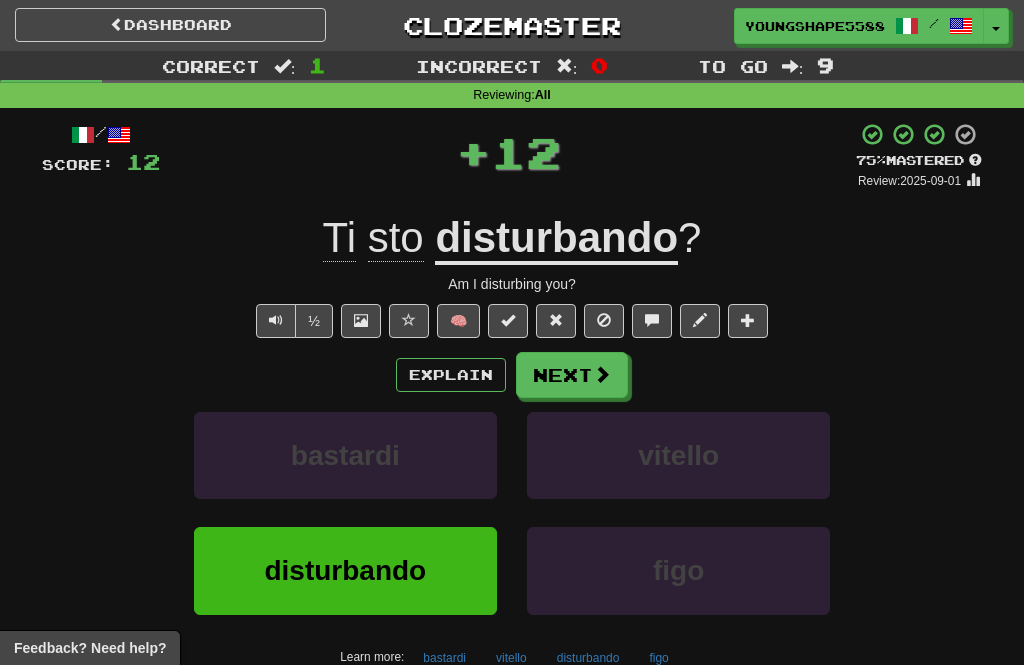 click on "Next" at bounding box center (572, 375) 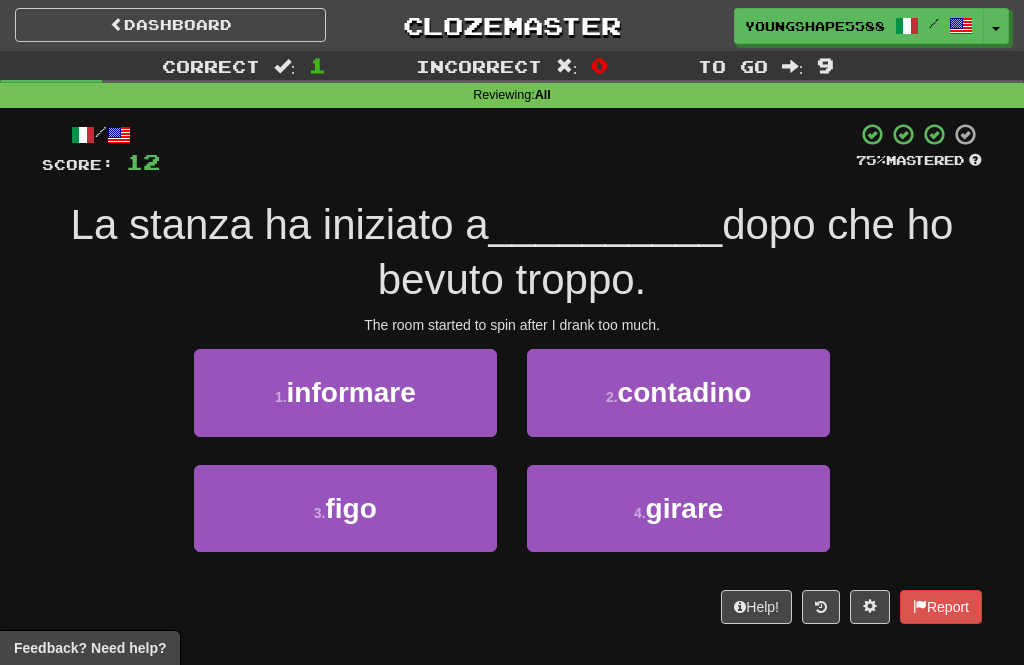 click on "3 .  figo" at bounding box center (345, 508) 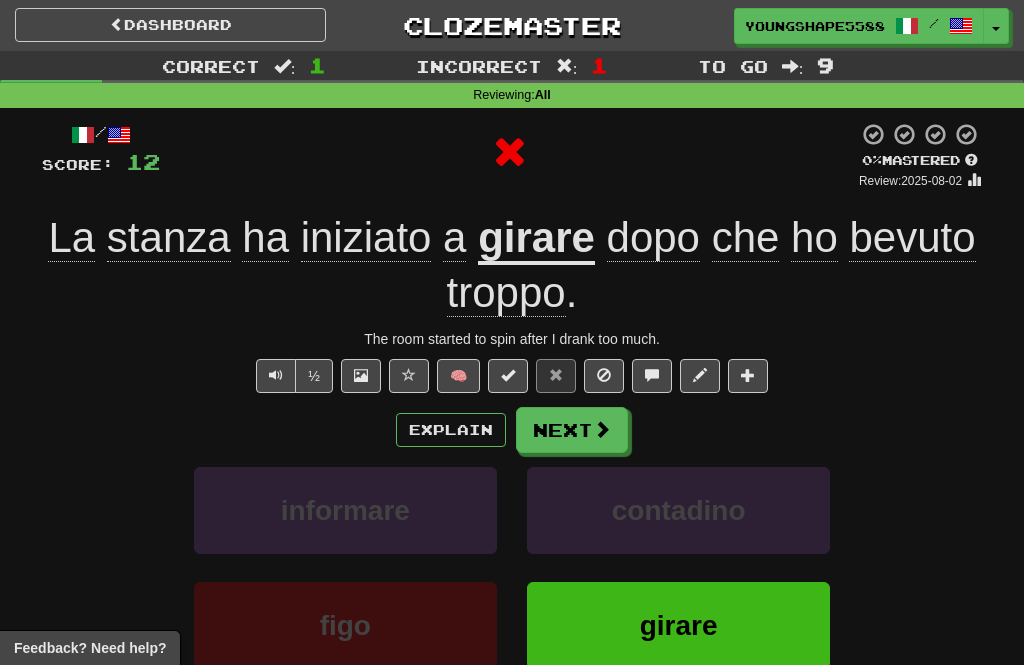 click on "Next" at bounding box center (572, 430) 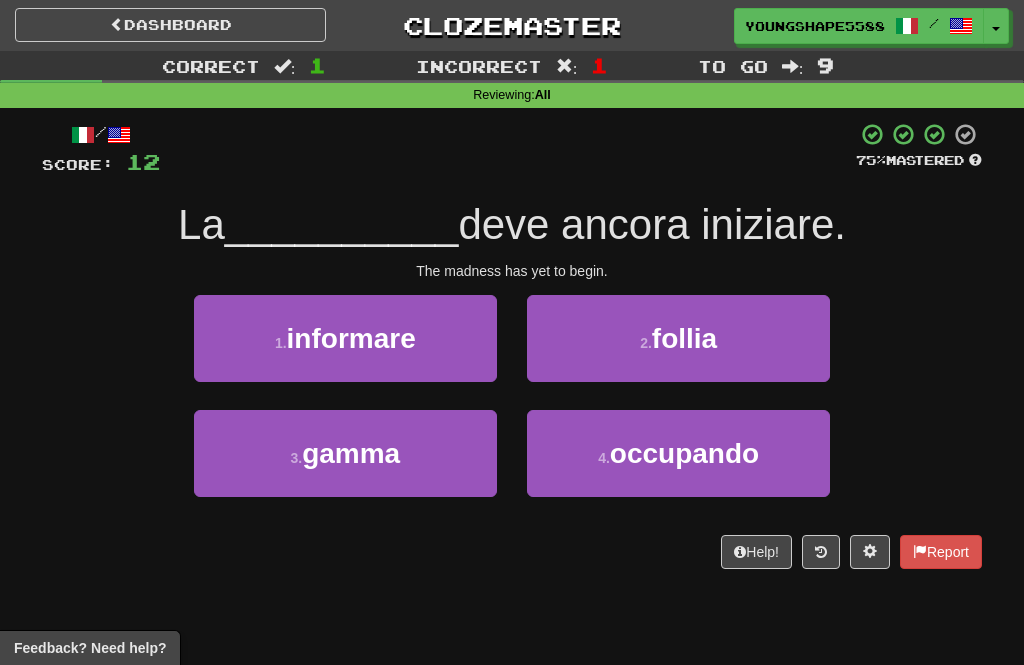 click on "2 .  follia" at bounding box center (678, 338) 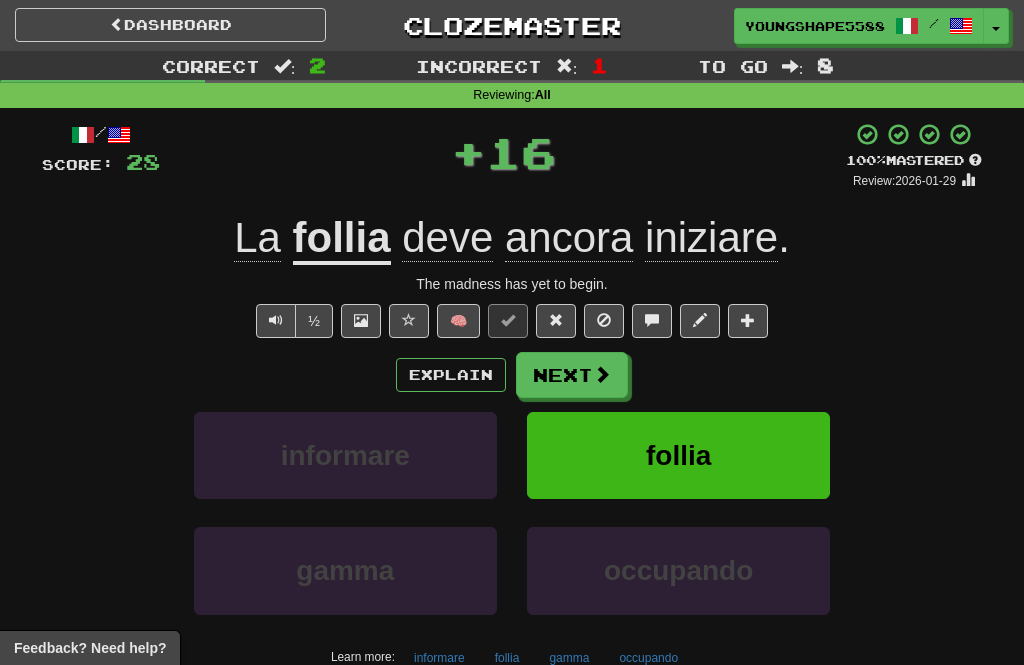 click on "Next" at bounding box center (572, 375) 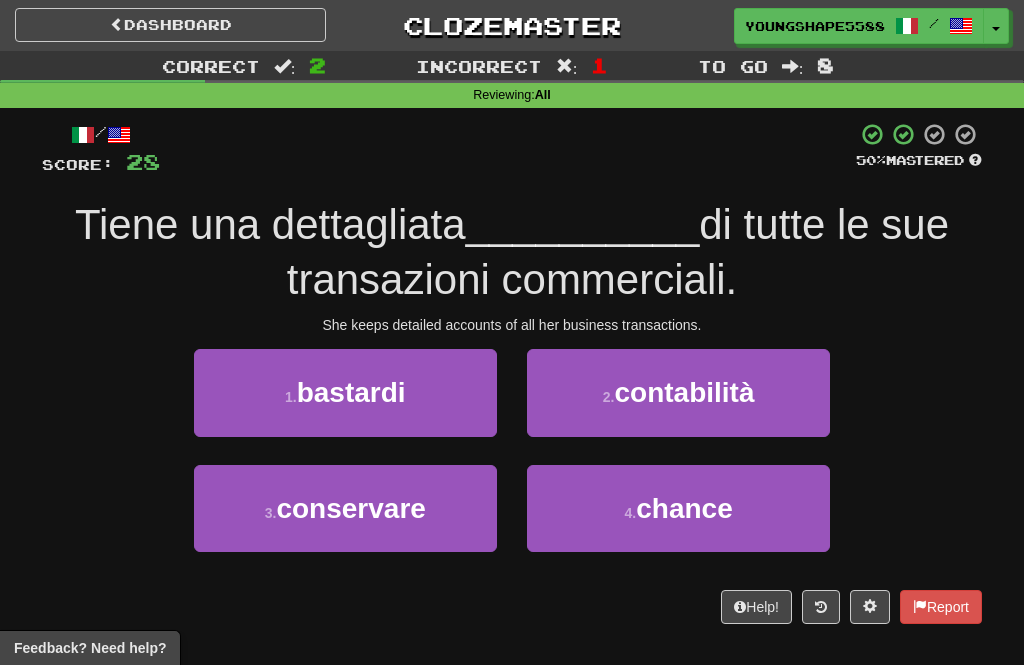 click on "contabilità" at bounding box center [684, 392] 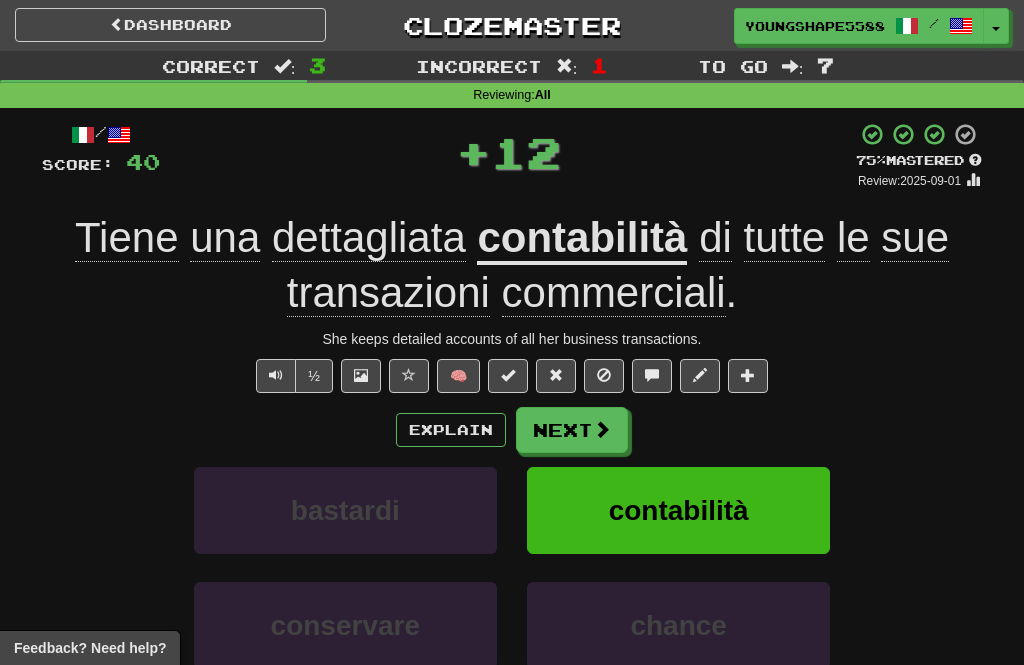 click on "/  Score:   40 + 12 75 %  Mastered Review:  2025-09-01 Tiene   una   dettagliata   contabilità   di   tutte   le   sue   transazioni   commerciali . She keeps detailed accounts of all her business transactions. ½ 🧠 Explain Next bastardi contabilità conservare chance Learn more: bastardi contabilità conservare chance  Help!  Report" at bounding box center (512, 446) 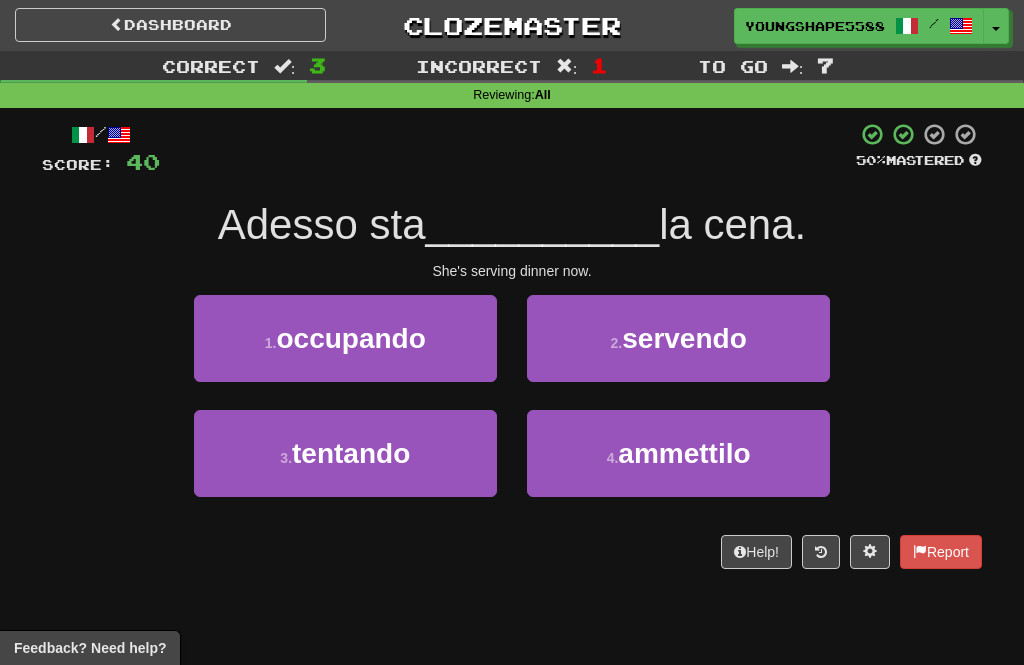 click on "2 ." at bounding box center [617, 343] 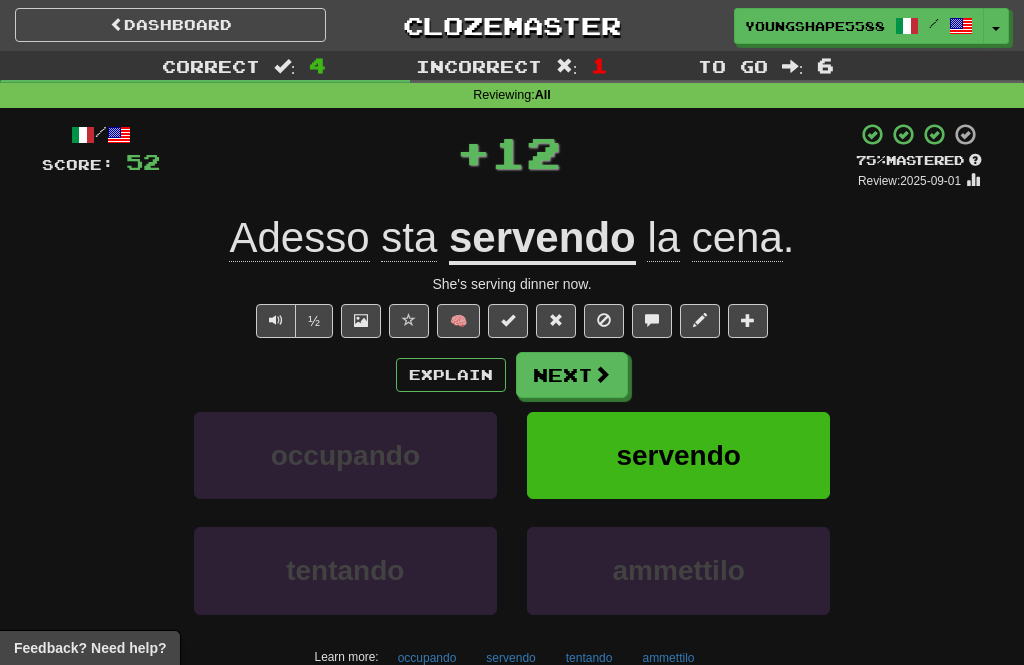 click on "Next" at bounding box center (572, 375) 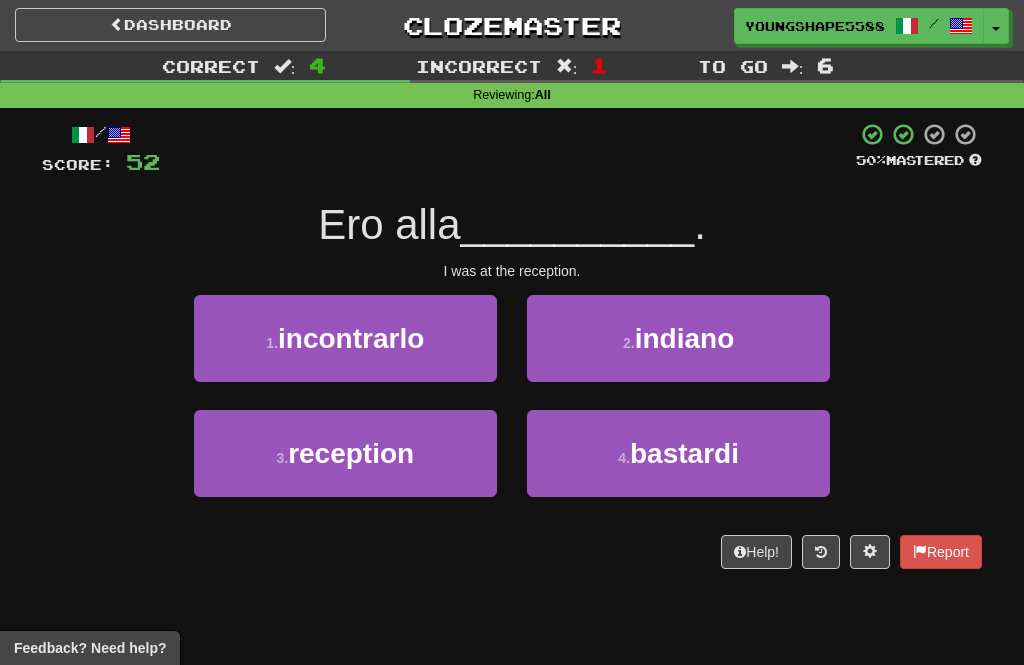 click on "3 .  reception" at bounding box center (345, 453) 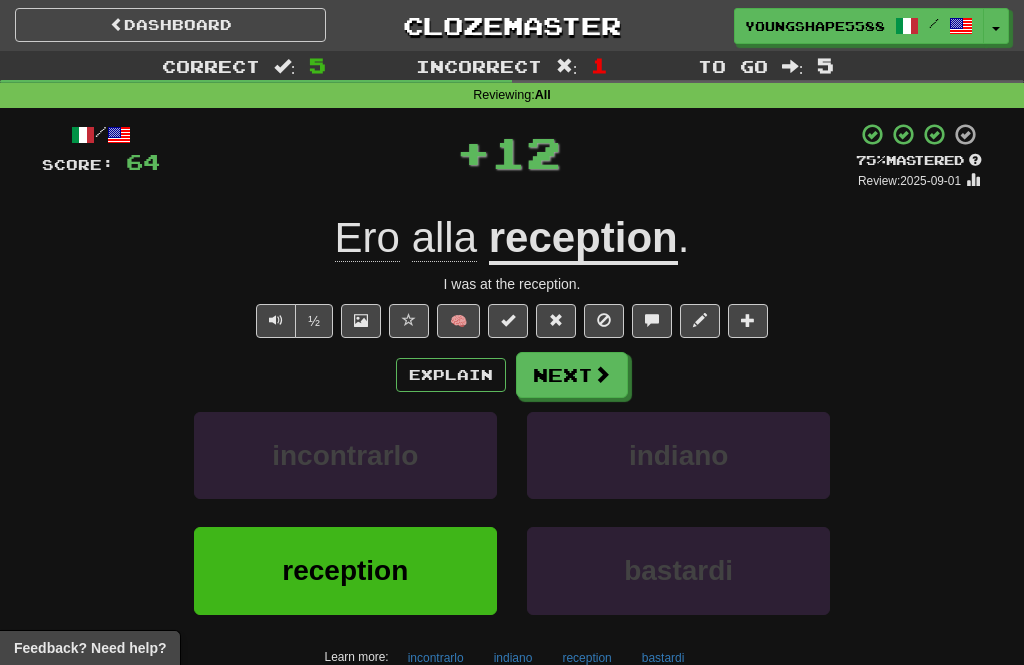 click on "Next" at bounding box center [572, 375] 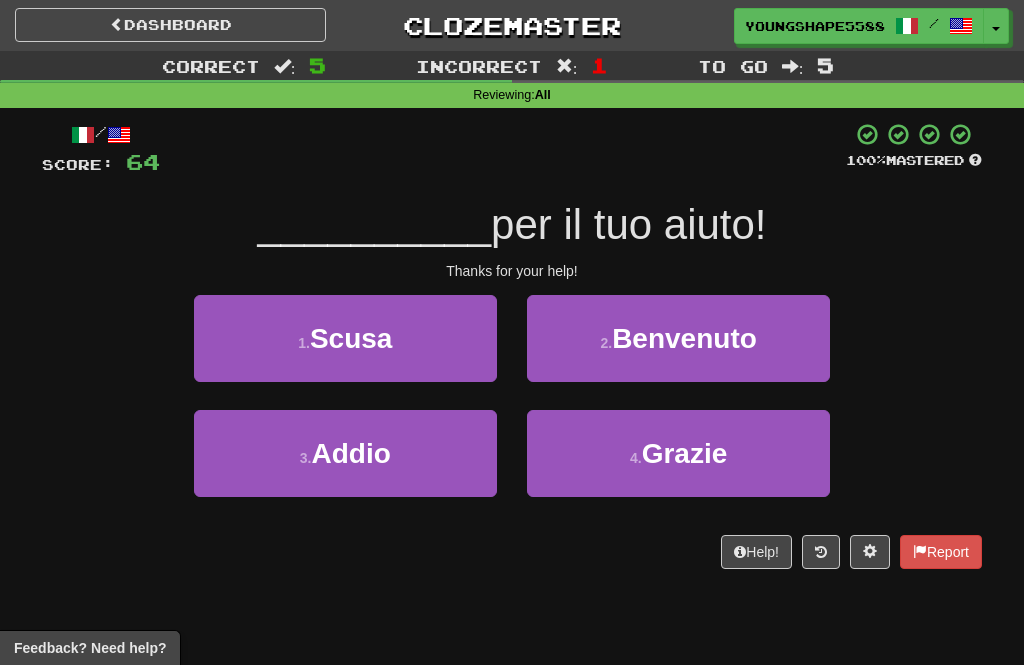 click on "4 .  Grazie" at bounding box center (678, 453) 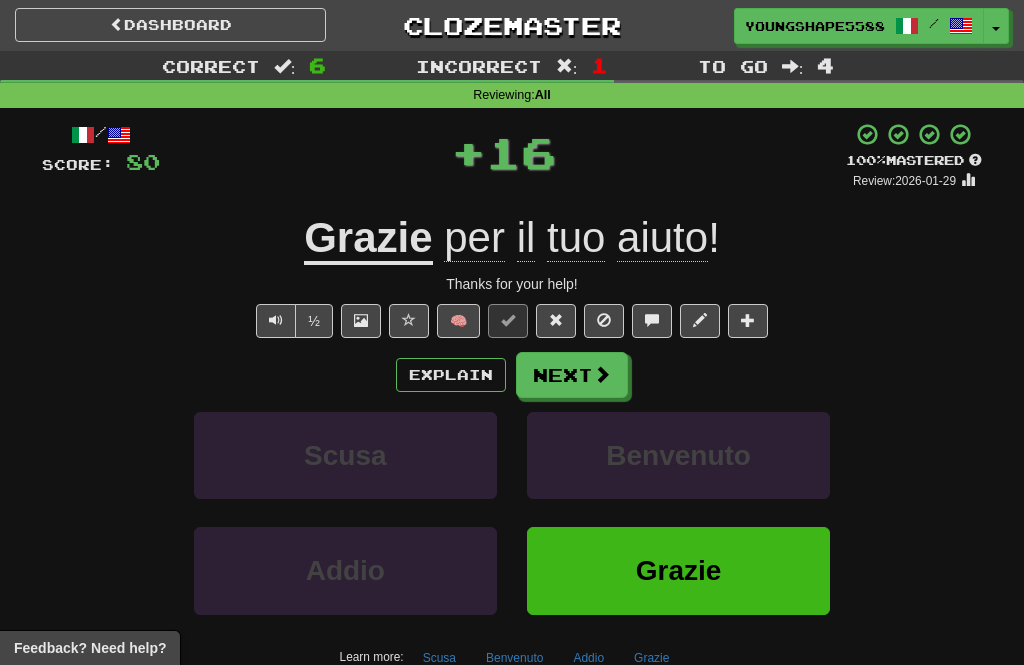 click on "Next" at bounding box center [572, 375] 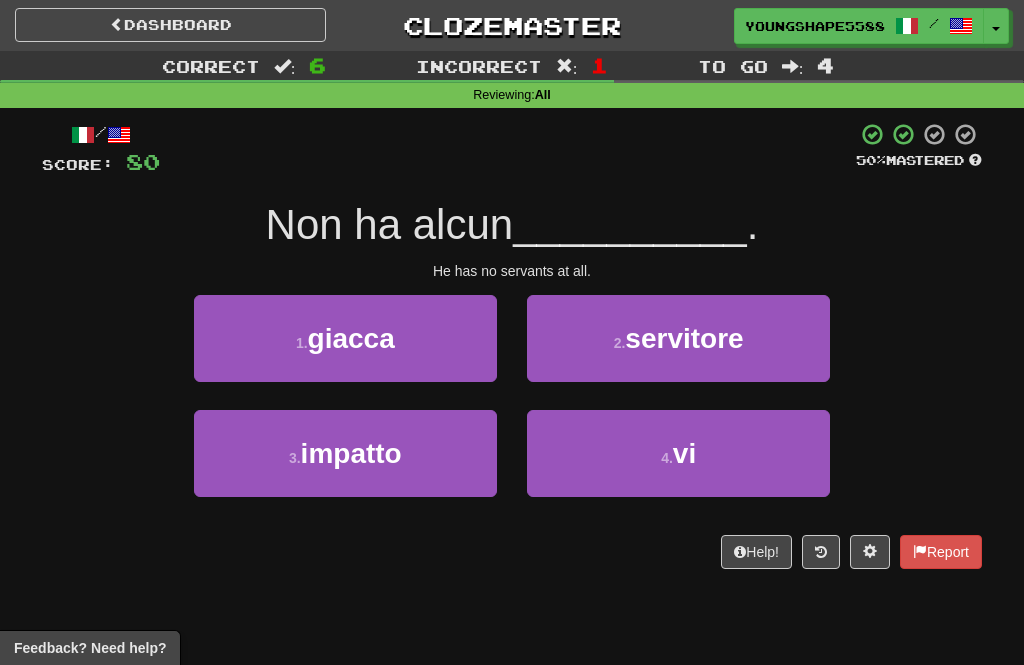 click on "2 .  servitore" at bounding box center [678, 338] 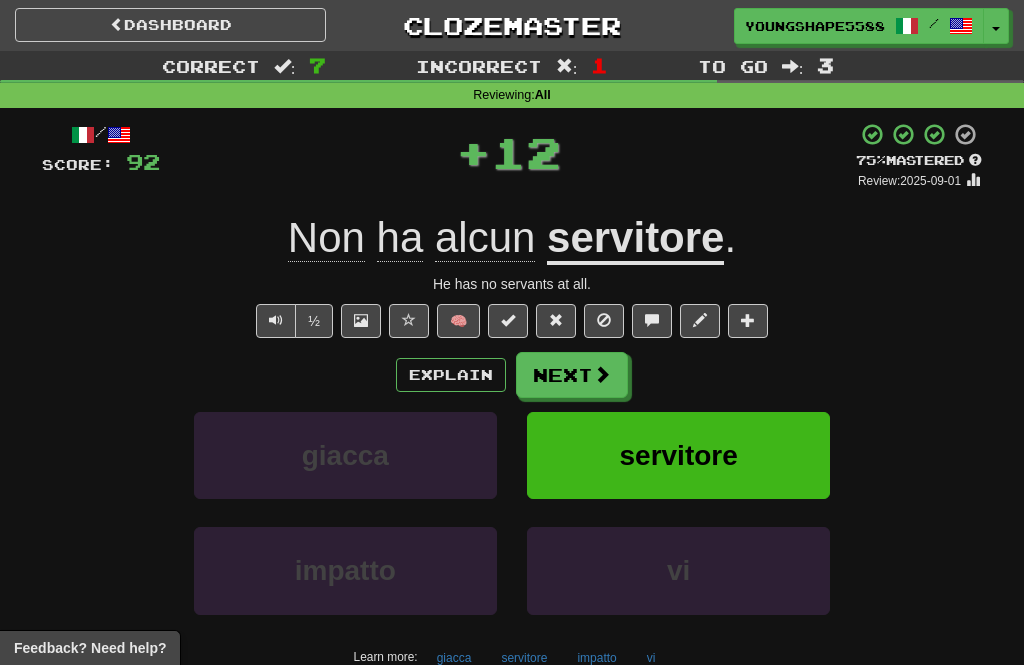 click on "Next" at bounding box center [572, 375] 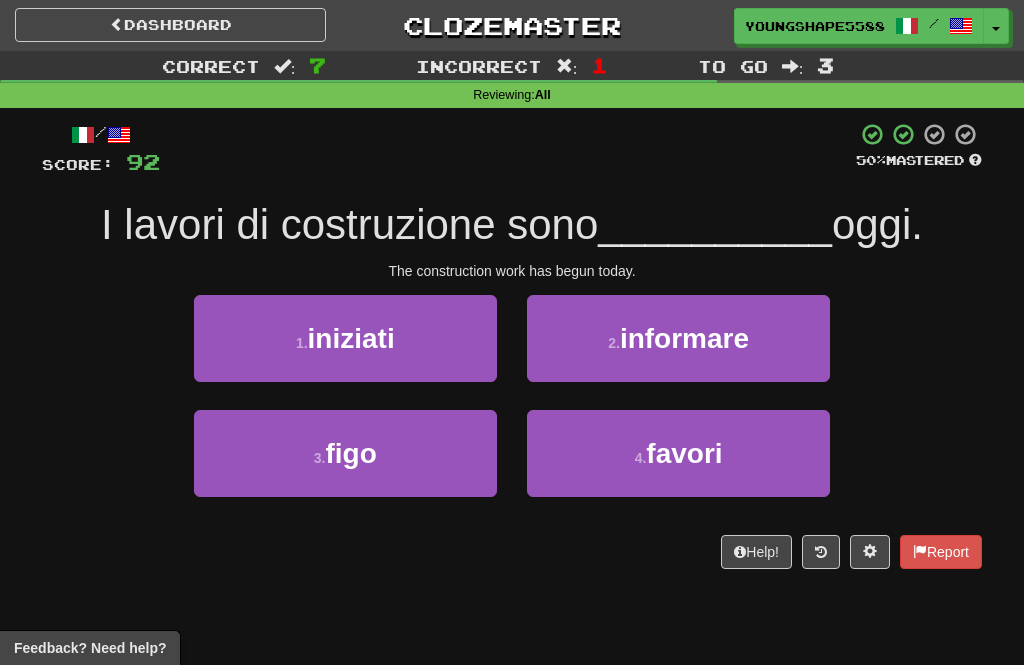 click on "1 .  iniziati" at bounding box center [345, 338] 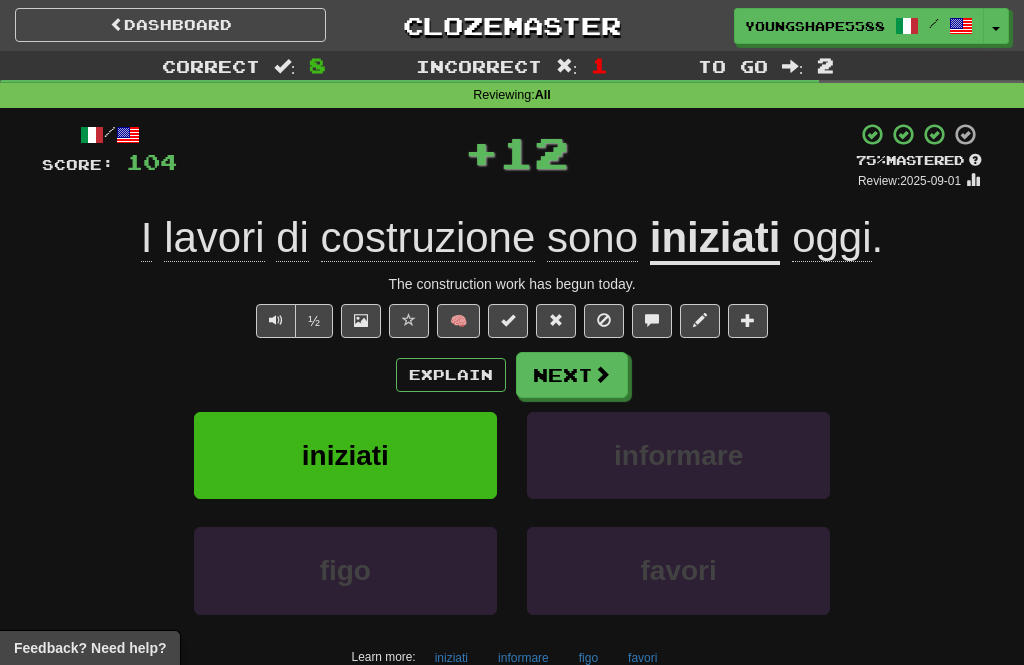 click on "Next" at bounding box center (572, 375) 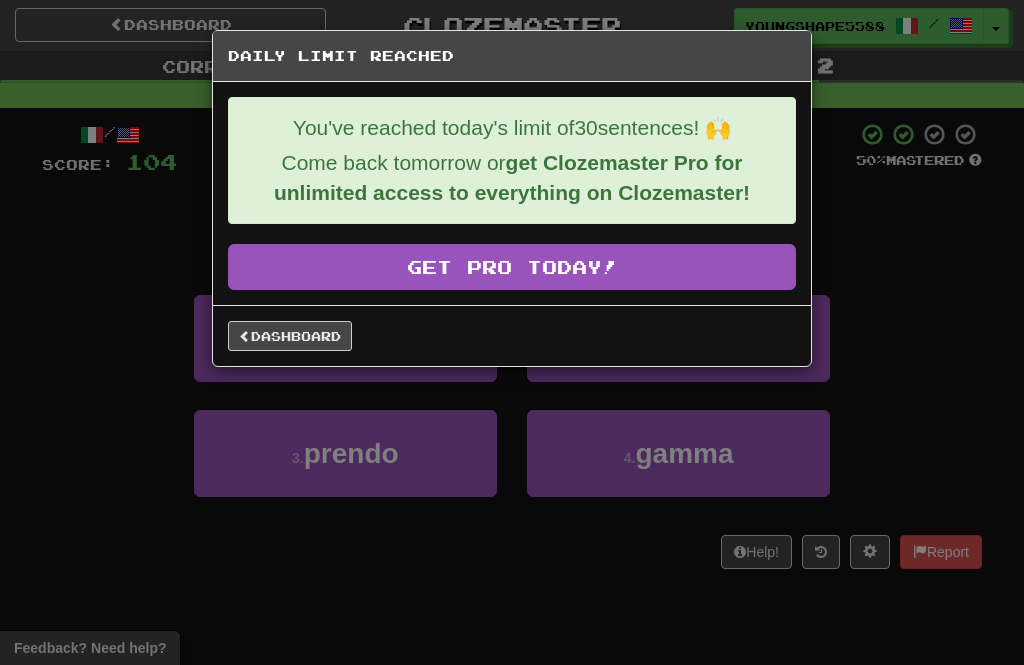 click on "Dashboard" at bounding box center (290, 336) 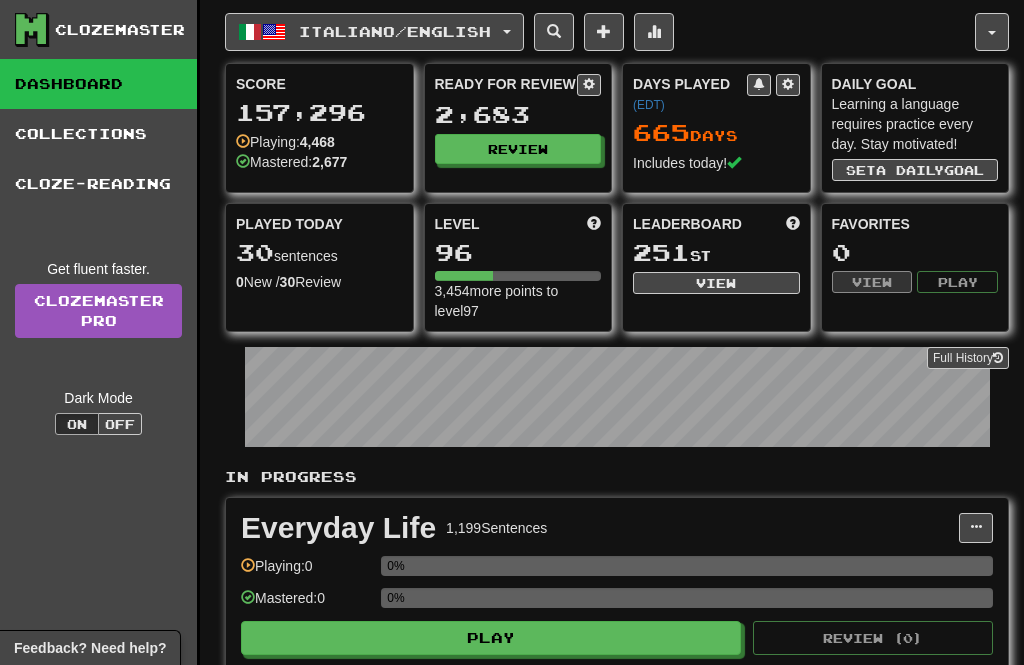 scroll, scrollTop: 0, scrollLeft: 0, axis: both 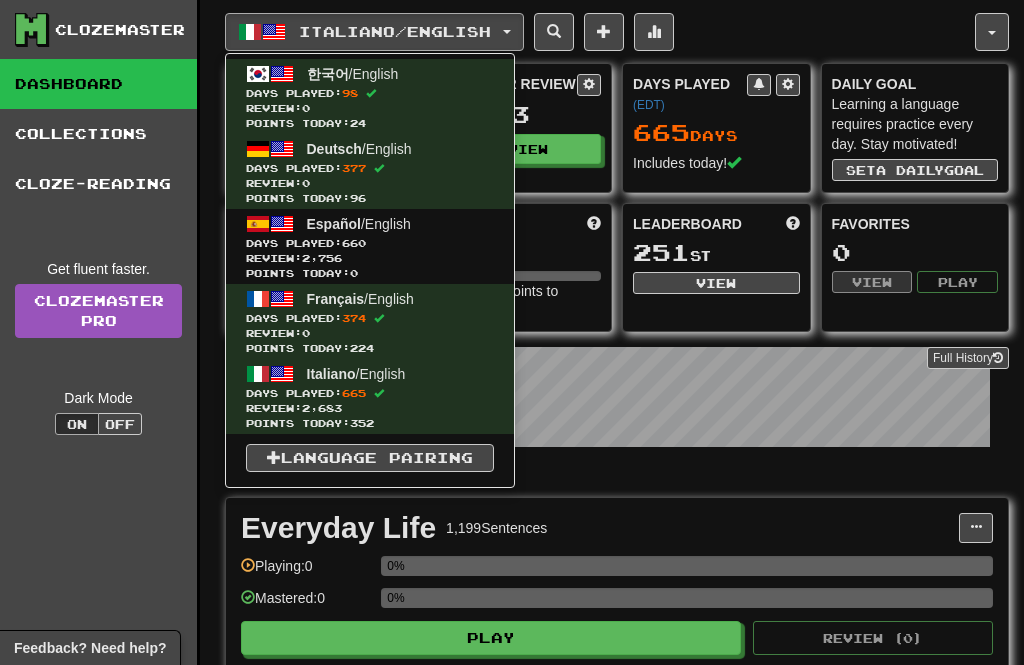 click on "Review:  2,756" at bounding box center (370, 258) 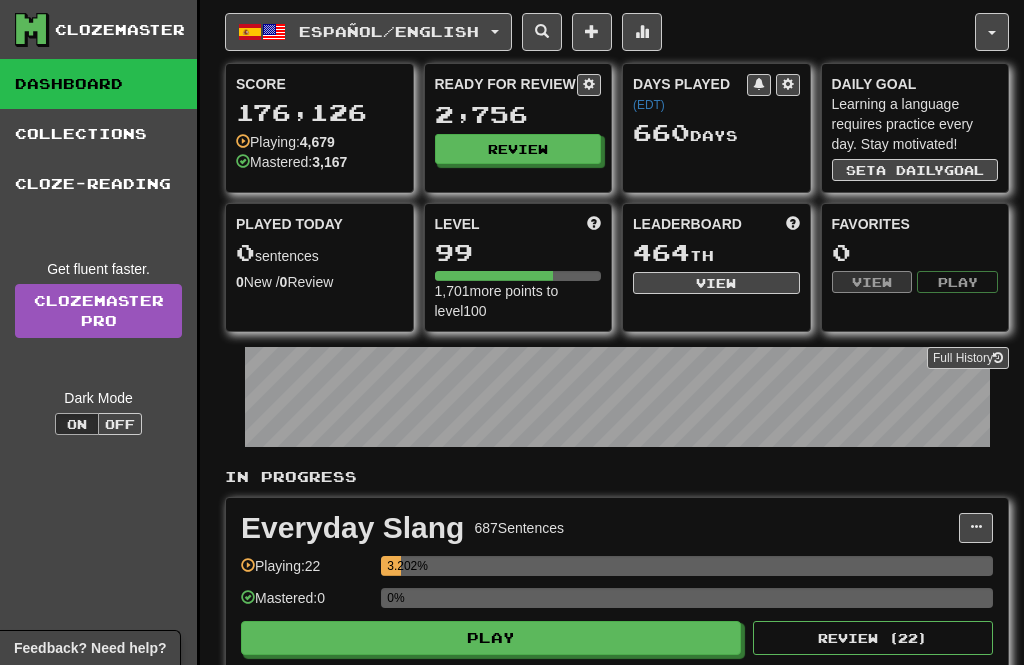 scroll, scrollTop: 0, scrollLeft: 0, axis: both 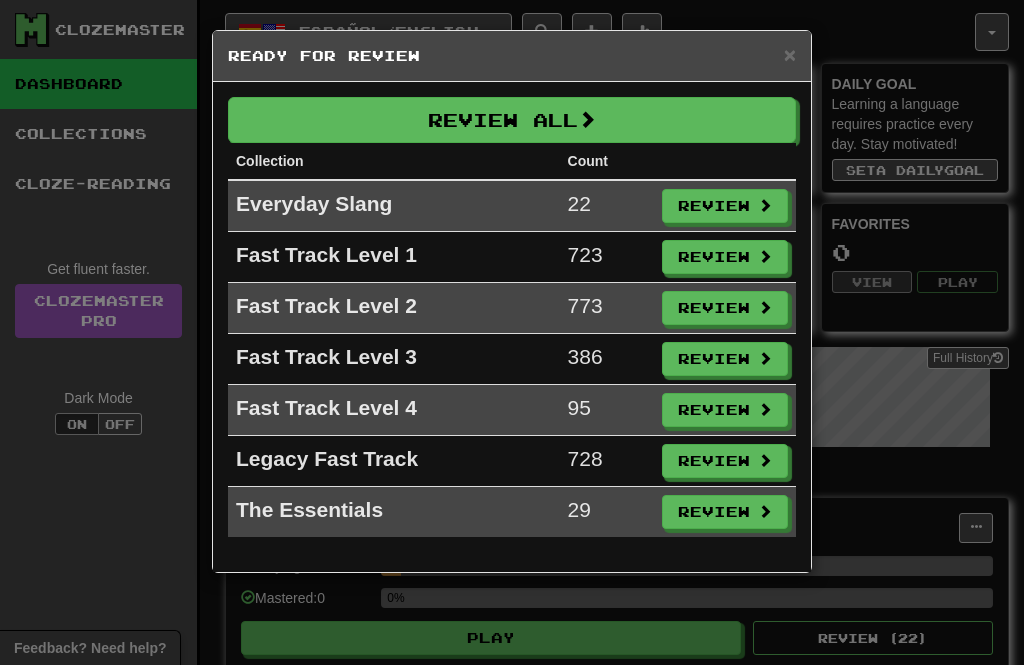 click on "Review All" at bounding box center (512, 120) 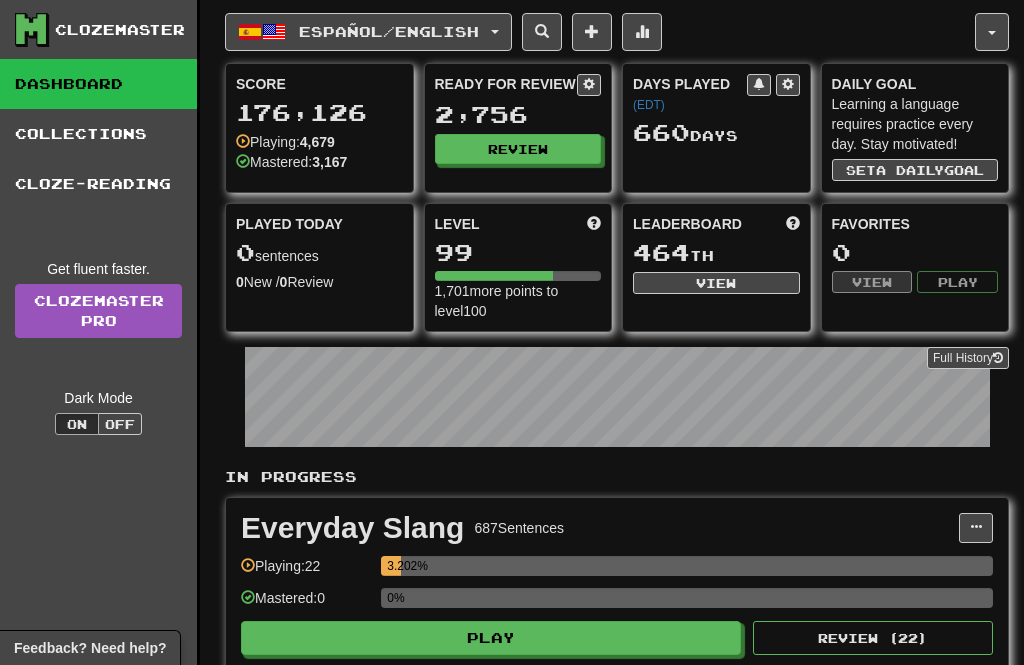 select on "**" 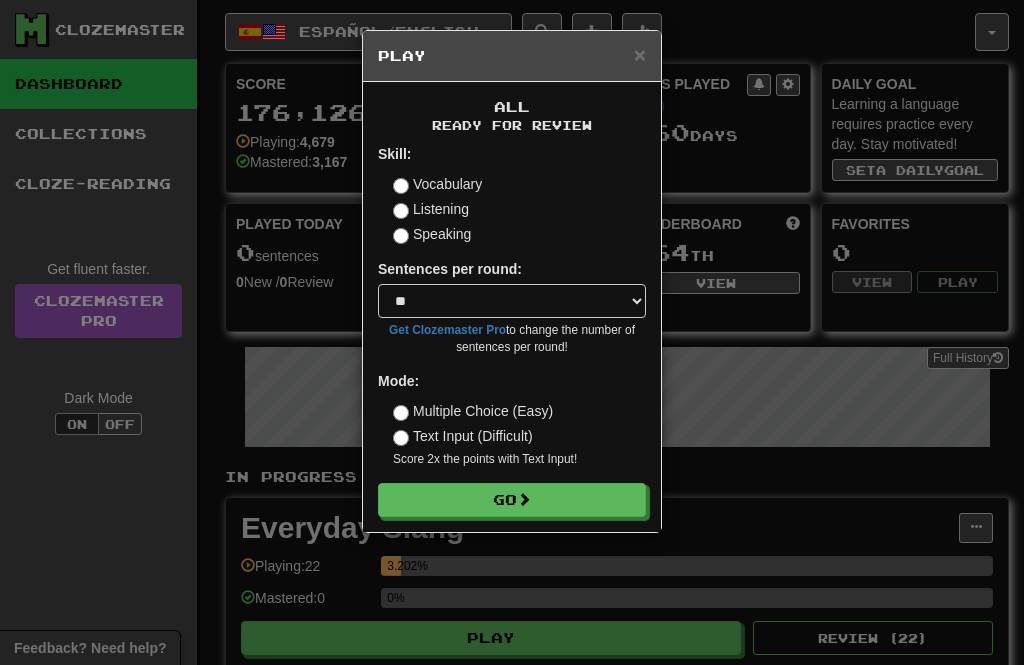 click on "Go" at bounding box center [512, 500] 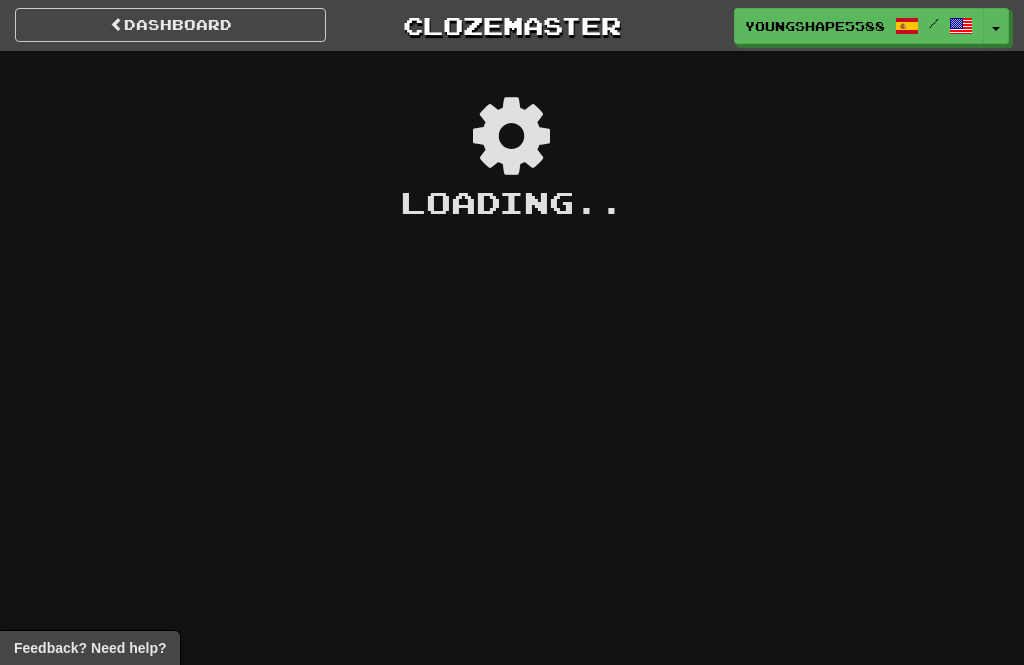 scroll, scrollTop: 0, scrollLeft: 0, axis: both 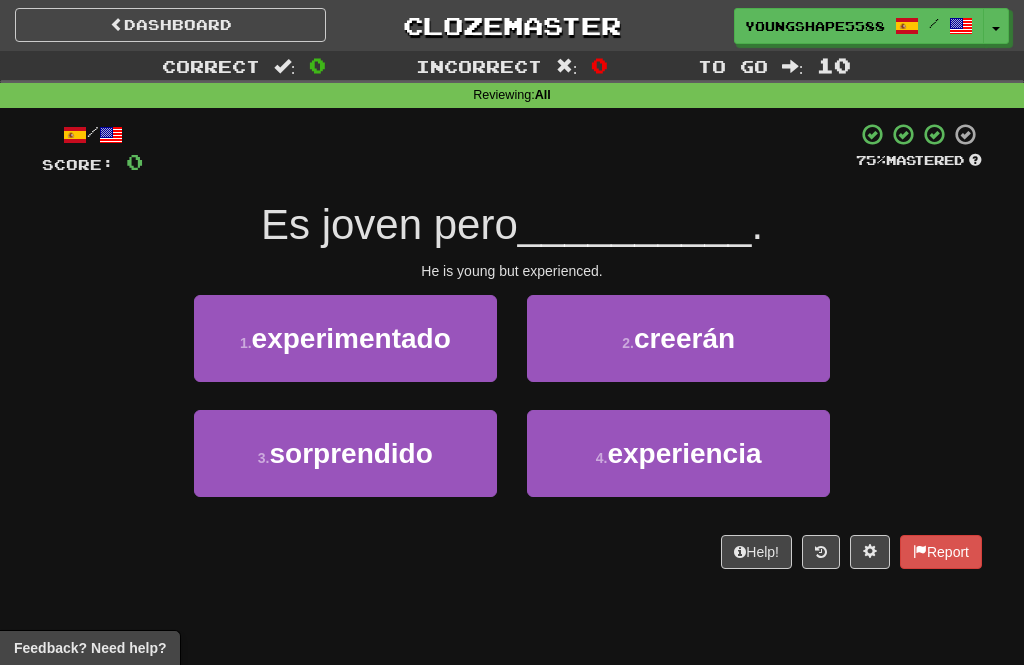 click on "4 .  experiencia" at bounding box center [678, 453] 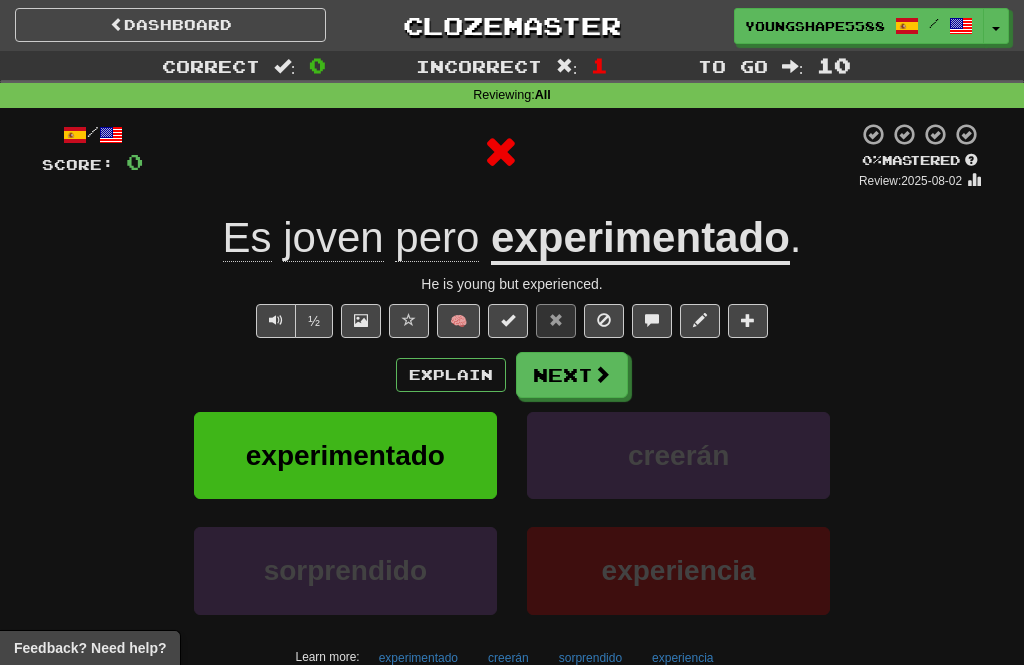 click on "Next" at bounding box center (572, 375) 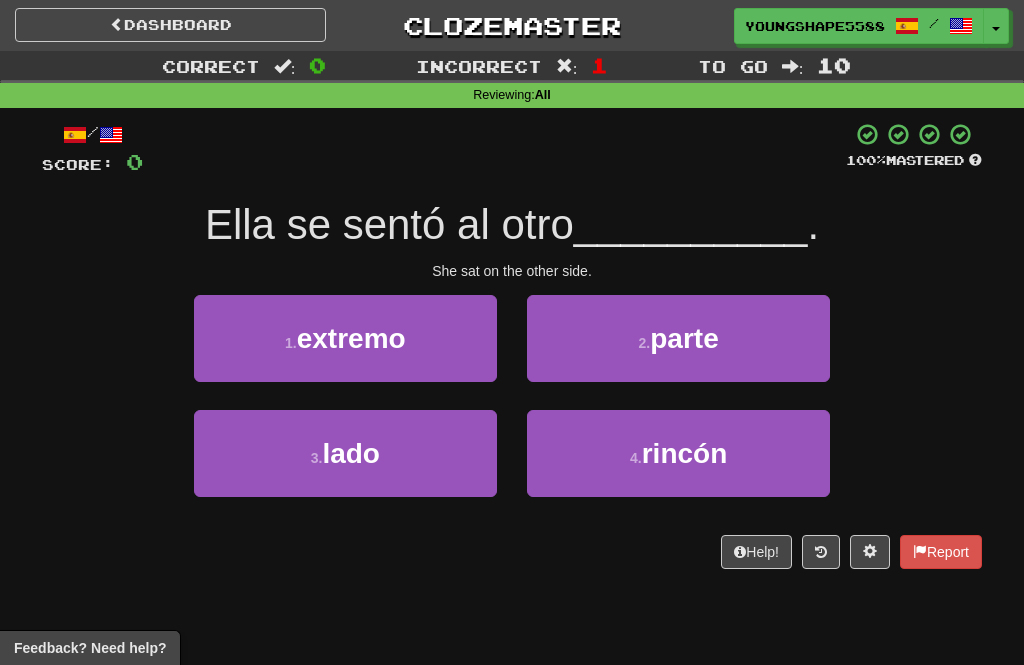 click on "3 .  lado" at bounding box center [345, 453] 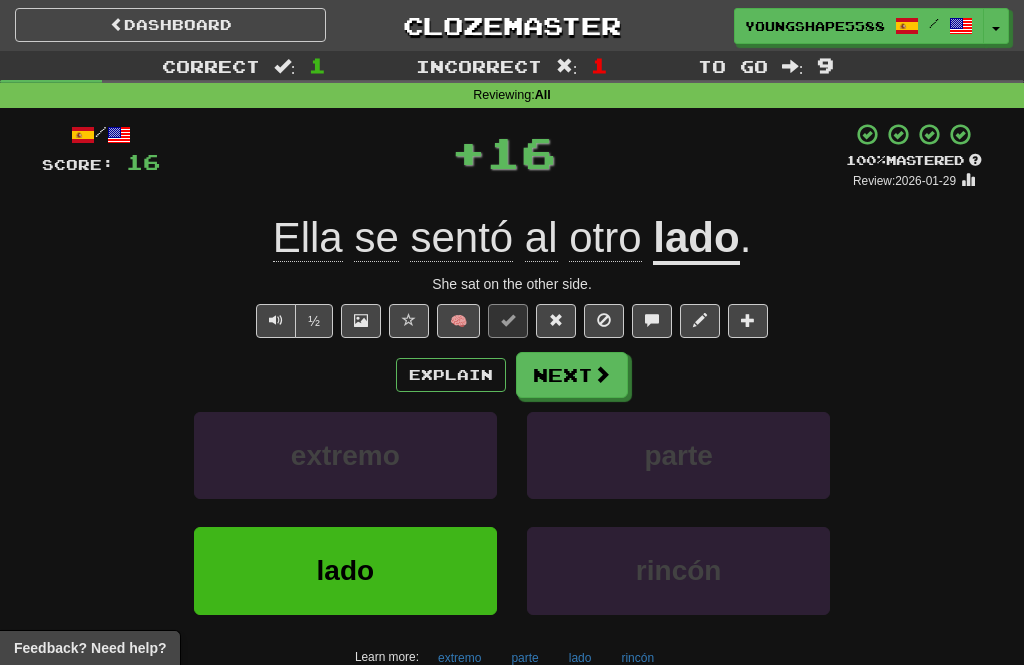 click on "Next" at bounding box center (572, 375) 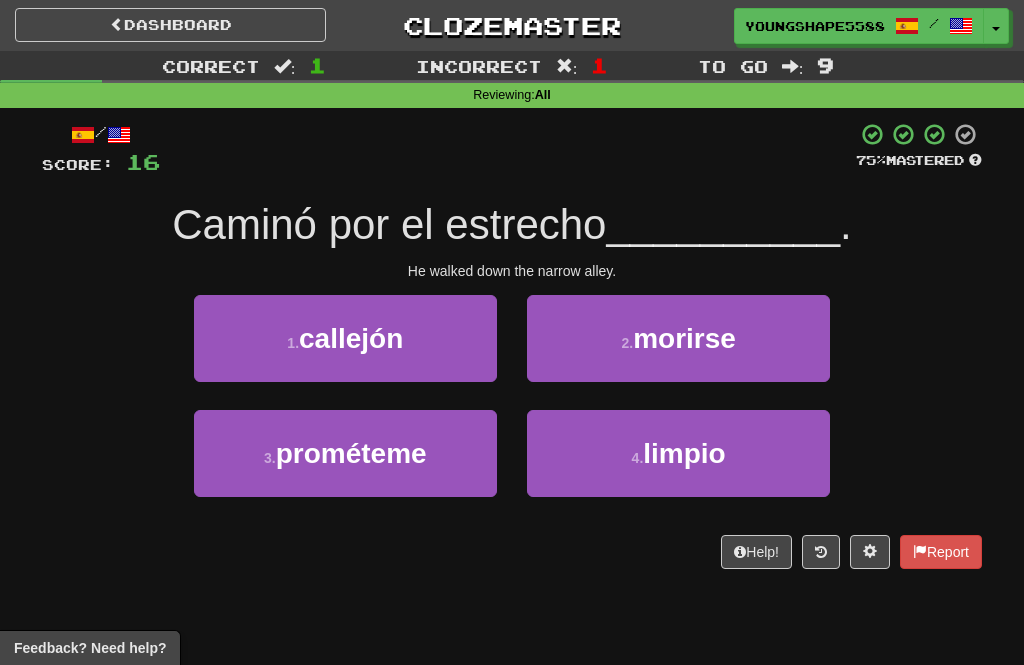 click on "1 .  callejón" at bounding box center [345, 338] 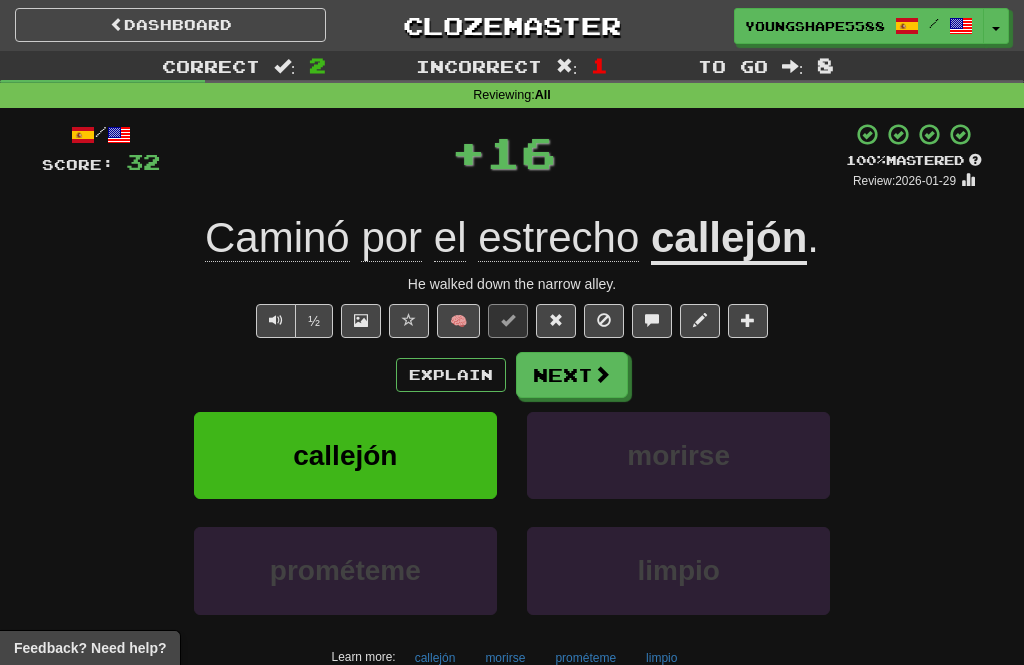 click on "Next" at bounding box center (572, 375) 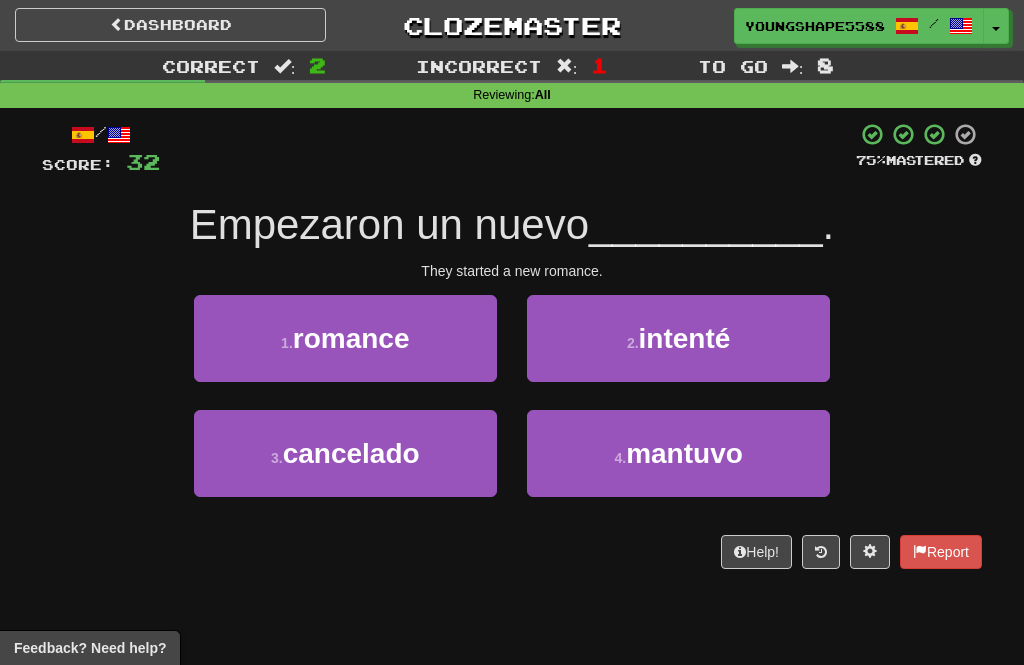 click on "1 .  romance" at bounding box center [345, 338] 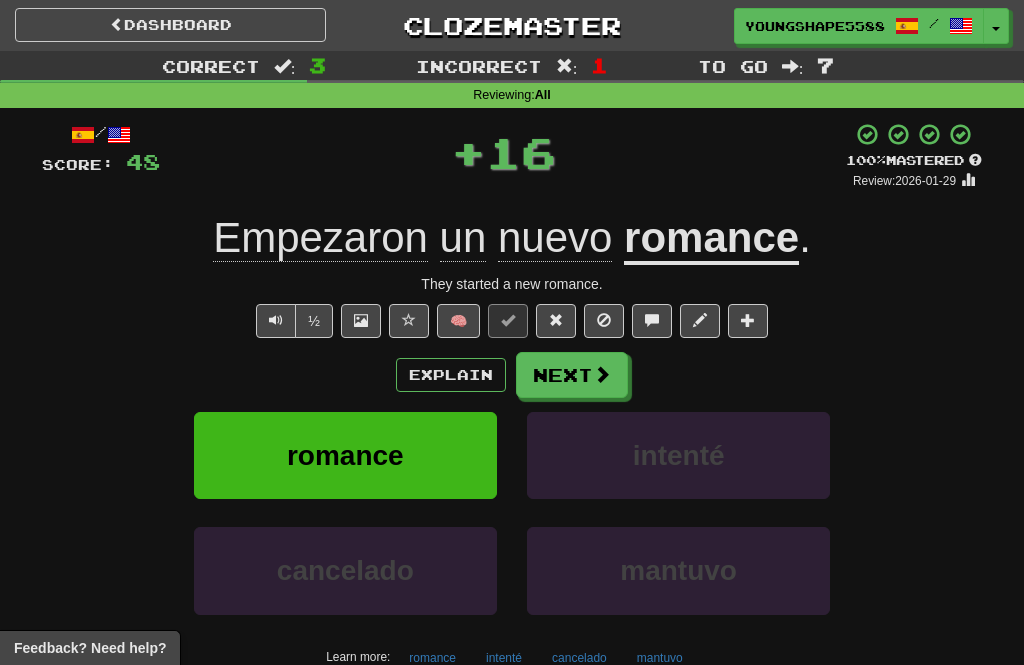 click on "Next" at bounding box center (572, 375) 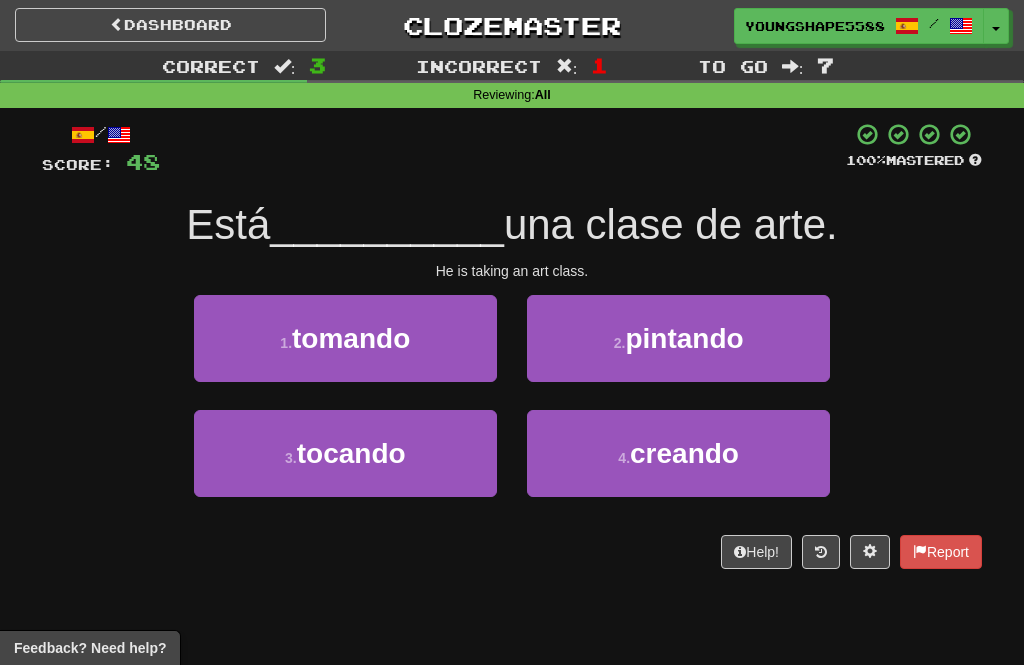click on "3 .  tocando" at bounding box center [345, 453] 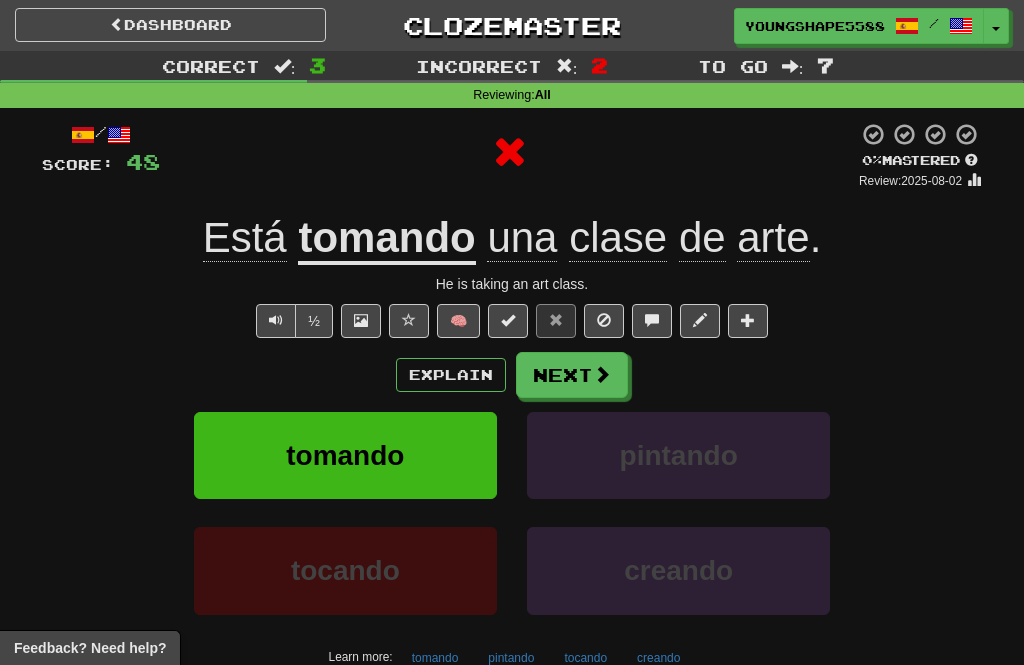 click on "Next" at bounding box center [572, 375] 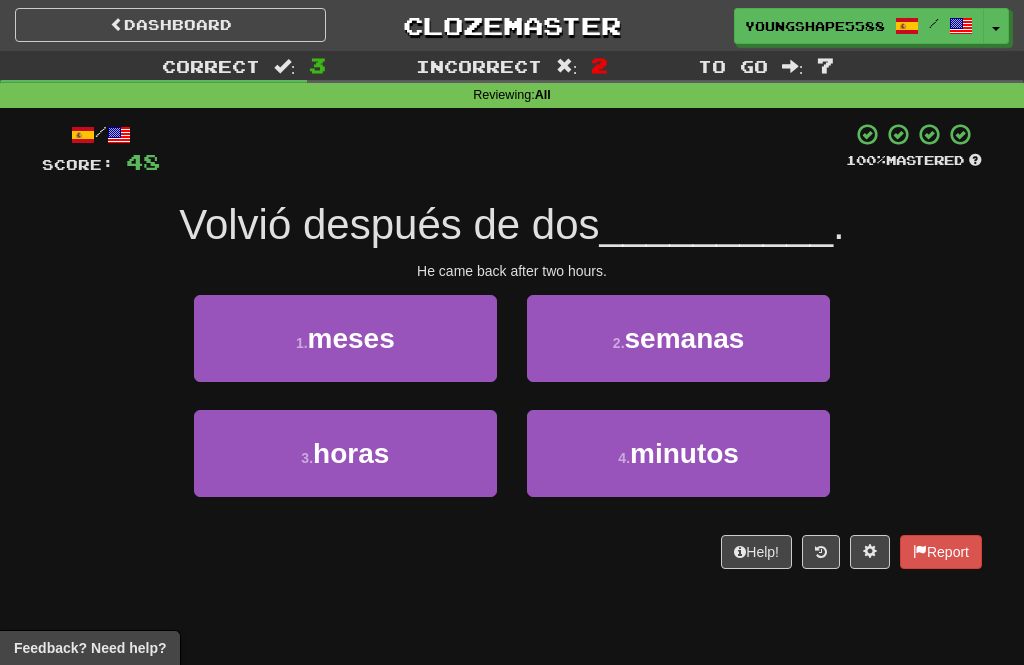 click on "3 .  horas" at bounding box center [345, 453] 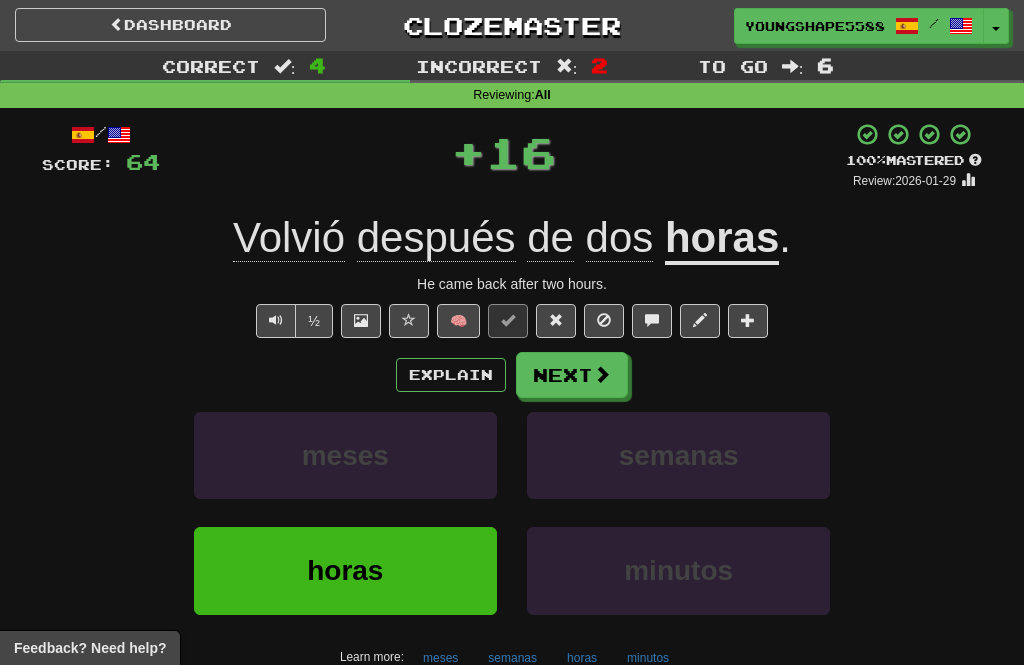 click on "Next" at bounding box center (572, 375) 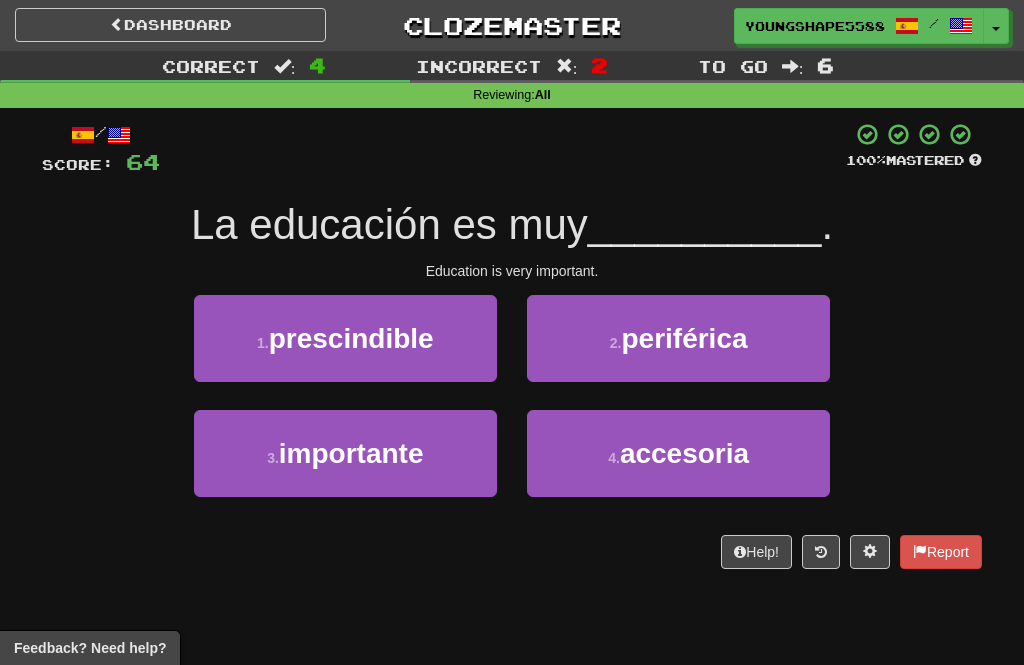 click on "3 .  importante" at bounding box center [345, 453] 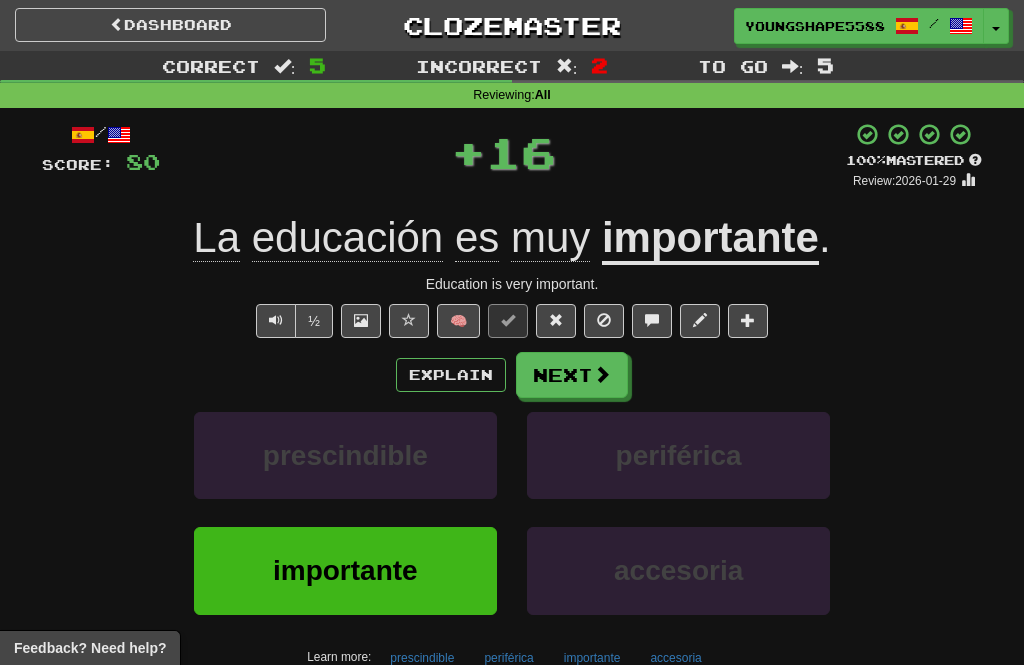 click on "Next" at bounding box center [572, 375] 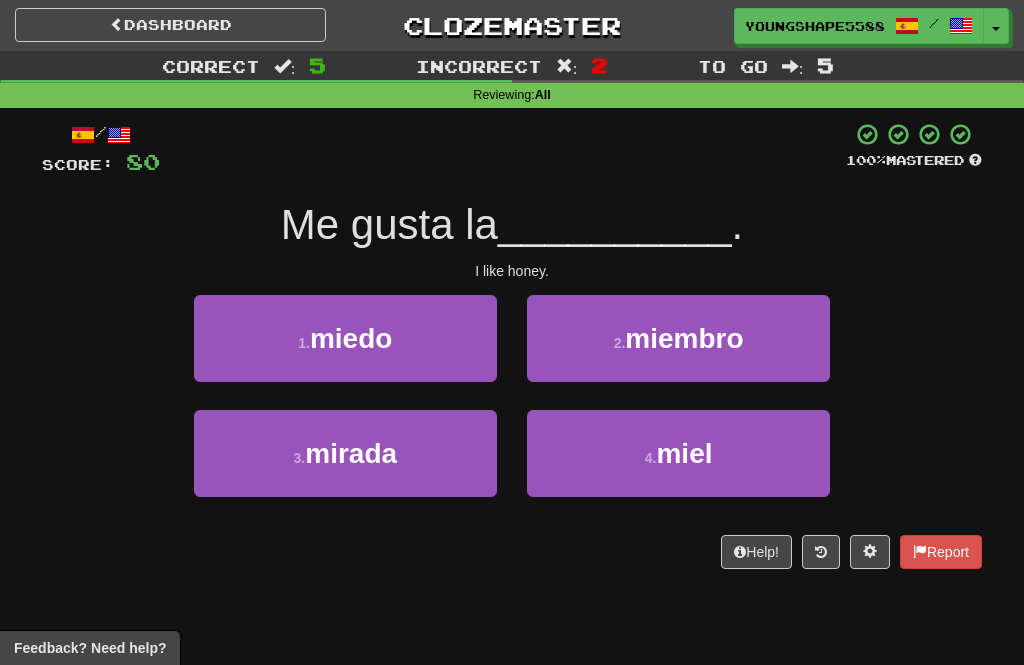 click on "4 .  miel" at bounding box center [678, 453] 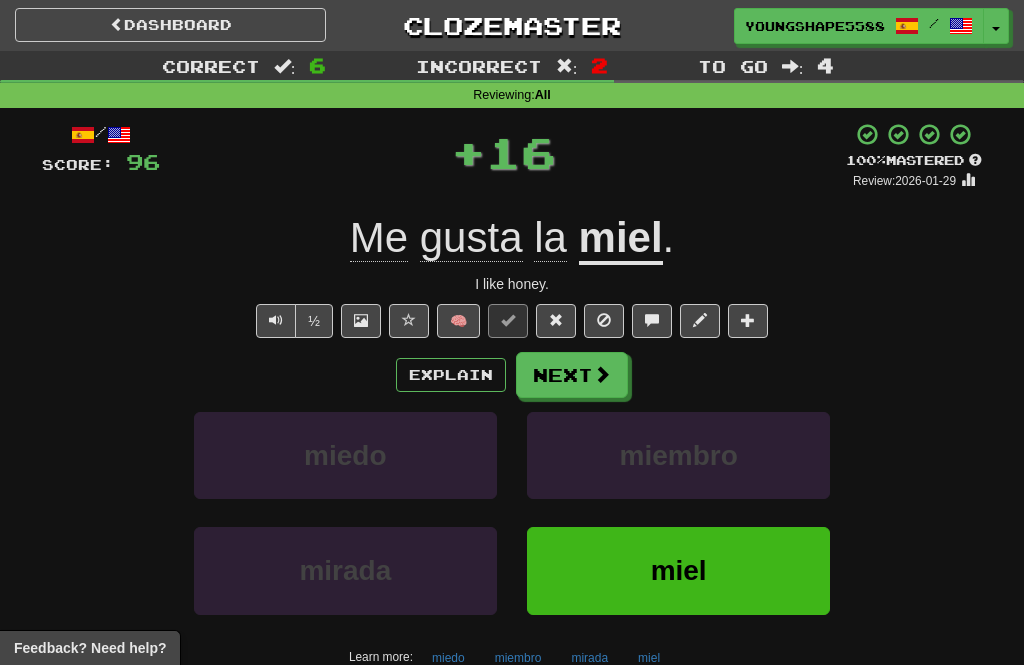 click on "Next" at bounding box center (572, 375) 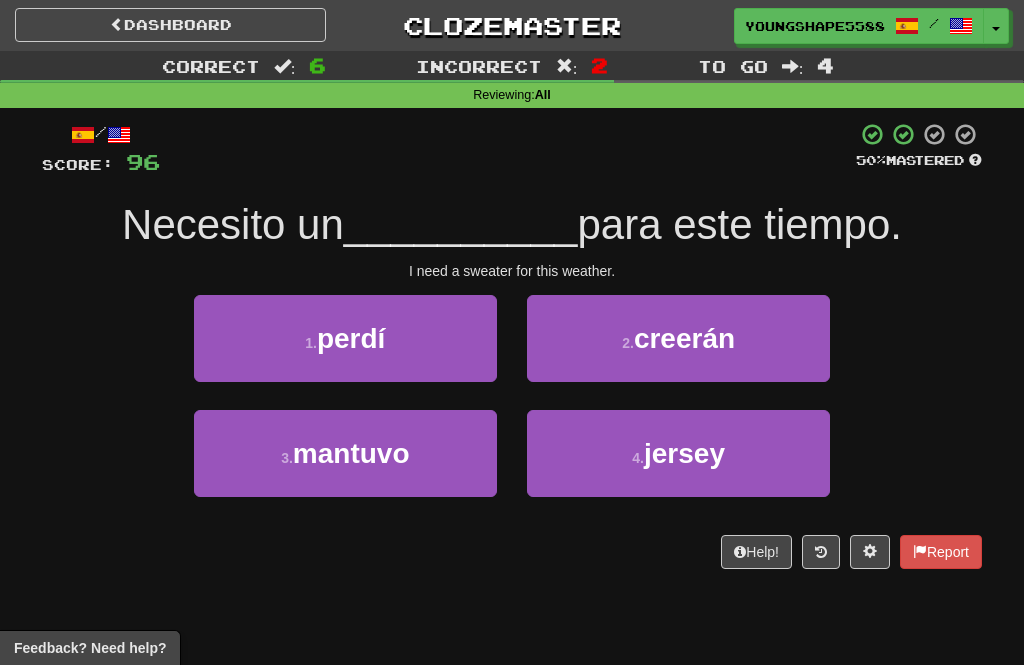 click on "4 .  jersey" at bounding box center (678, 453) 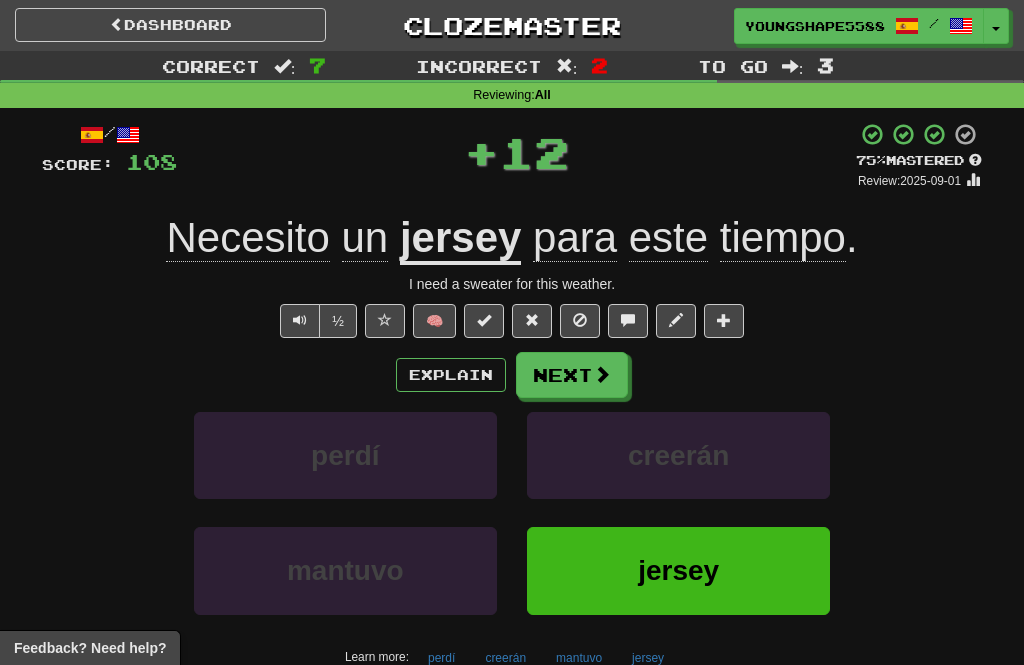 click on "Next" at bounding box center (572, 375) 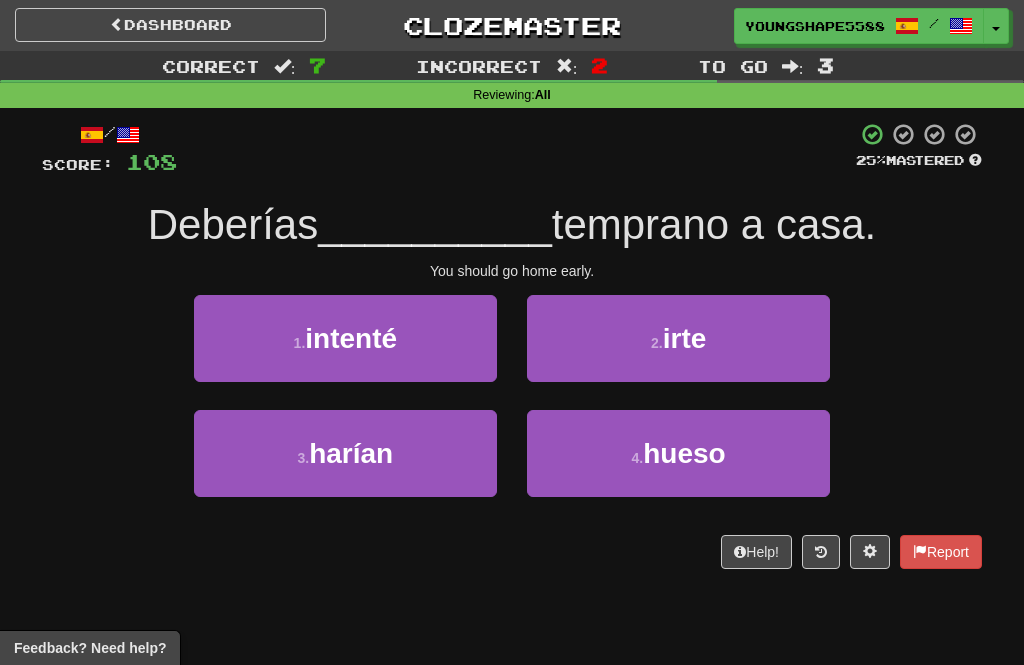 click on "1 .  intenté" at bounding box center (345, 338) 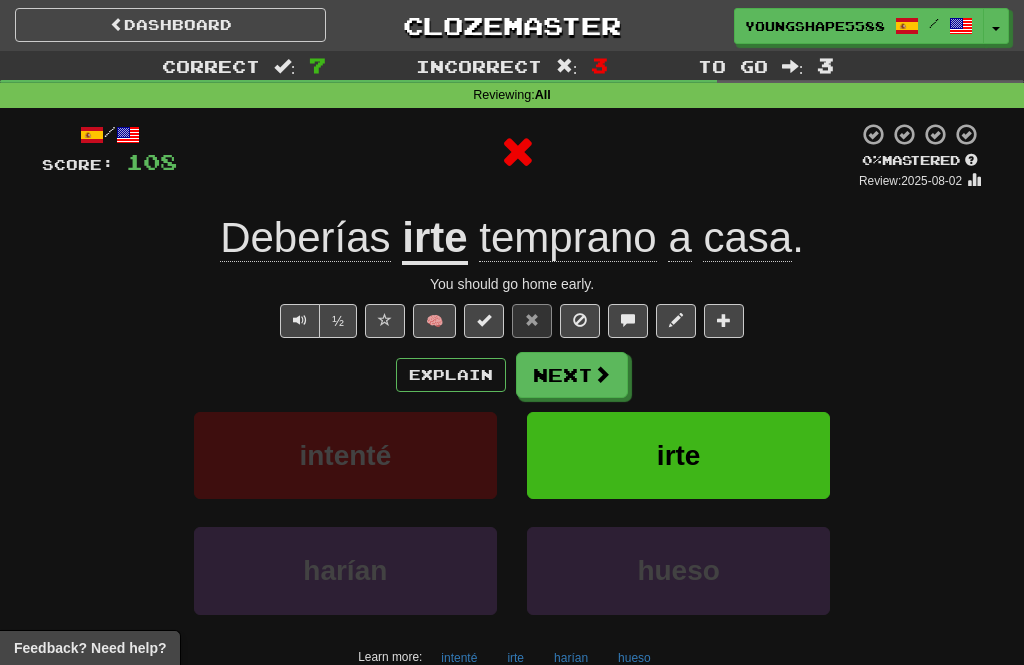click on "Next" at bounding box center (572, 375) 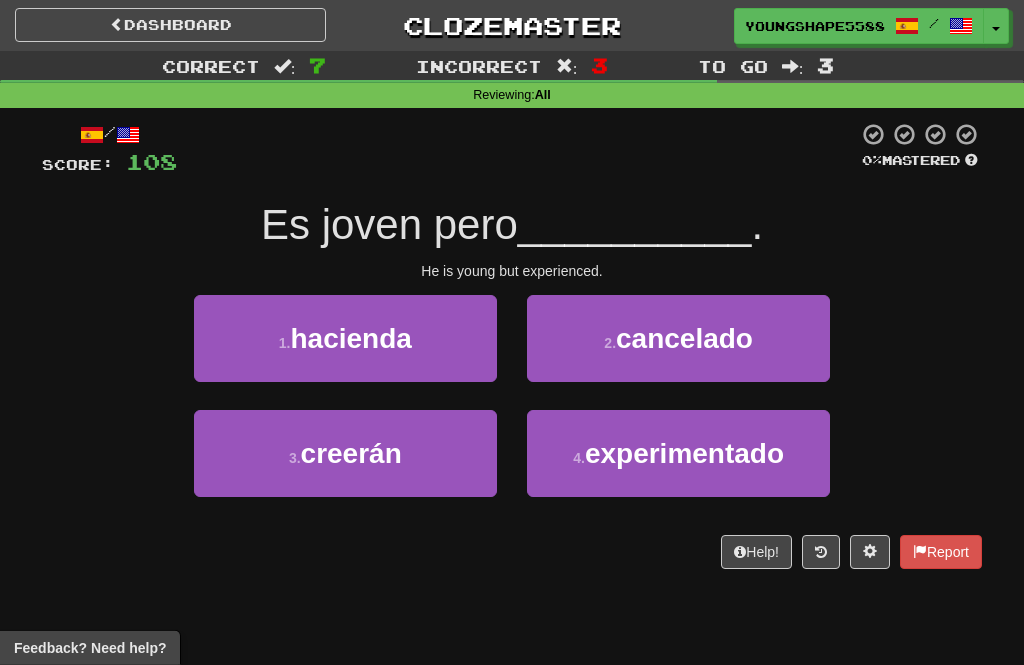scroll, scrollTop: 37, scrollLeft: 0, axis: vertical 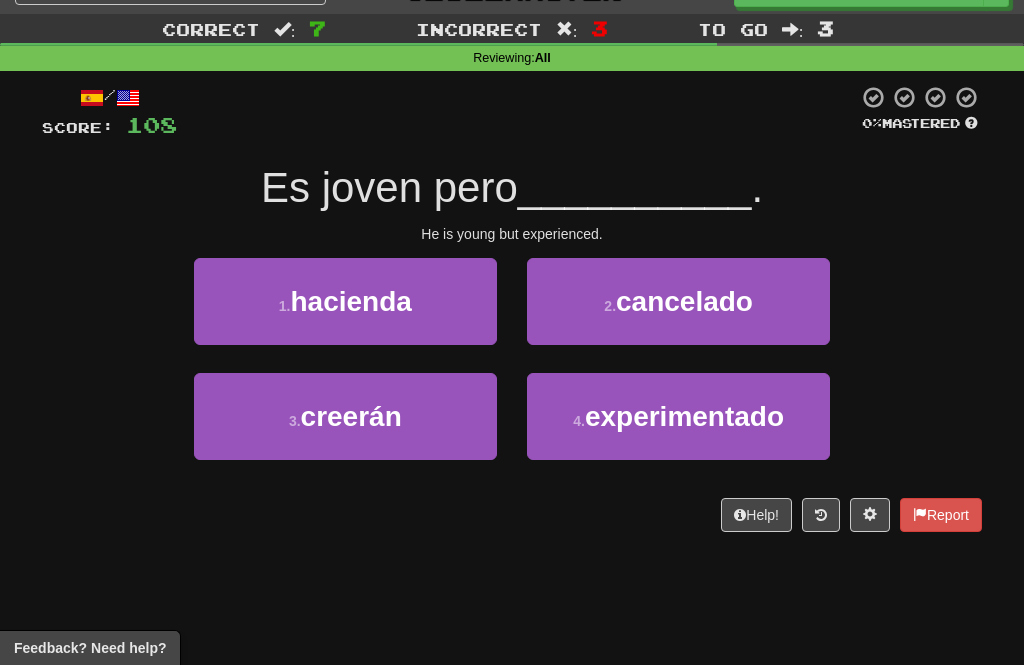click on "hacienda" at bounding box center (350, 301) 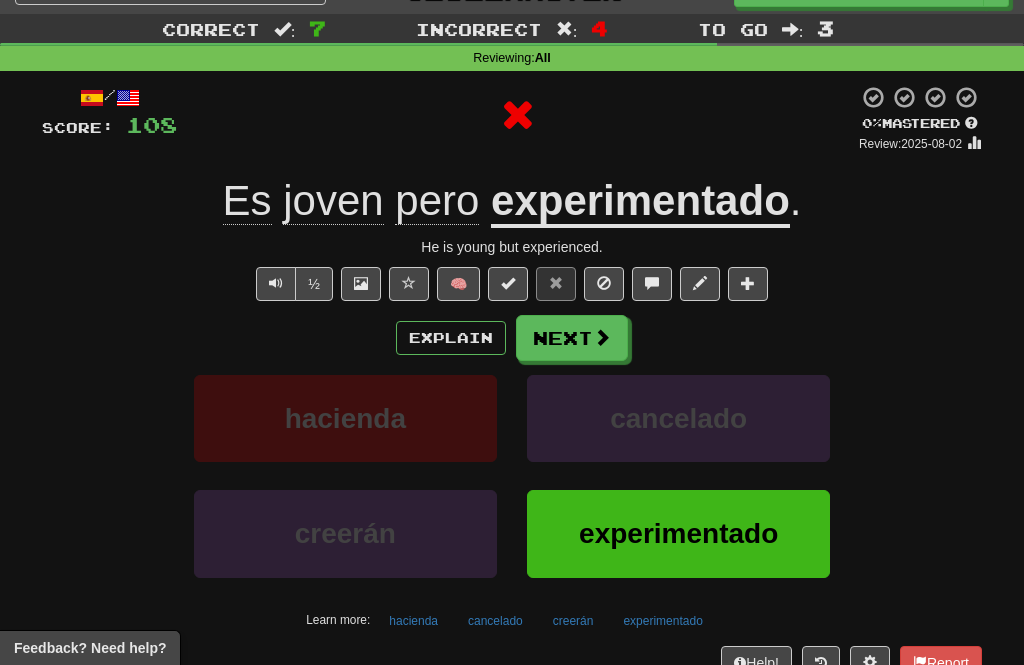 click on "Next" at bounding box center (572, 338) 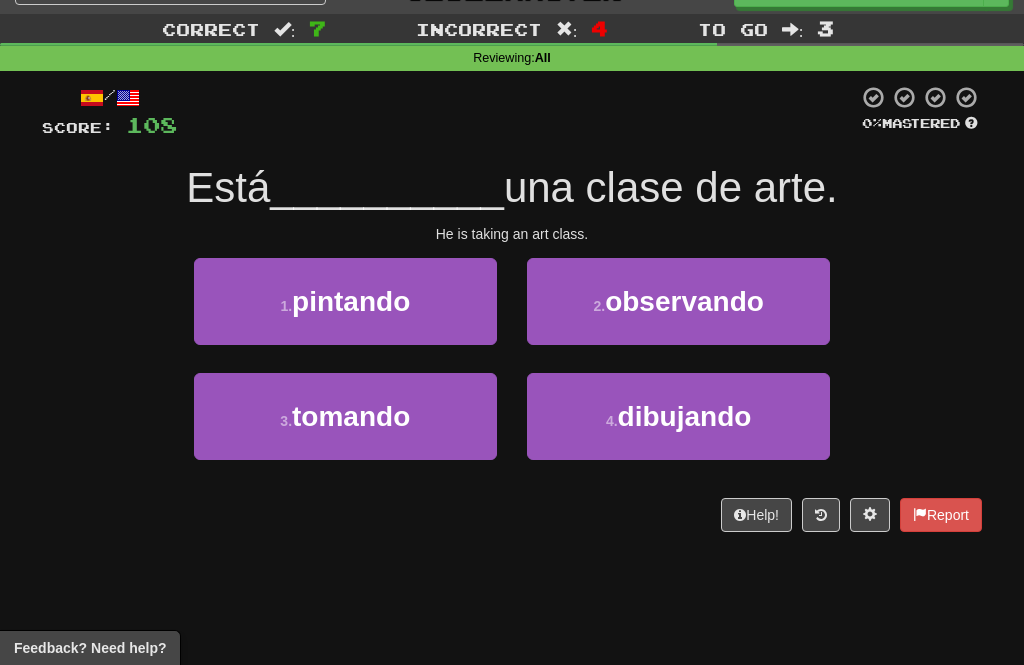 click on "3 .  tomando" at bounding box center [345, 416] 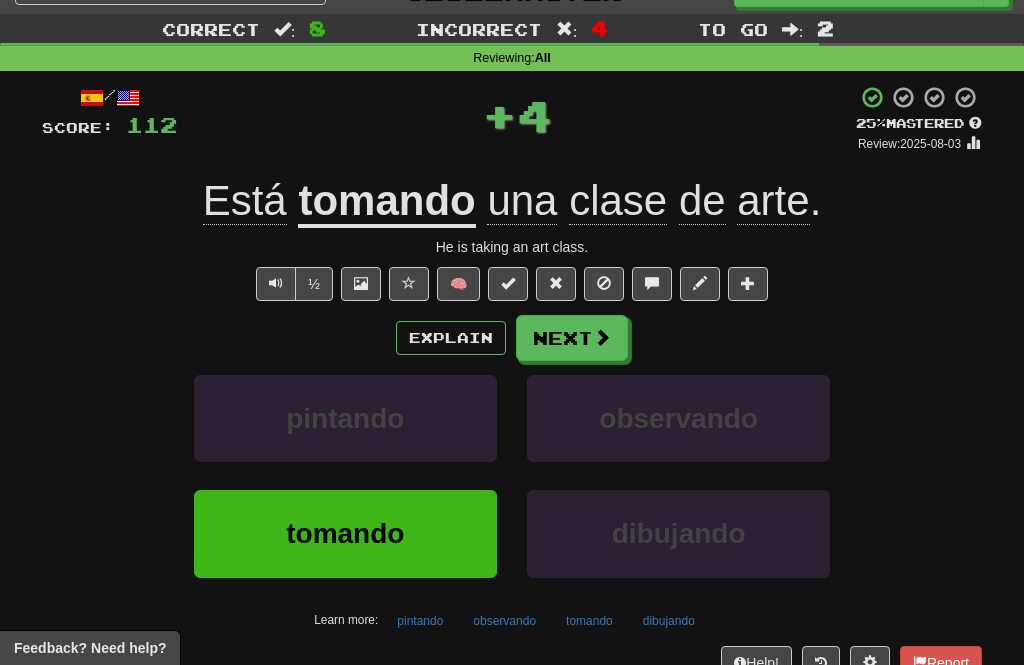 click on "Next" at bounding box center (572, 338) 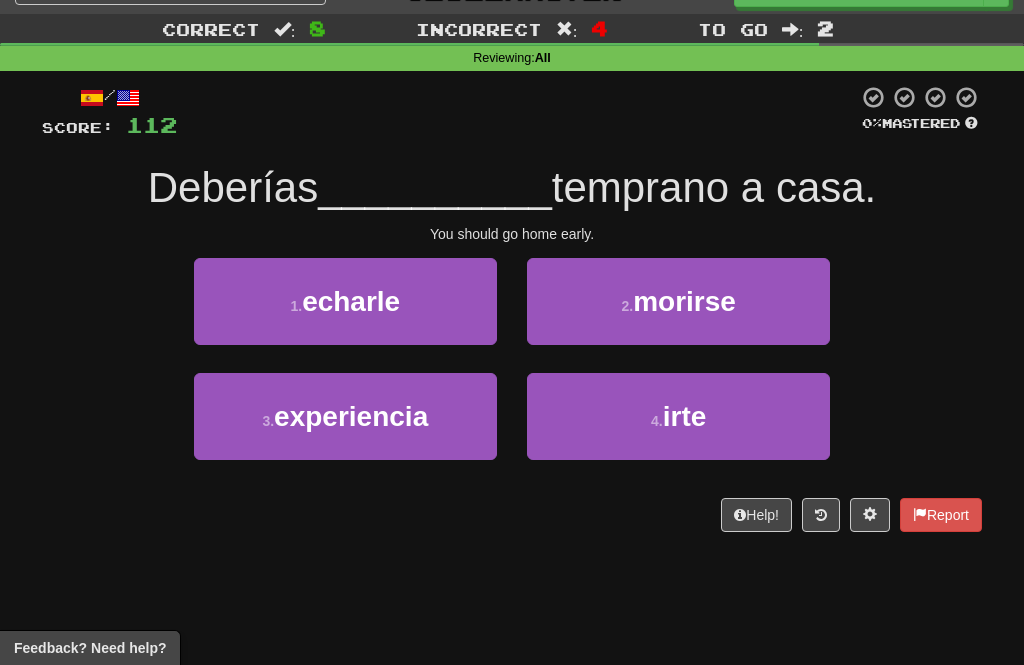 click on "4 .  irte" at bounding box center [678, 416] 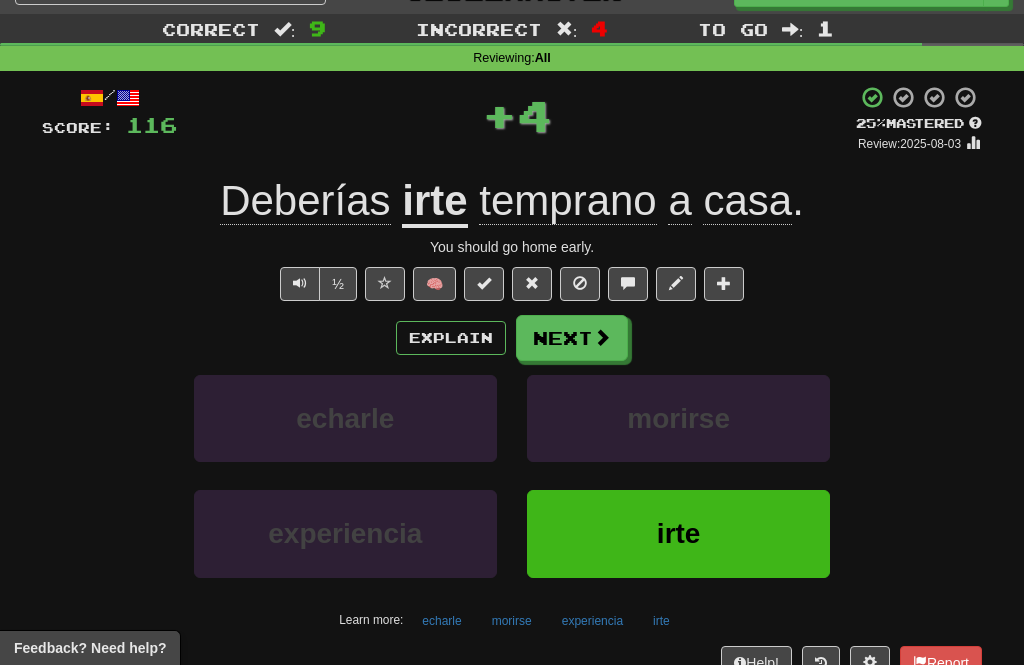 click on "Next" at bounding box center (572, 338) 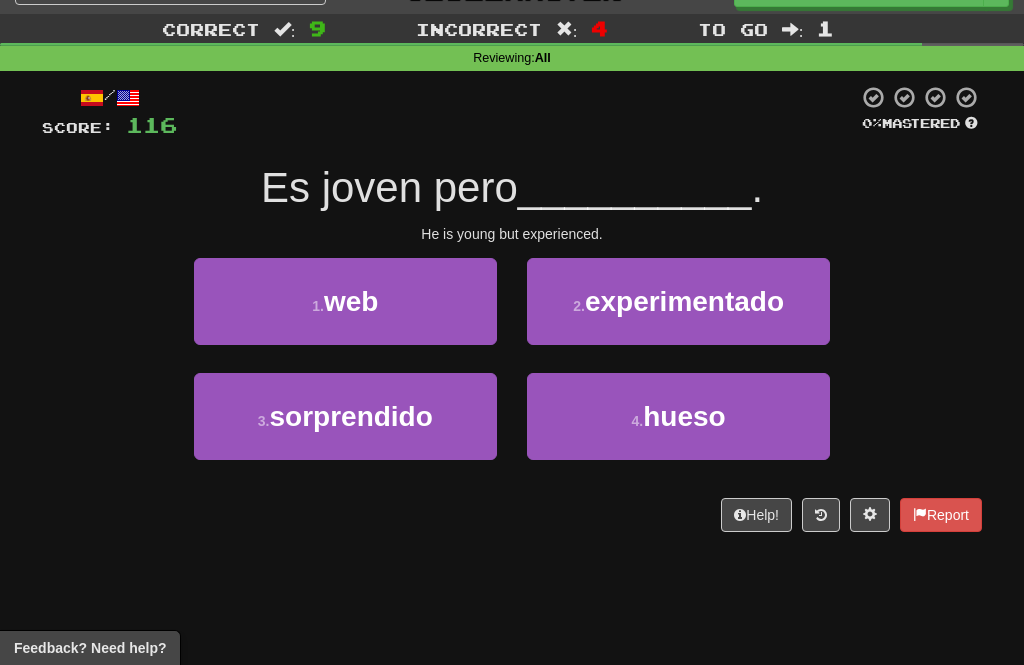 click on "experimentado" at bounding box center (684, 301) 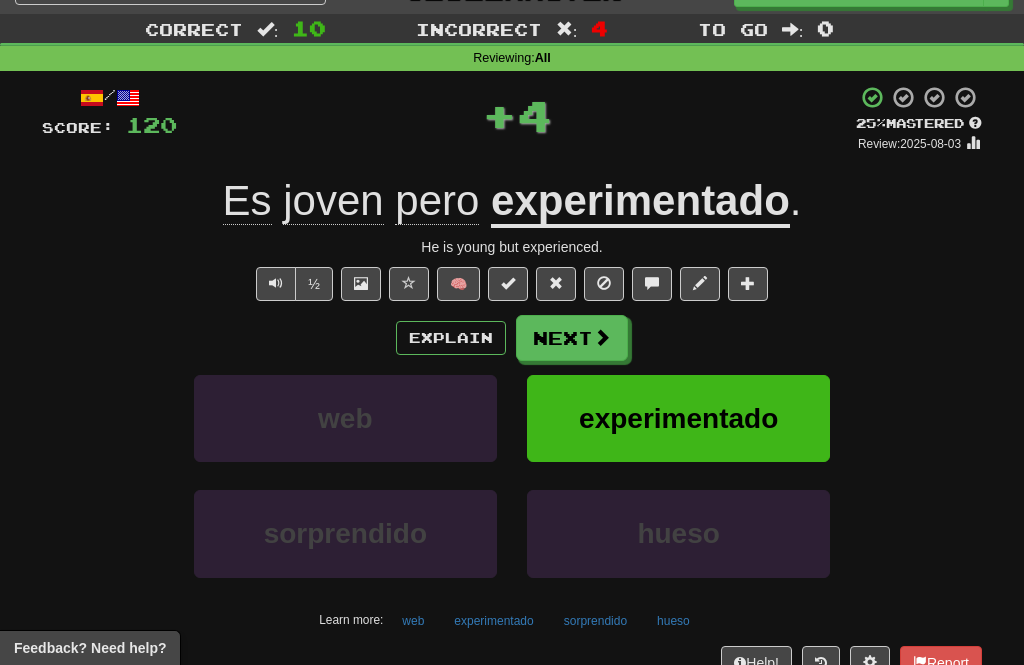 click on "Next" at bounding box center (572, 338) 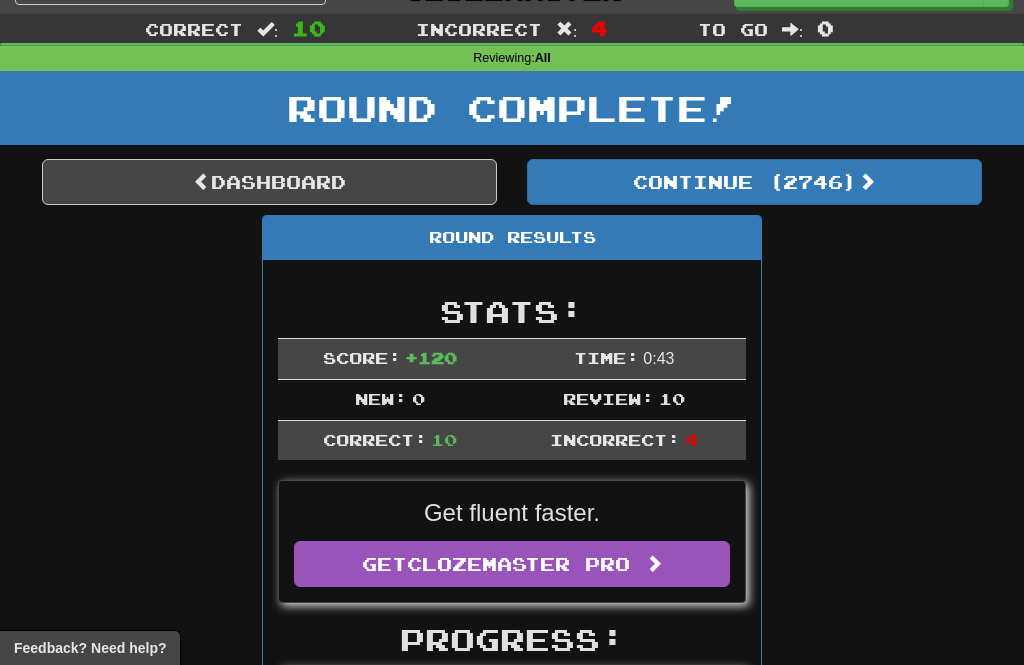 click on "Continue ( 2746 )" at bounding box center [754, 182] 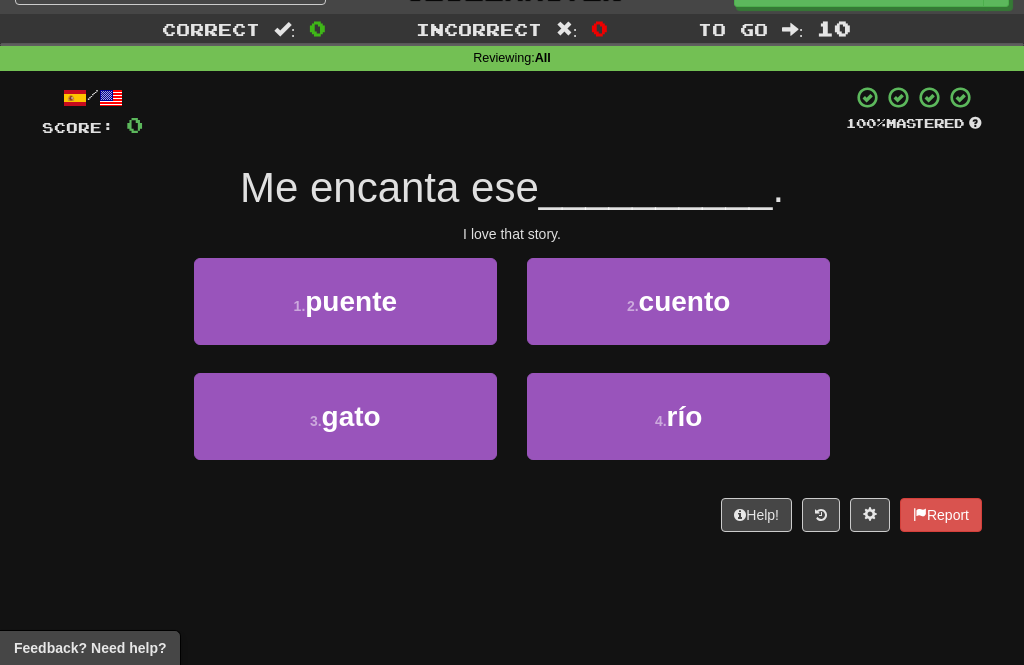 click on "2 .  cuento" at bounding box center (678, 301) 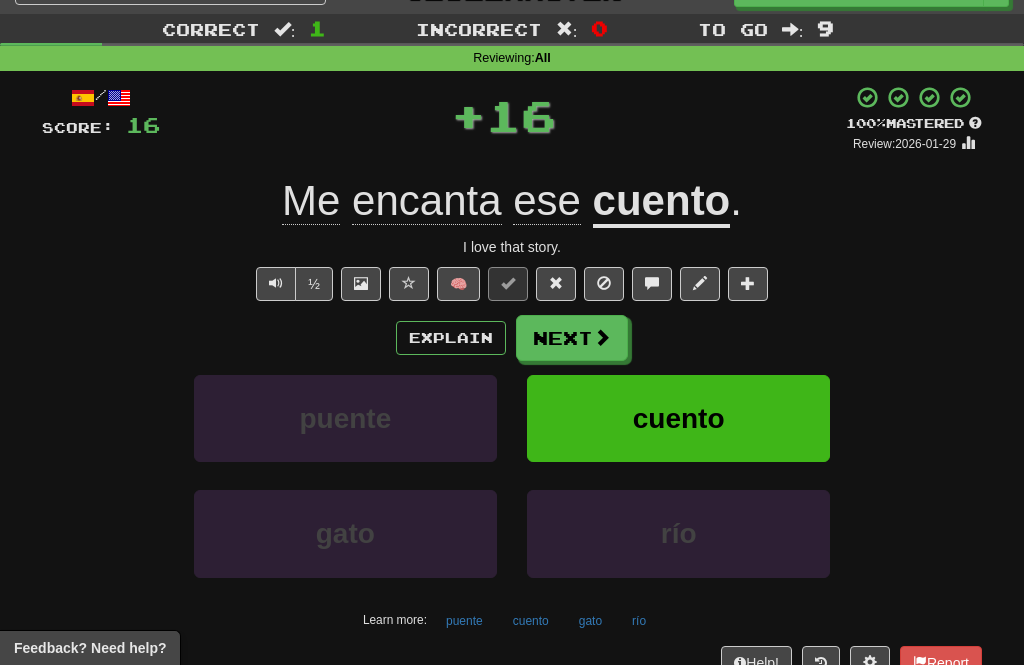 click on "Next" at bounding box center [572, 338] 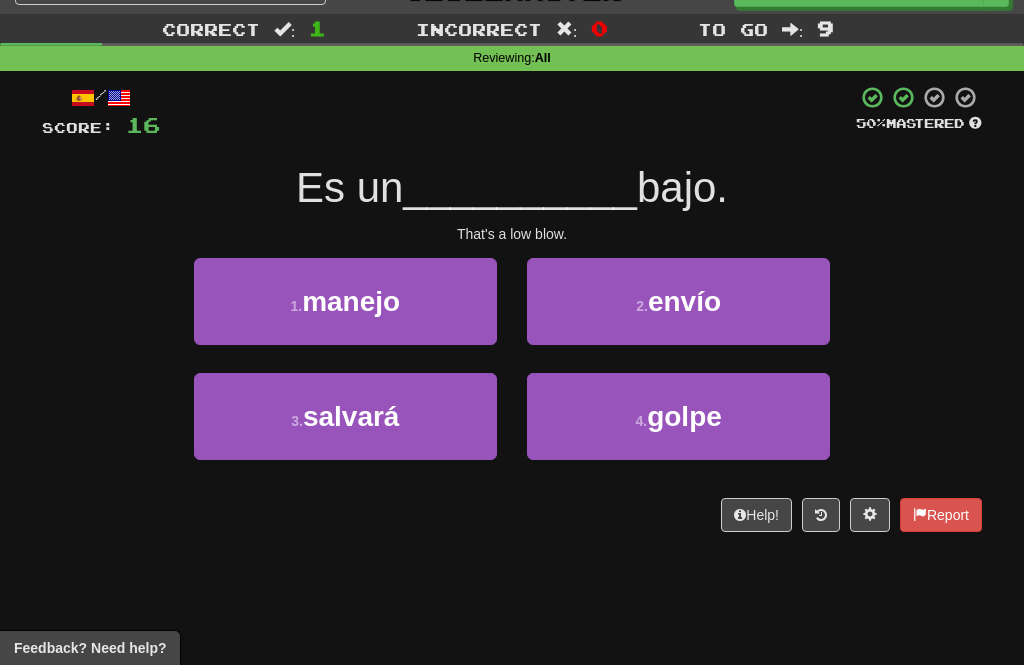 click on "4 .  golpe" at bounding box center [678, 416] 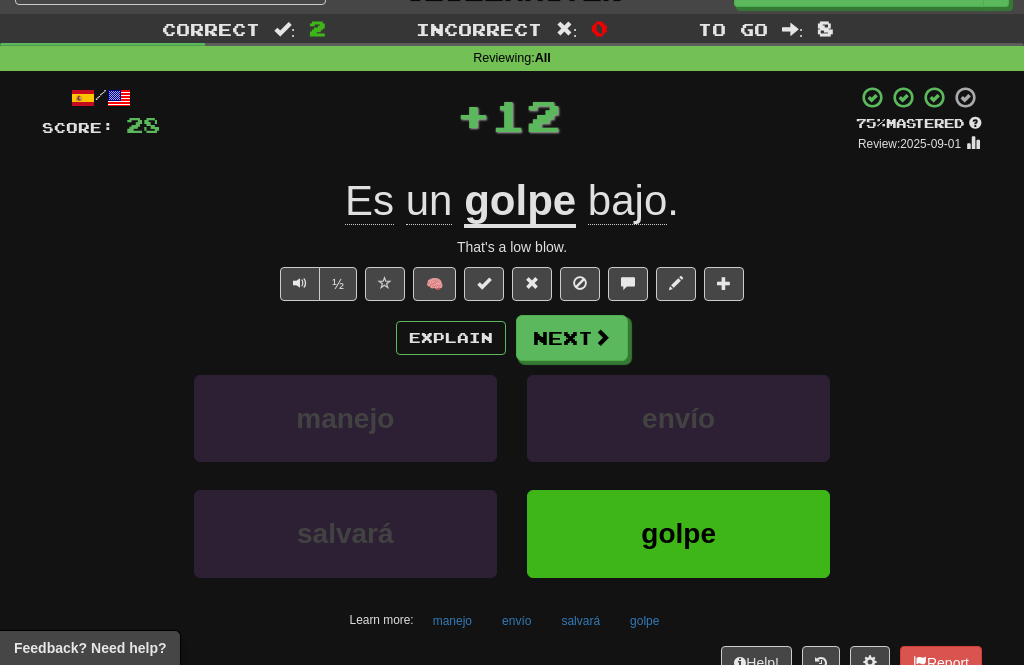 click on "Next" at bounding box center [572, 338] 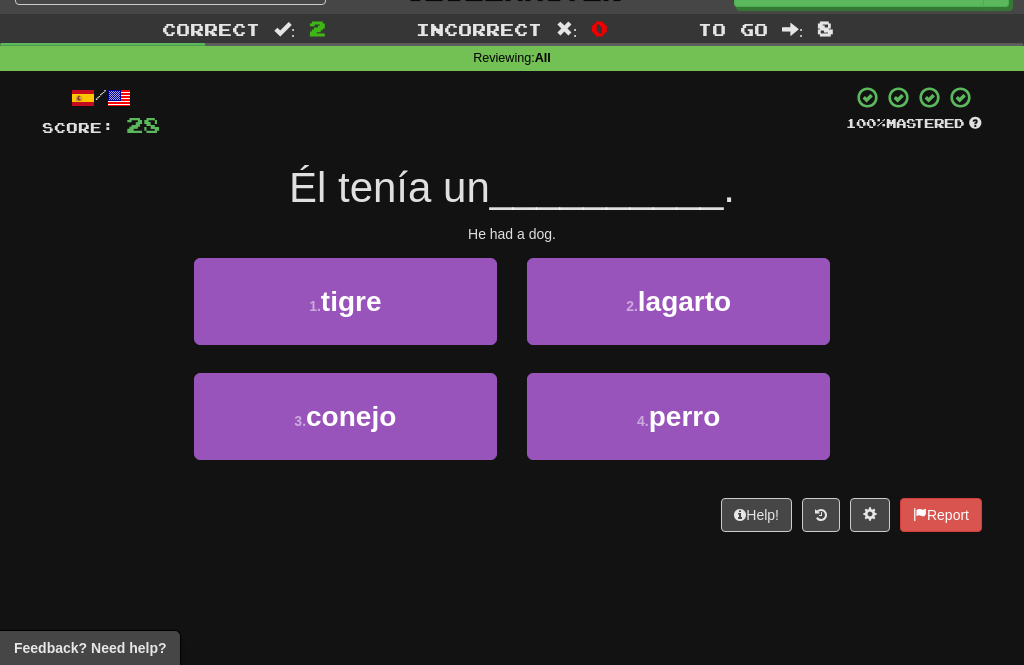 click on "4 .  perro" at bounding box center (678, 416) 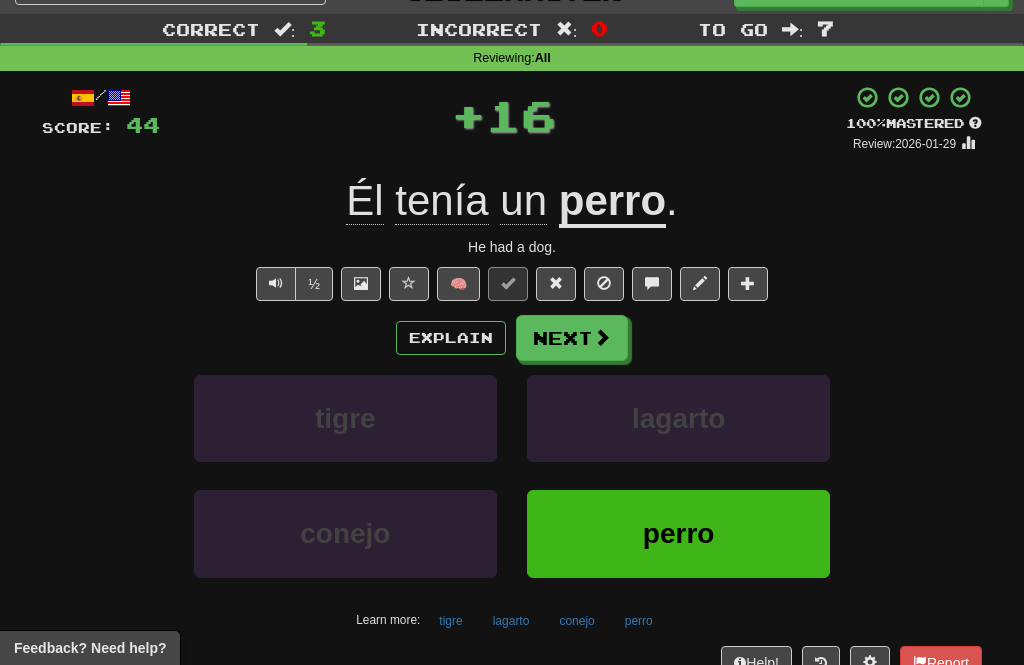click on "Next" at bounding box center (572, 338) 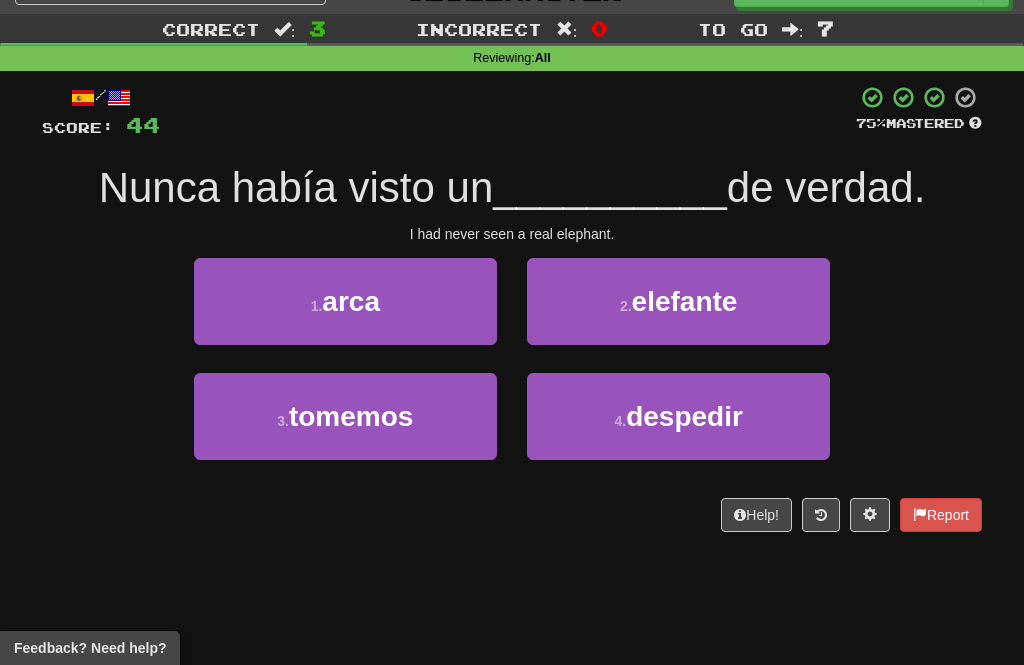 click on "2 .  elefante" at bounding box center (678, 301) 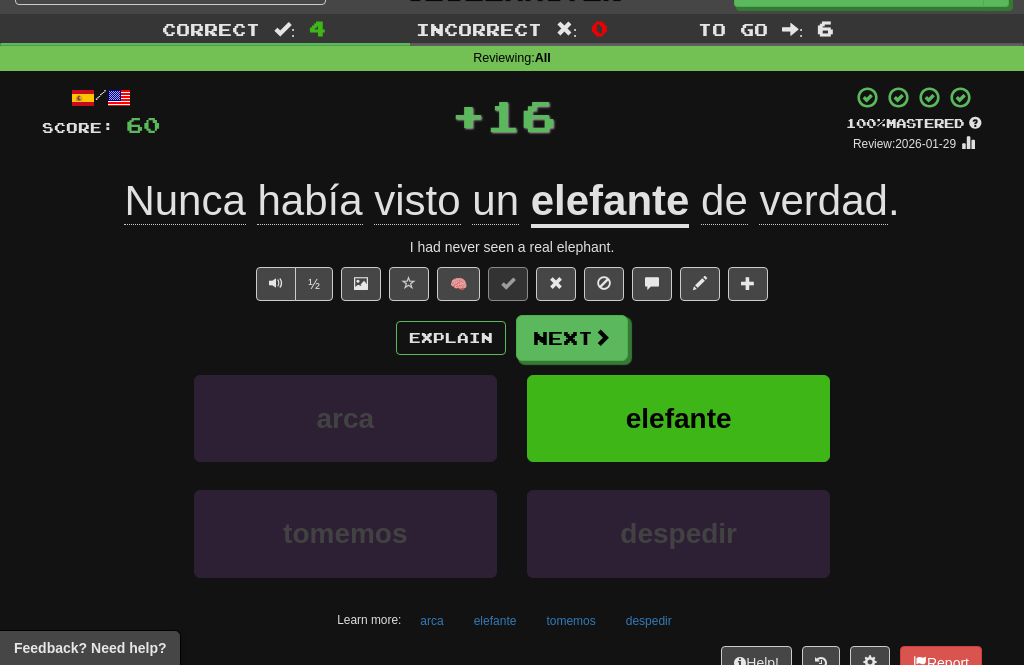 click on "Next" at bounding box center [572, 338] 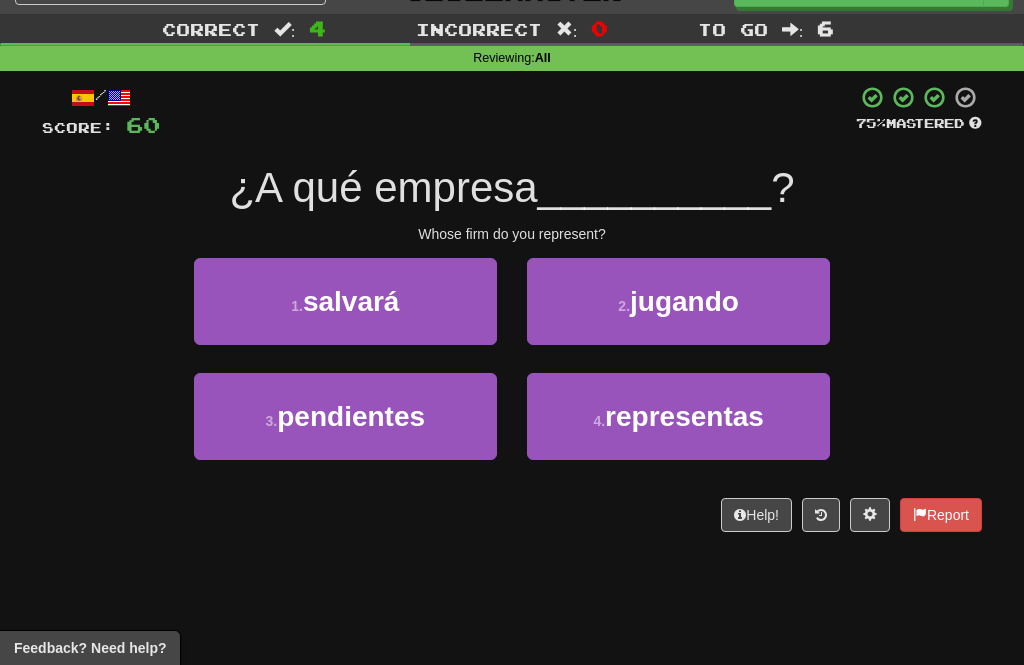 click on "4 .  representas" at bounding box center (678, 416) 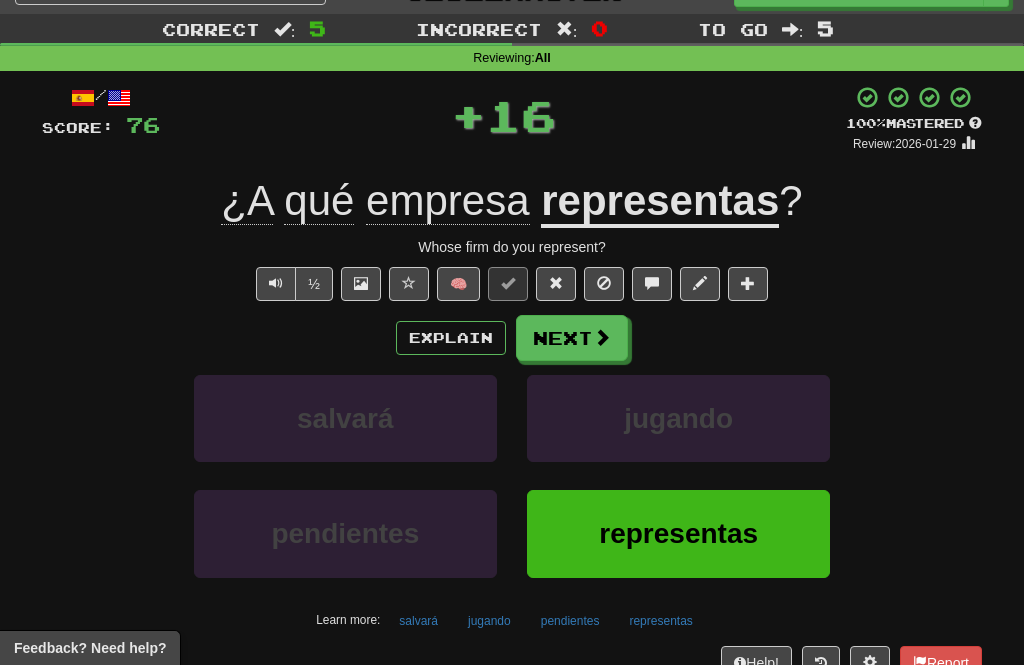 click on "Next" at bounding box center (572, 338) 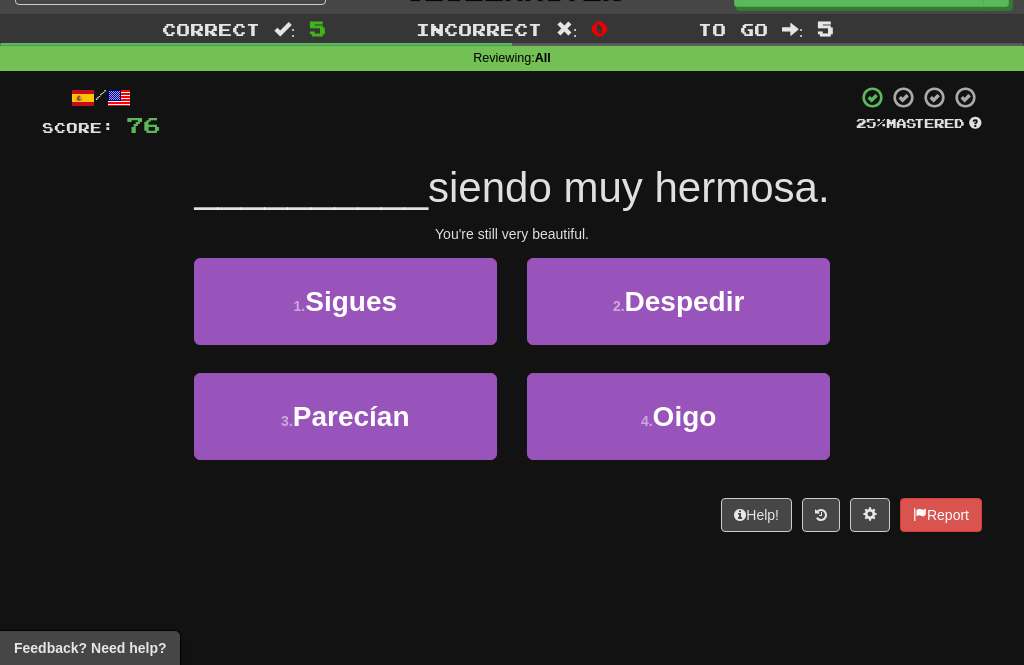 click on "1 .  Sigues" at bounding box center [345, 301] 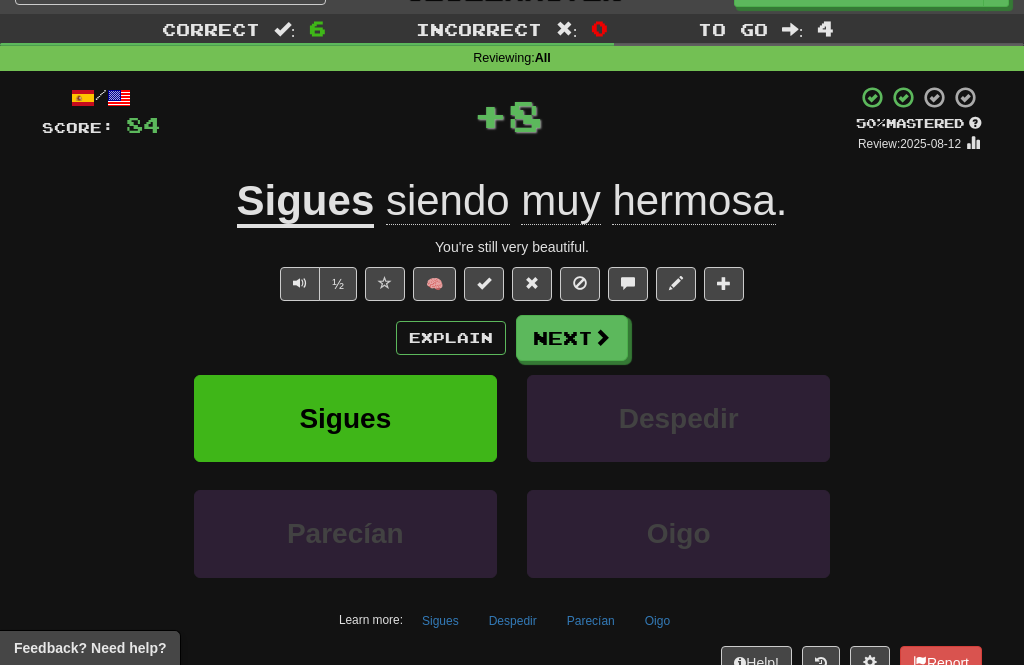 click on "Next" at bounding box center (572, 338) 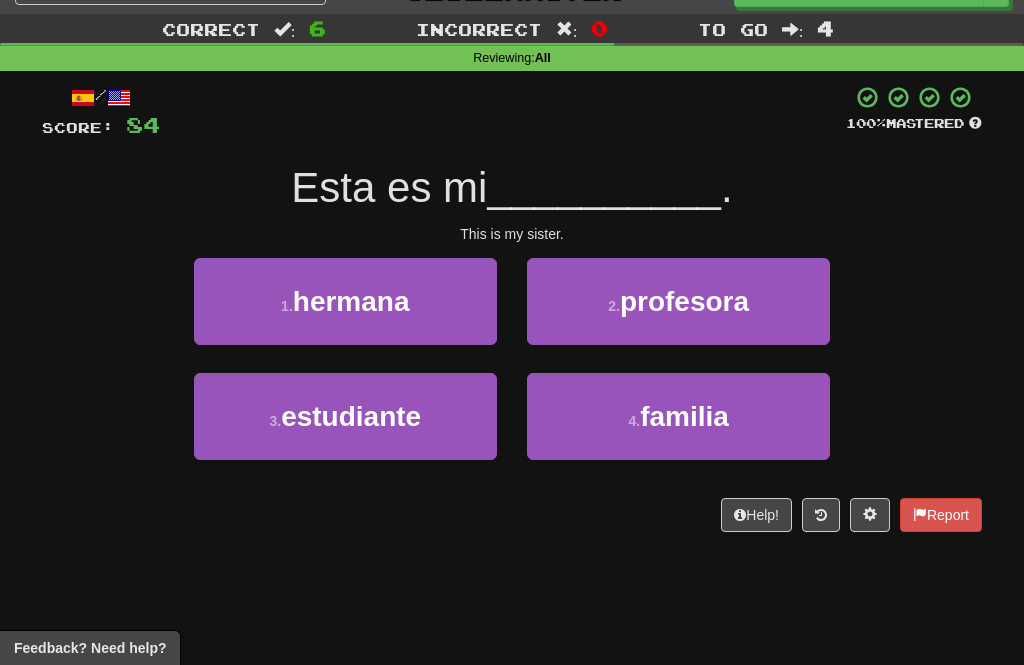 click on "1 .  hermana" at bounding box center [345, 301] 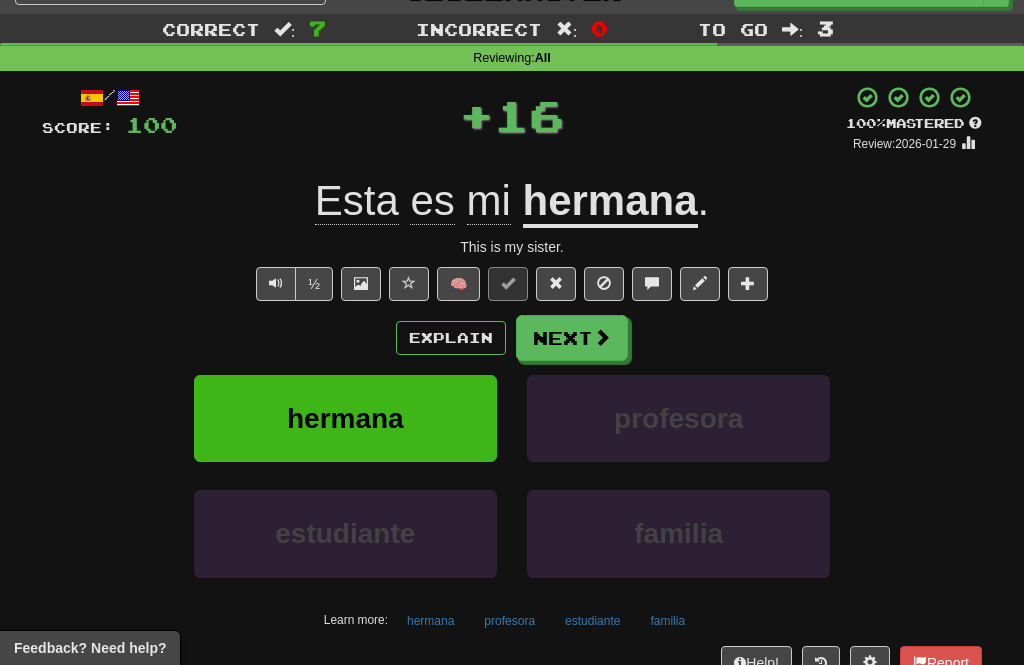 click on "Next" at bounding box center (572, 338) 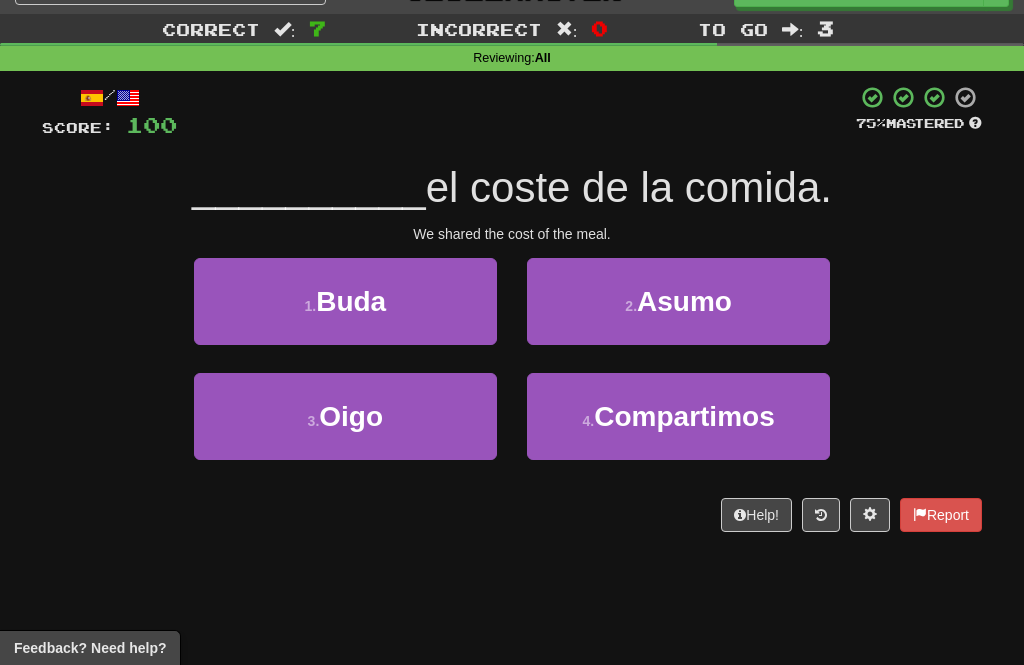click on "4 .  Compartimos" at bounding box center (678, 416) 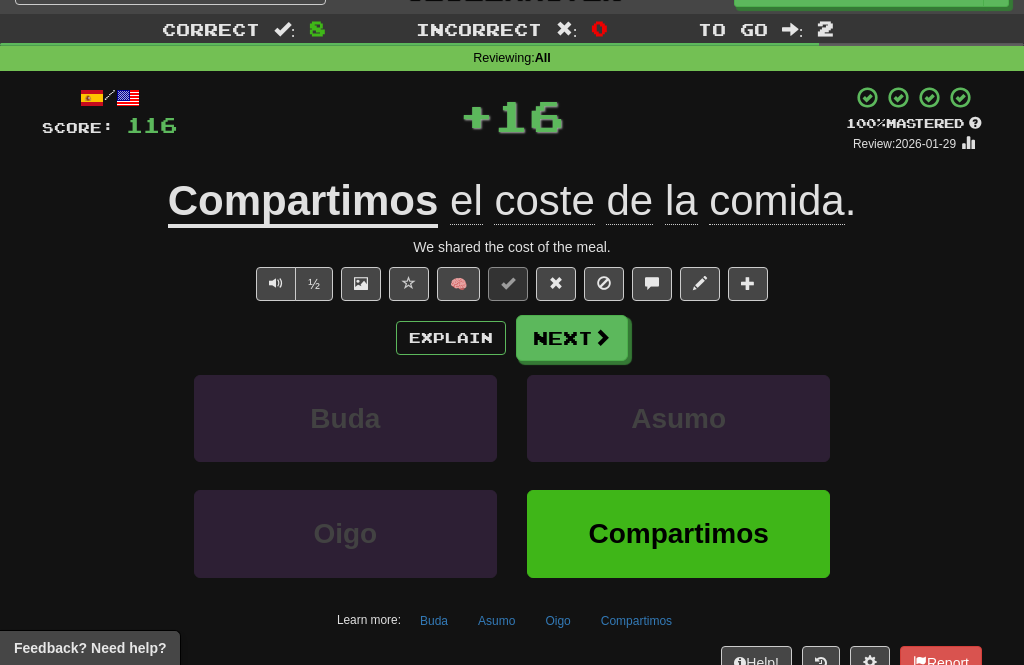 click on "Next" at bounding box center (572, 338) 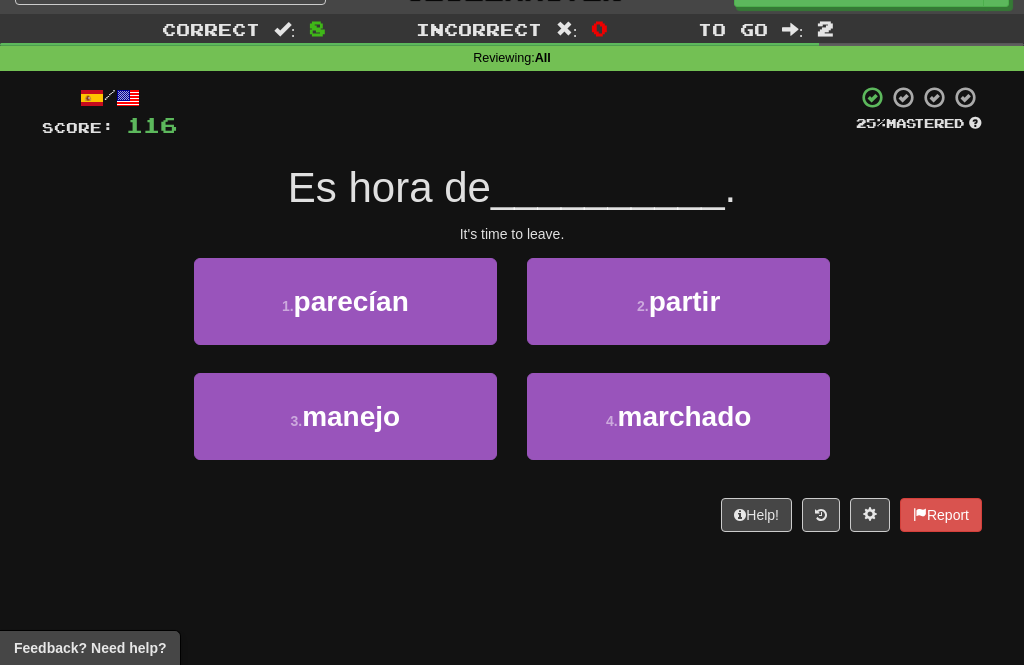 click on "2 ." at bounding box center [643, 306] 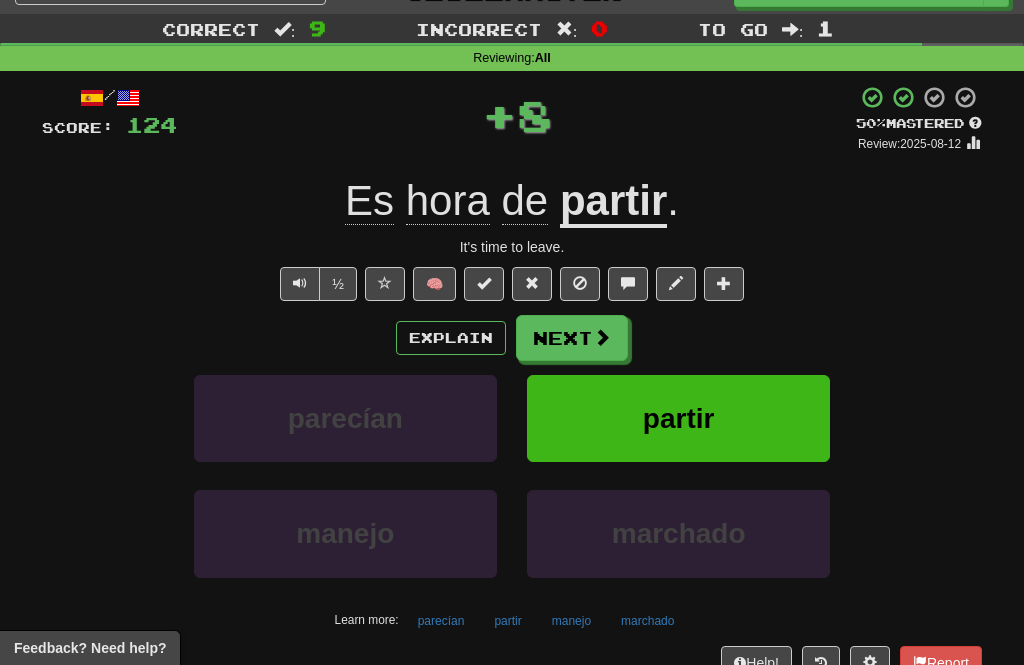 click on "Next" at bounding box center (572, 338) 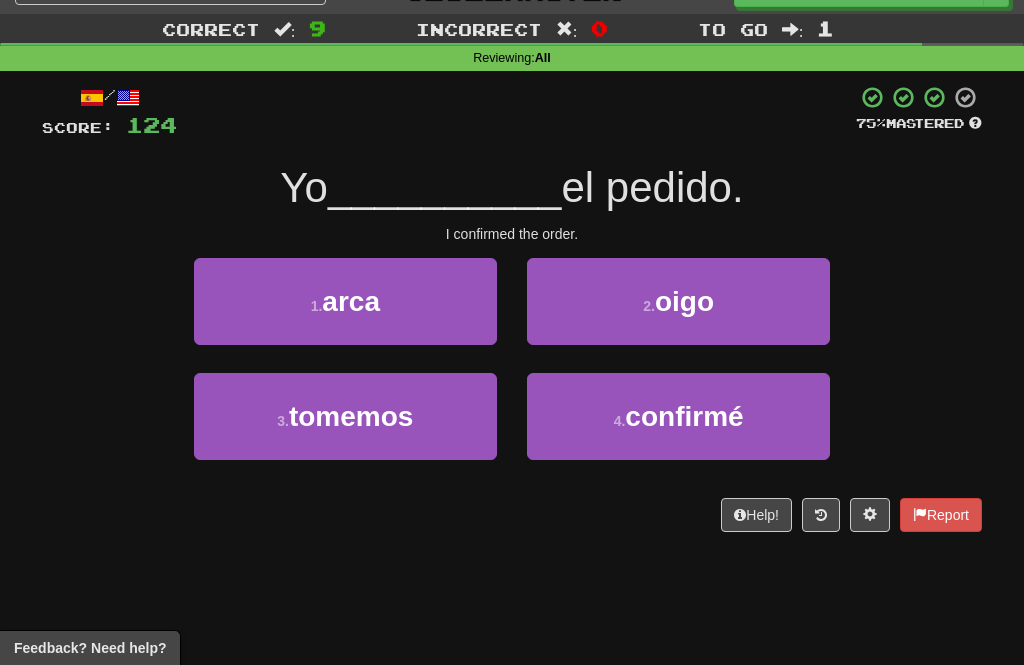 click on "4 .  confirmé" at bounding box center (678, 416) 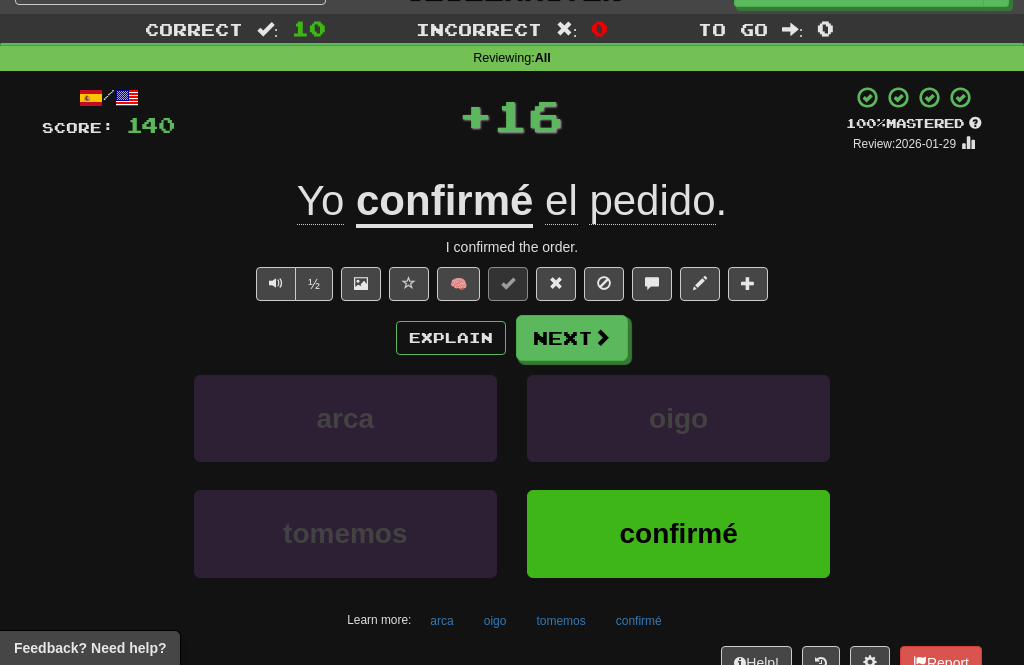 click on "Next" at bounding box center (572, 338) 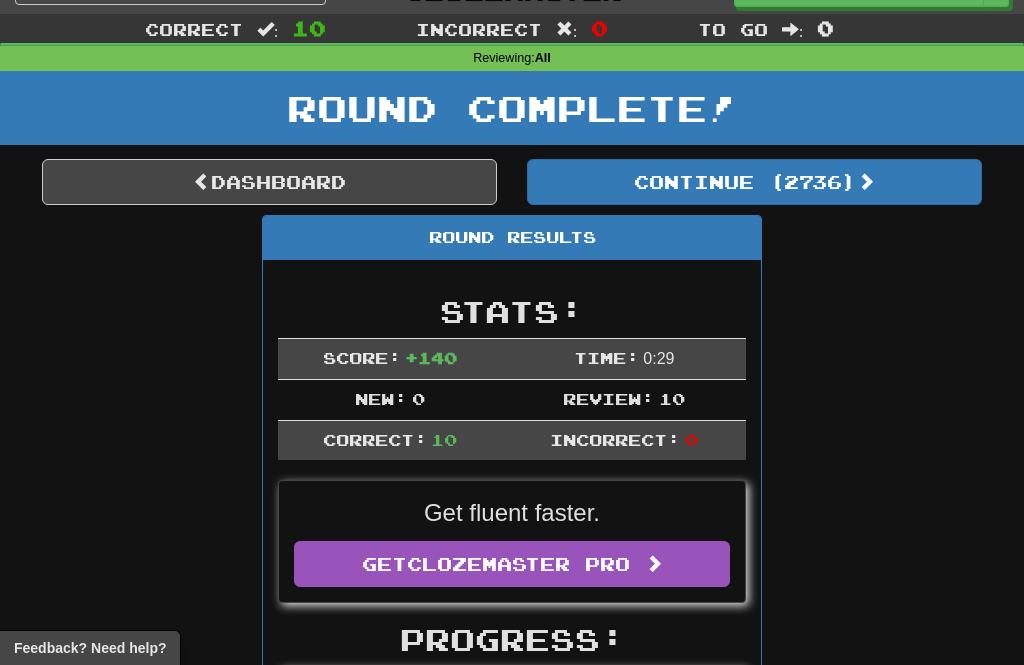 click on "Continue ( 2736 )" at bounding box center [754, 182] 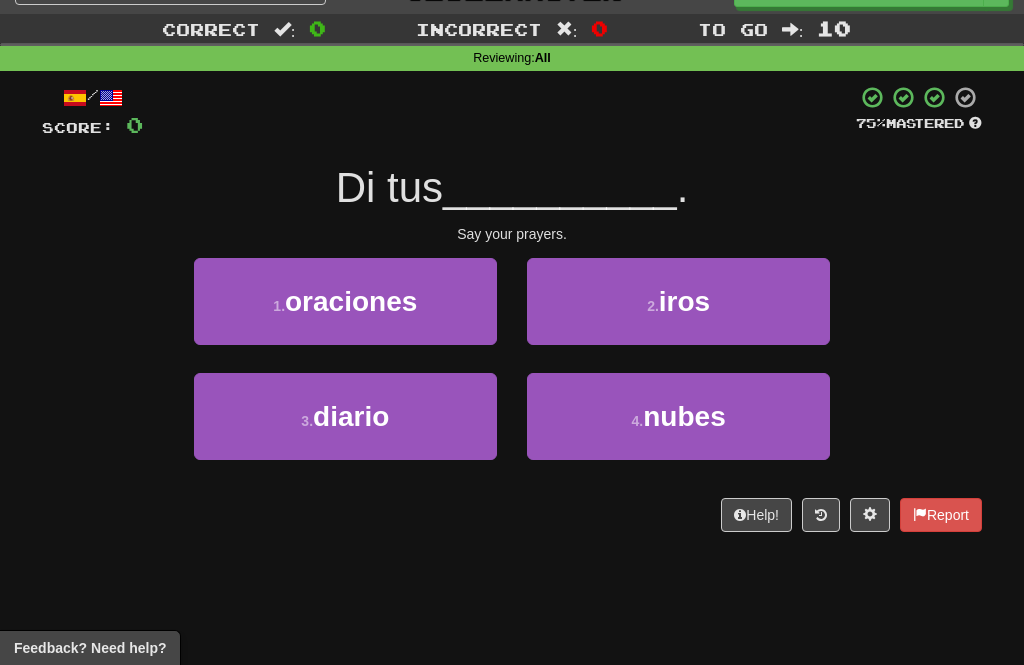 click on "1 .  oraciones" at bounding box center (345, 301) 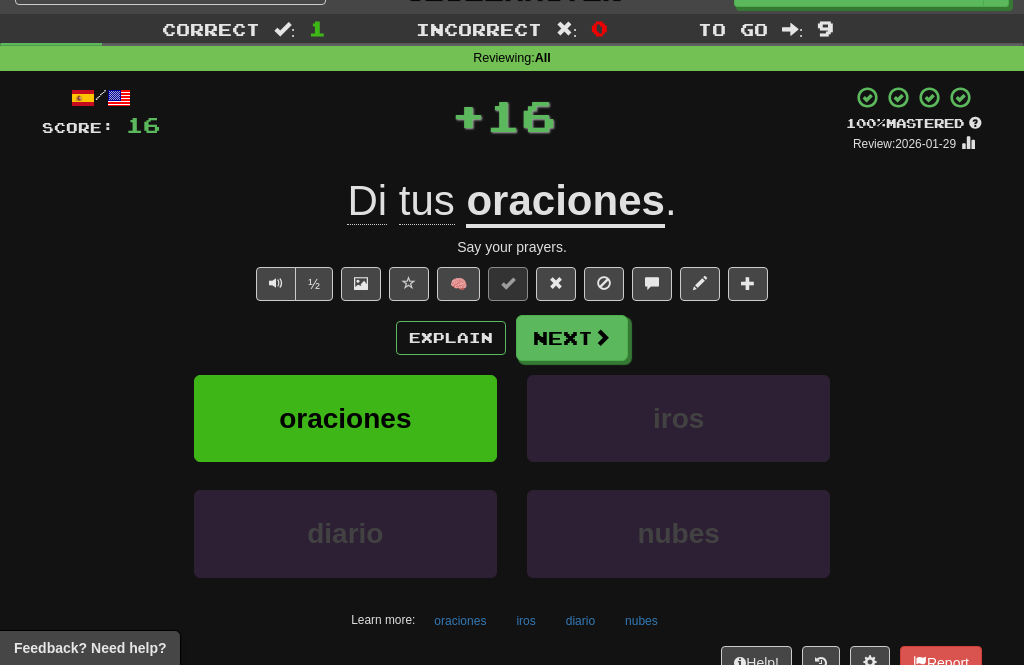 click at bounding box center (602, 337) 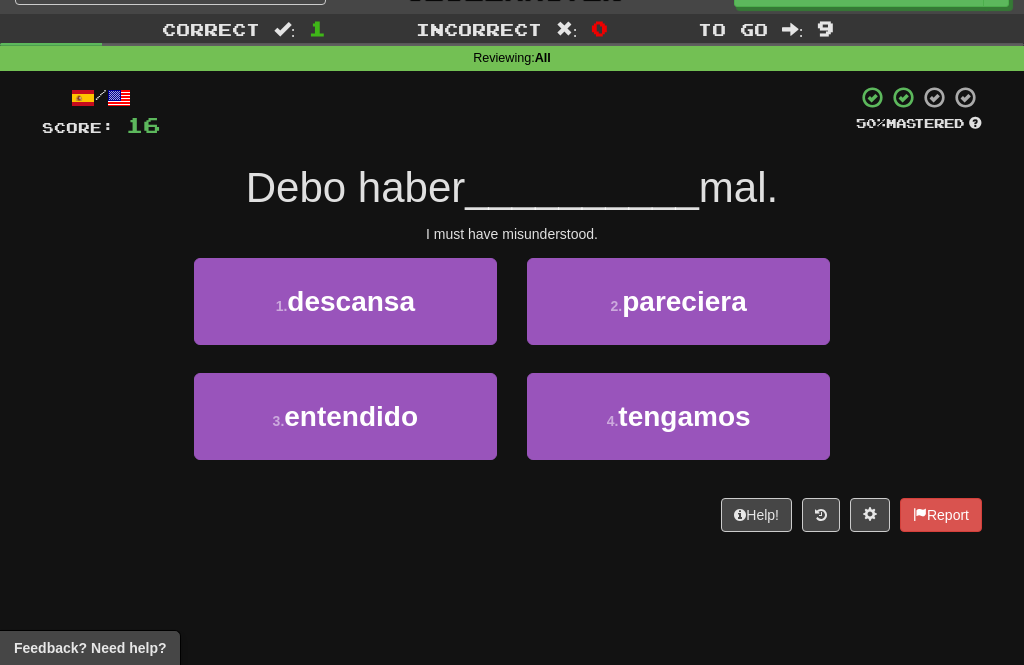 click on "3 .  entendido" at bounding box center (345, 416) 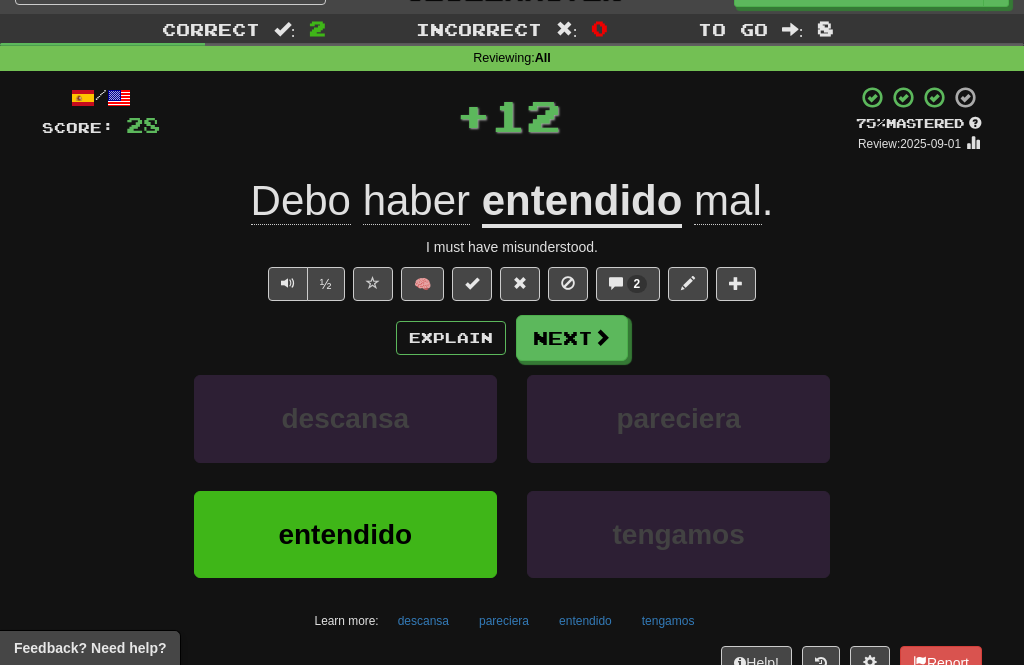 click on "Next" at bounding box center (572, 338) 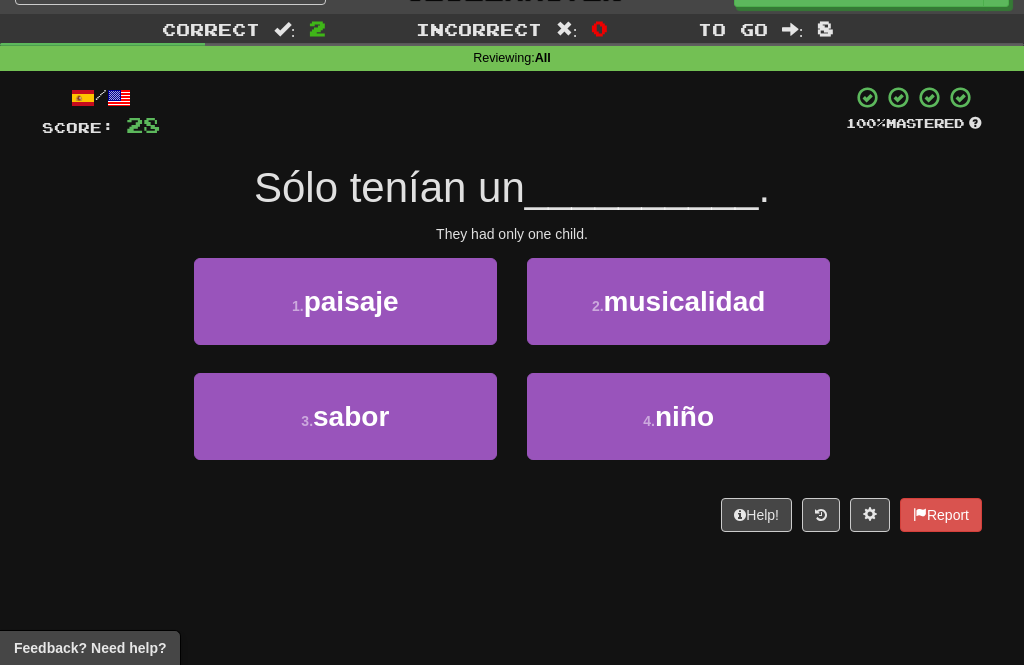 click on "4 .  niño" at bounding box center [678, 416] 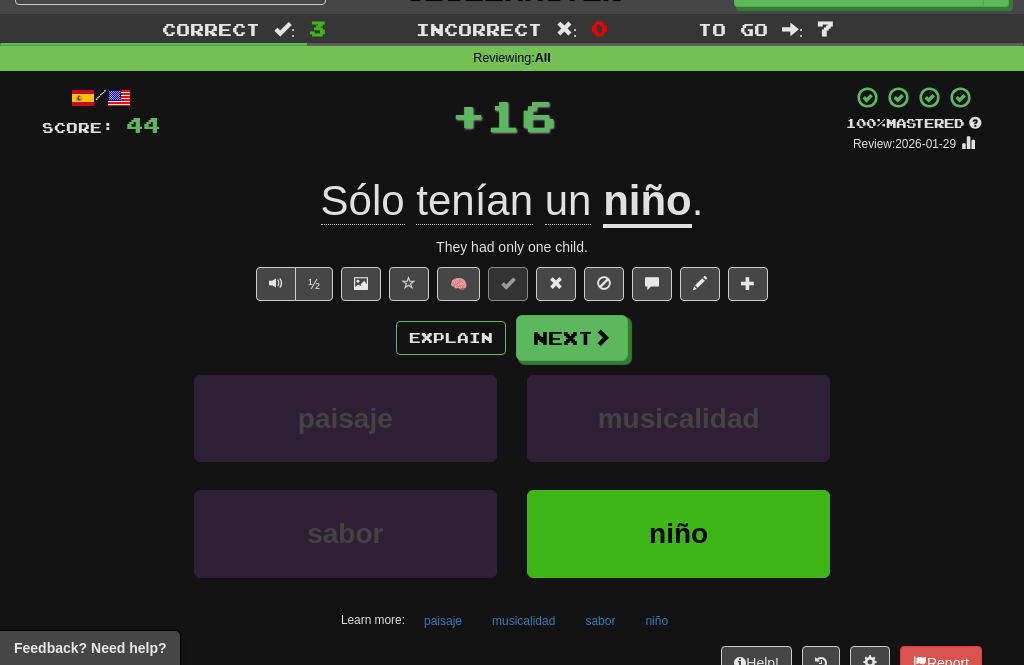 click on "Next" at bounding box center (572, 338) 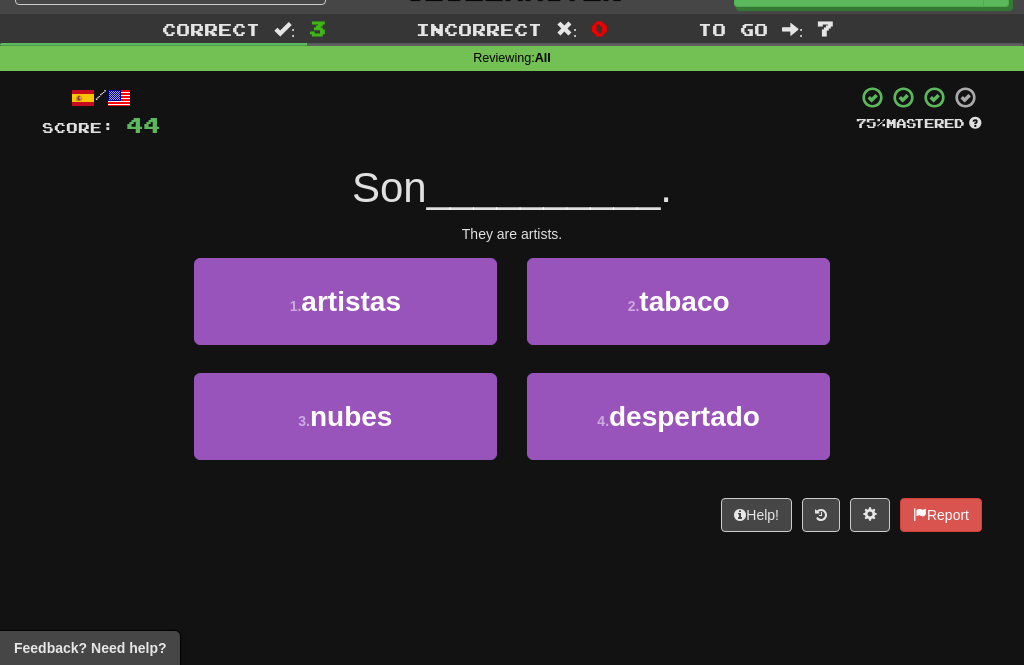 click on "1 .  artistas" at bounding box center (345, 301) 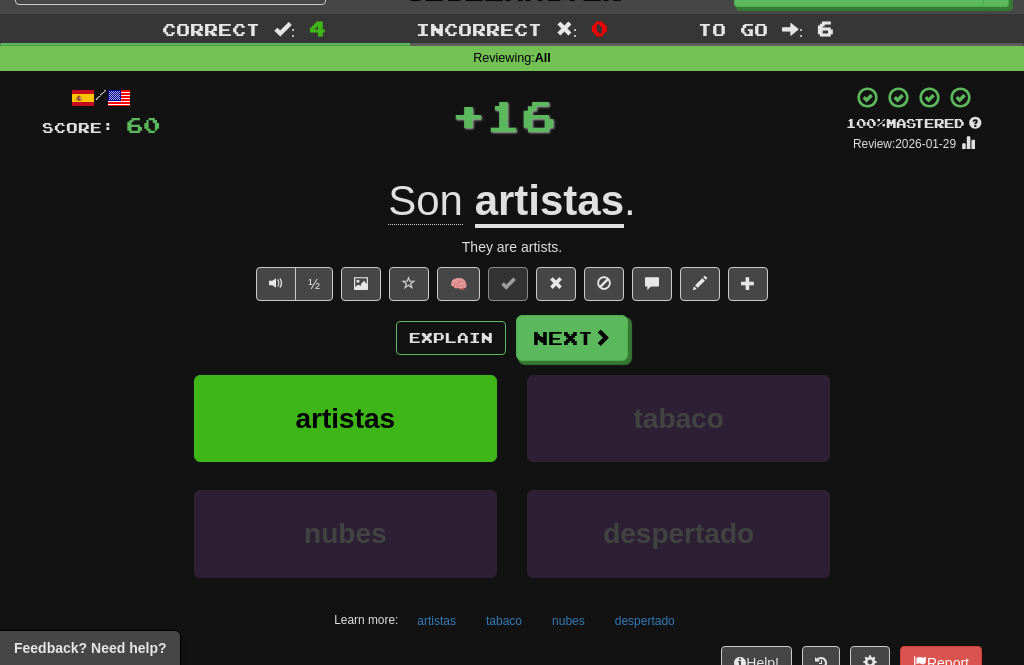 click on "Next" at bounding box center [572, 338] 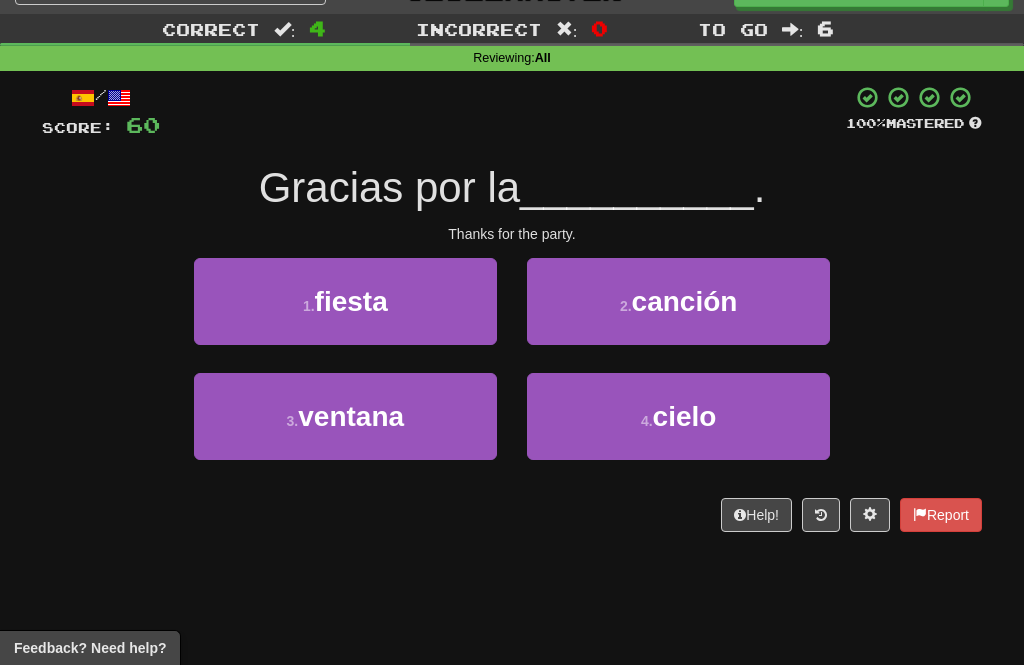 click on "1 .  fiesta" at bounding box center [345, 301] 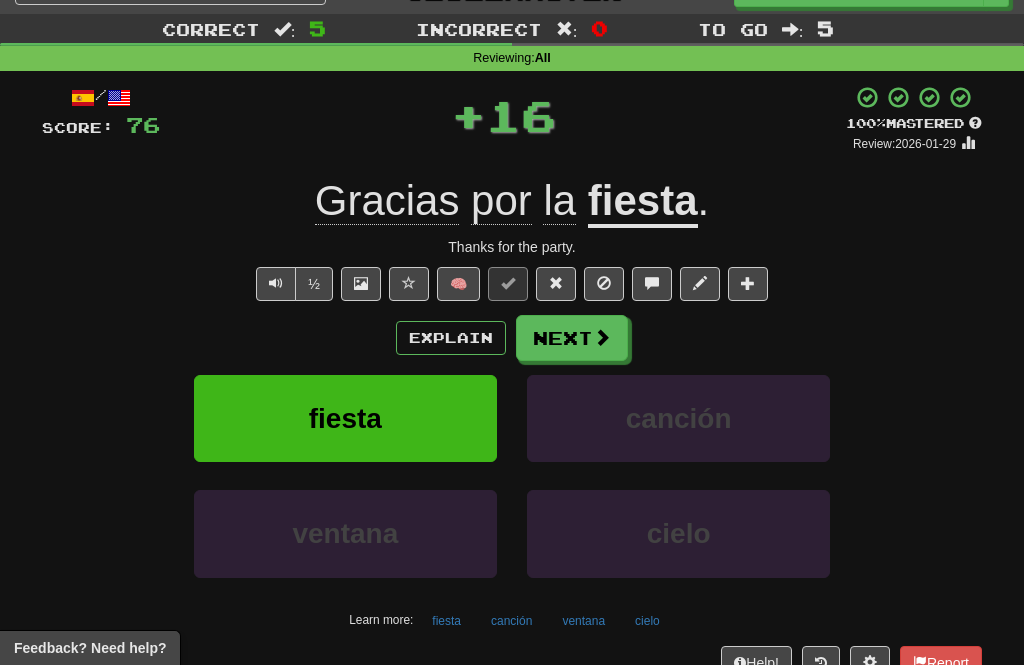 click on "Next" at bounding box center (572, 338) 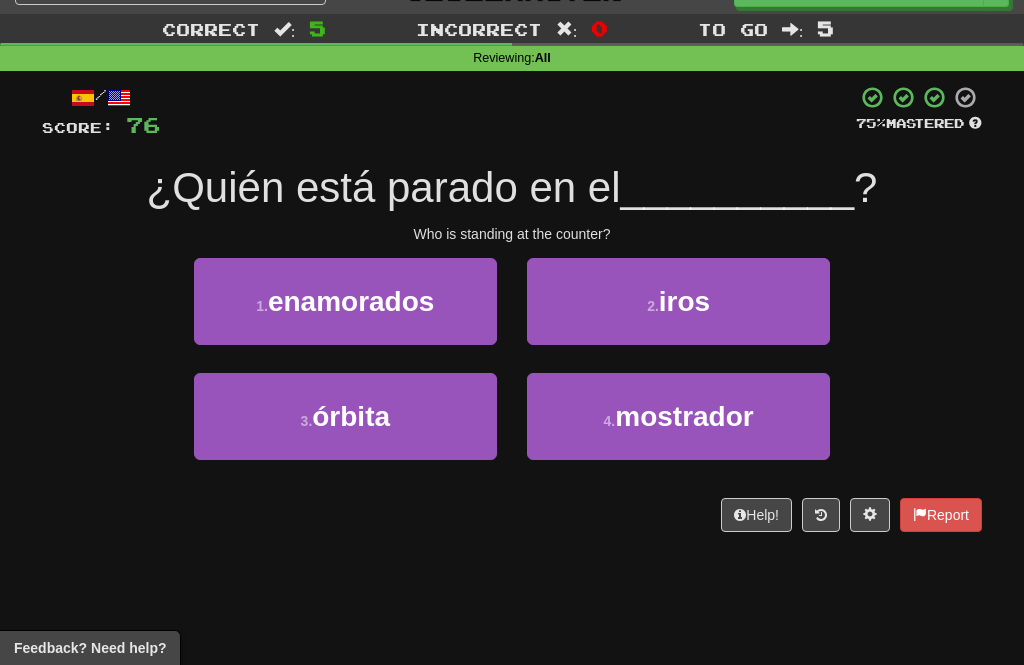 click on "4 .  mostrador" at bounding box center (678, 416) 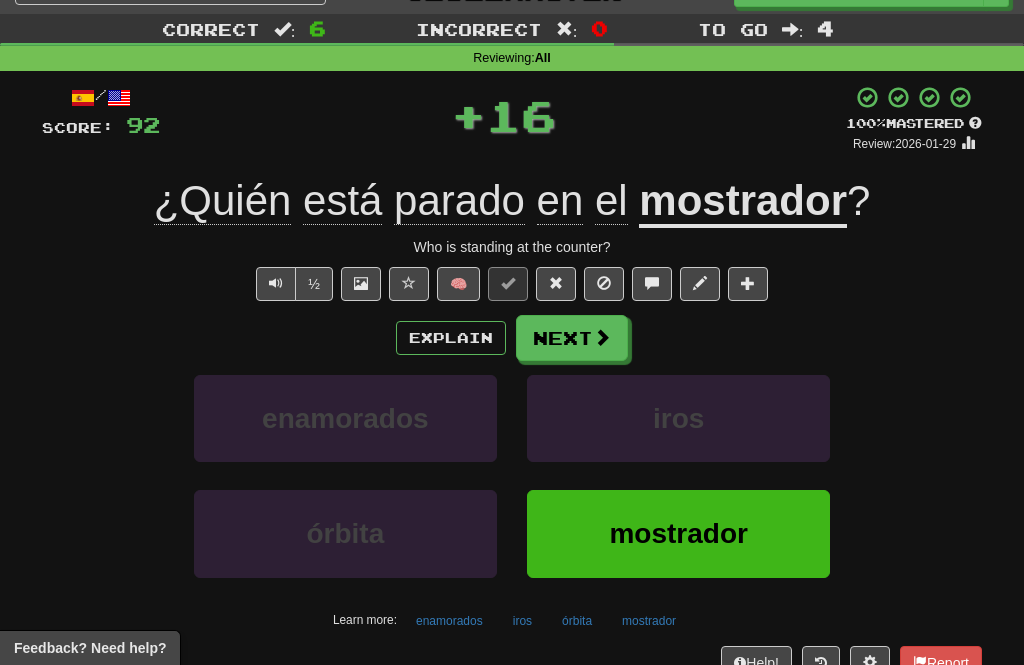 click on "Next" at bounding box center (572, 338) 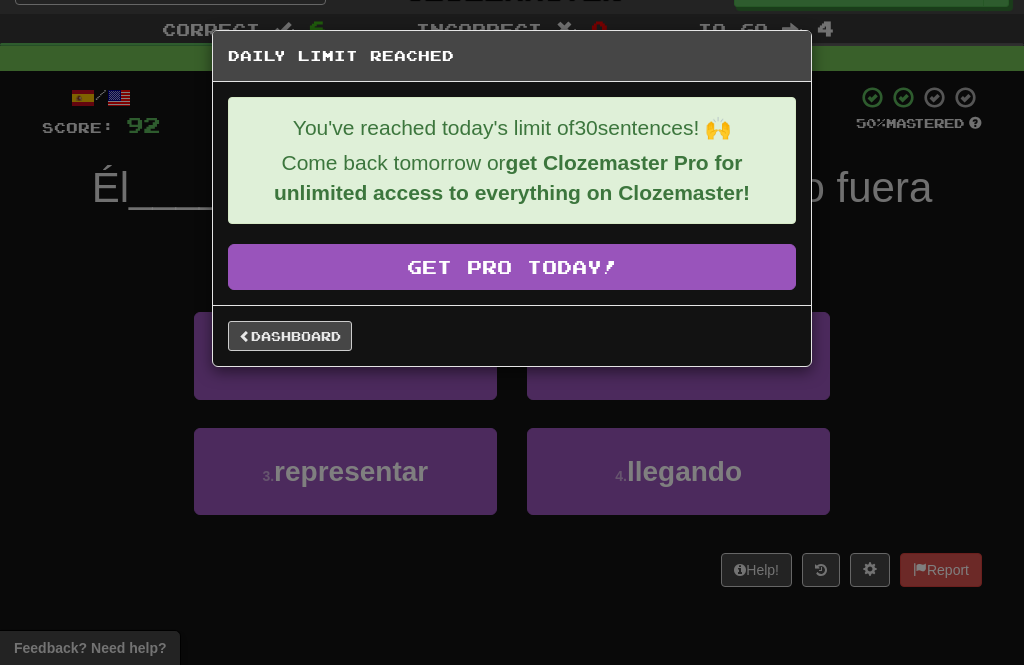 click on "Dashboard" at bounding box center [290, 336] 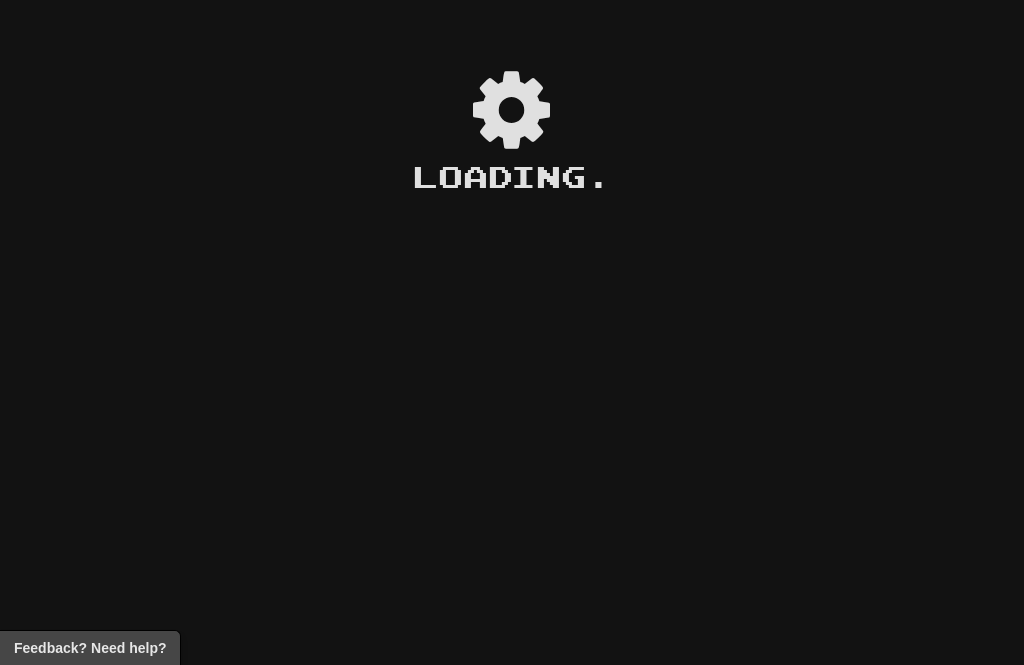 scroll, scrollTop: 0, scrollLeft: 0, axis: both 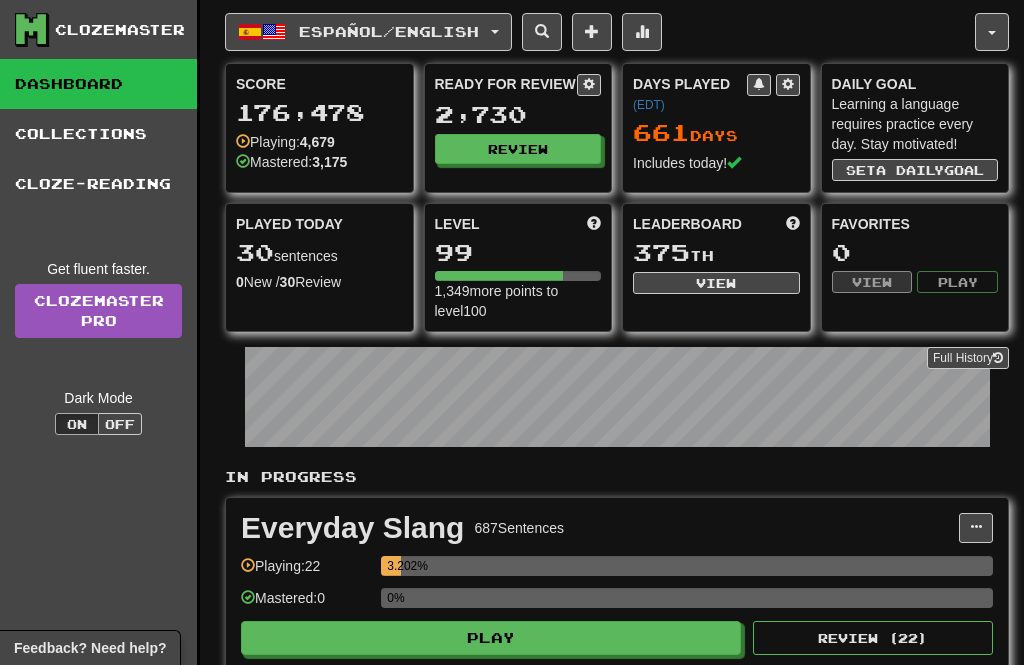 click at bounding box center (992, 32) 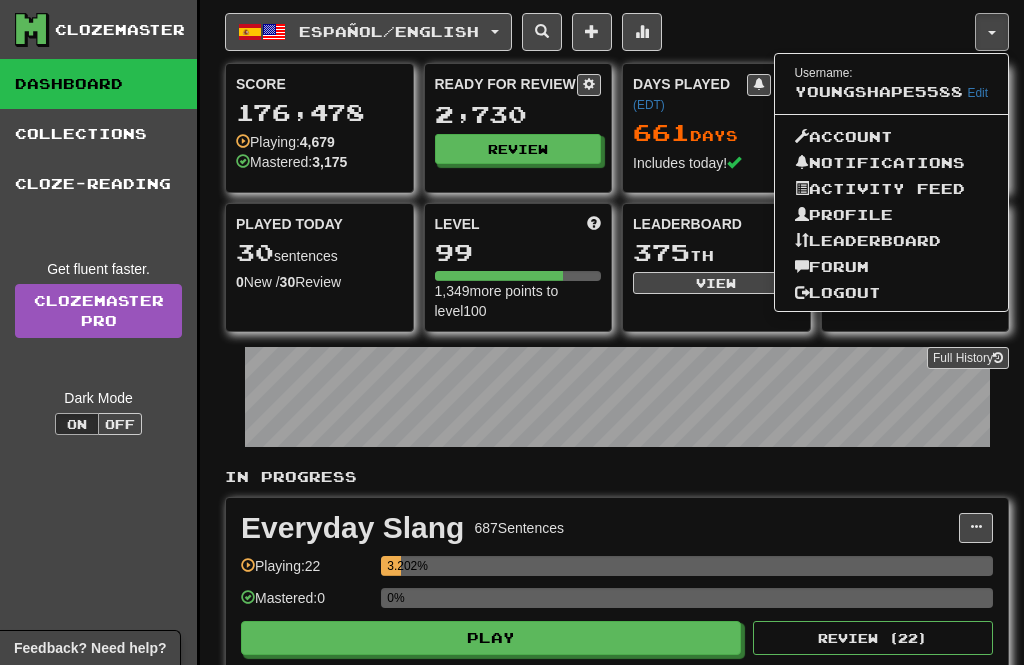 click on "Logout" at bounding box center [892, 293] 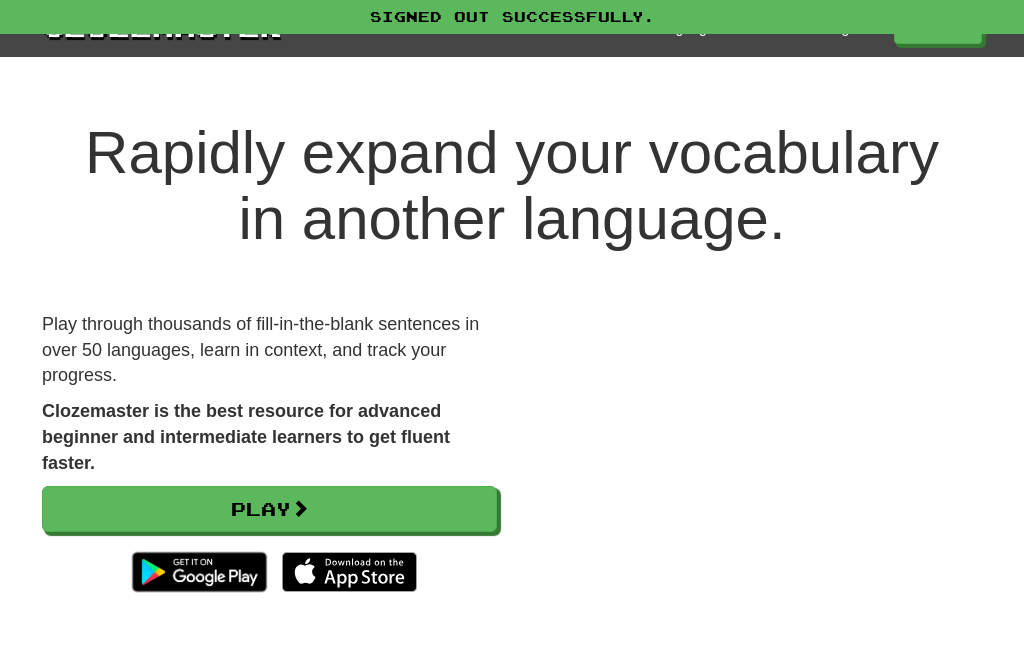 scroll, scrollTop: 0, scrollLeft: 0, axis: both 